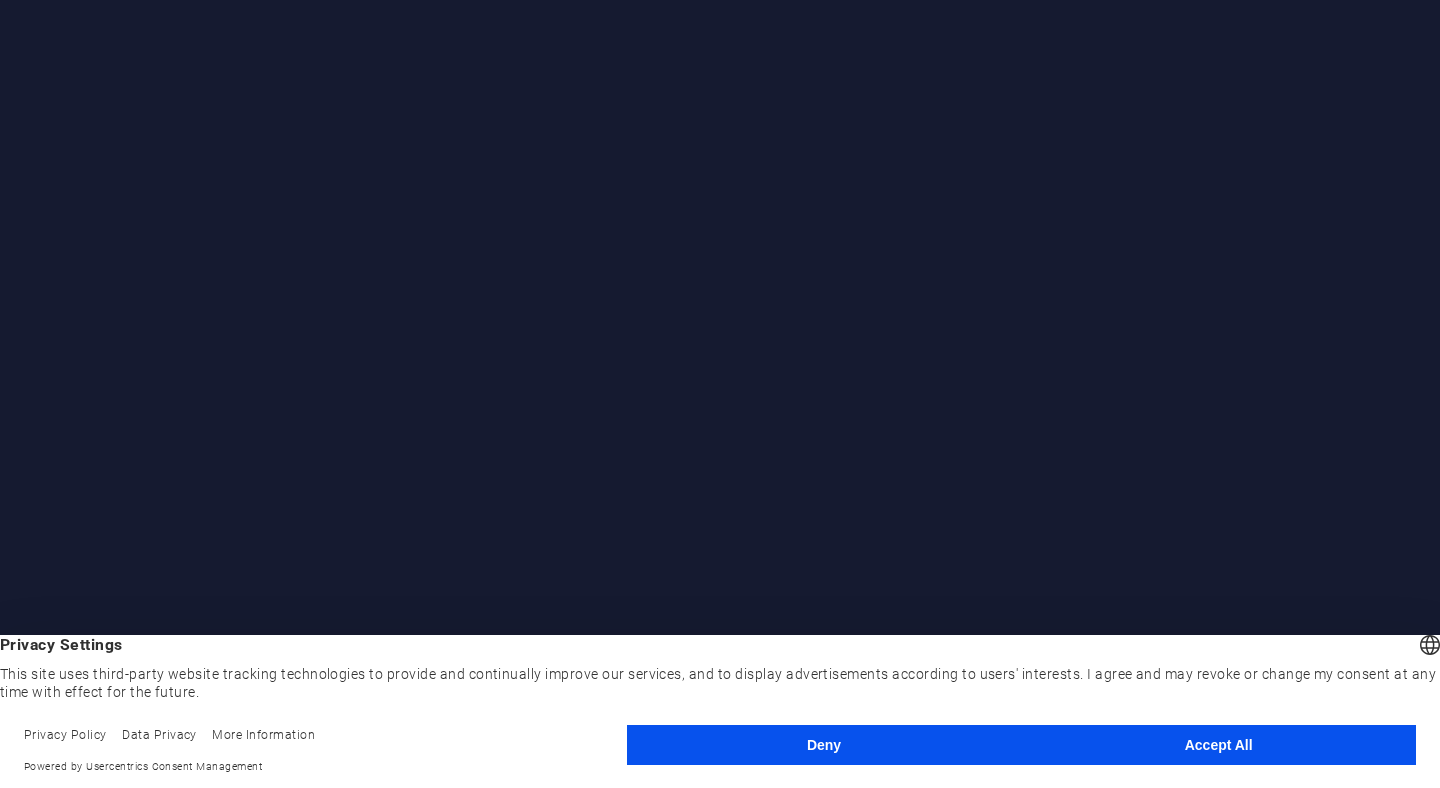 scroll, scrollTop: 0, scrollLeft: 0, axis: both 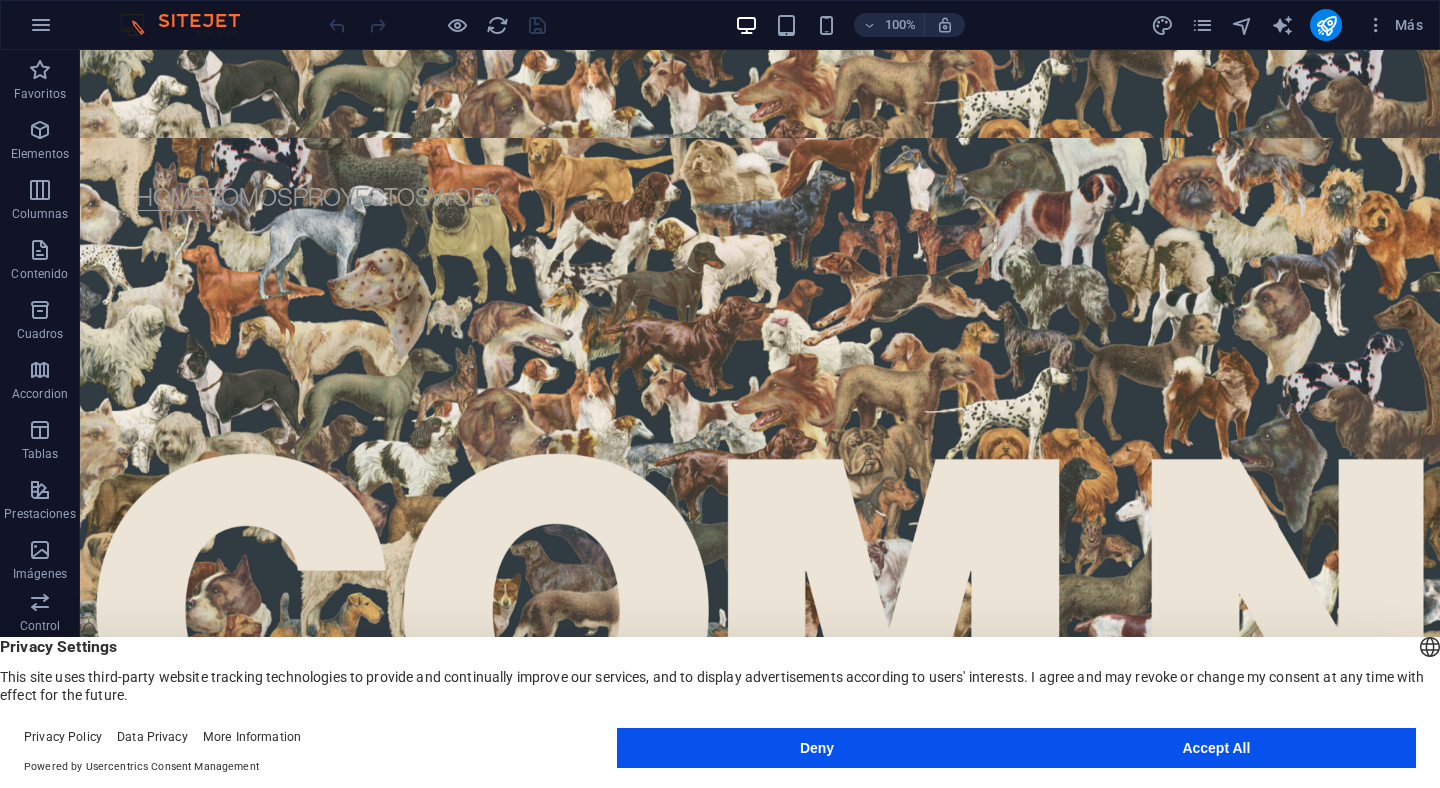 click on "Accept All" at bounding box center (1216, 748) 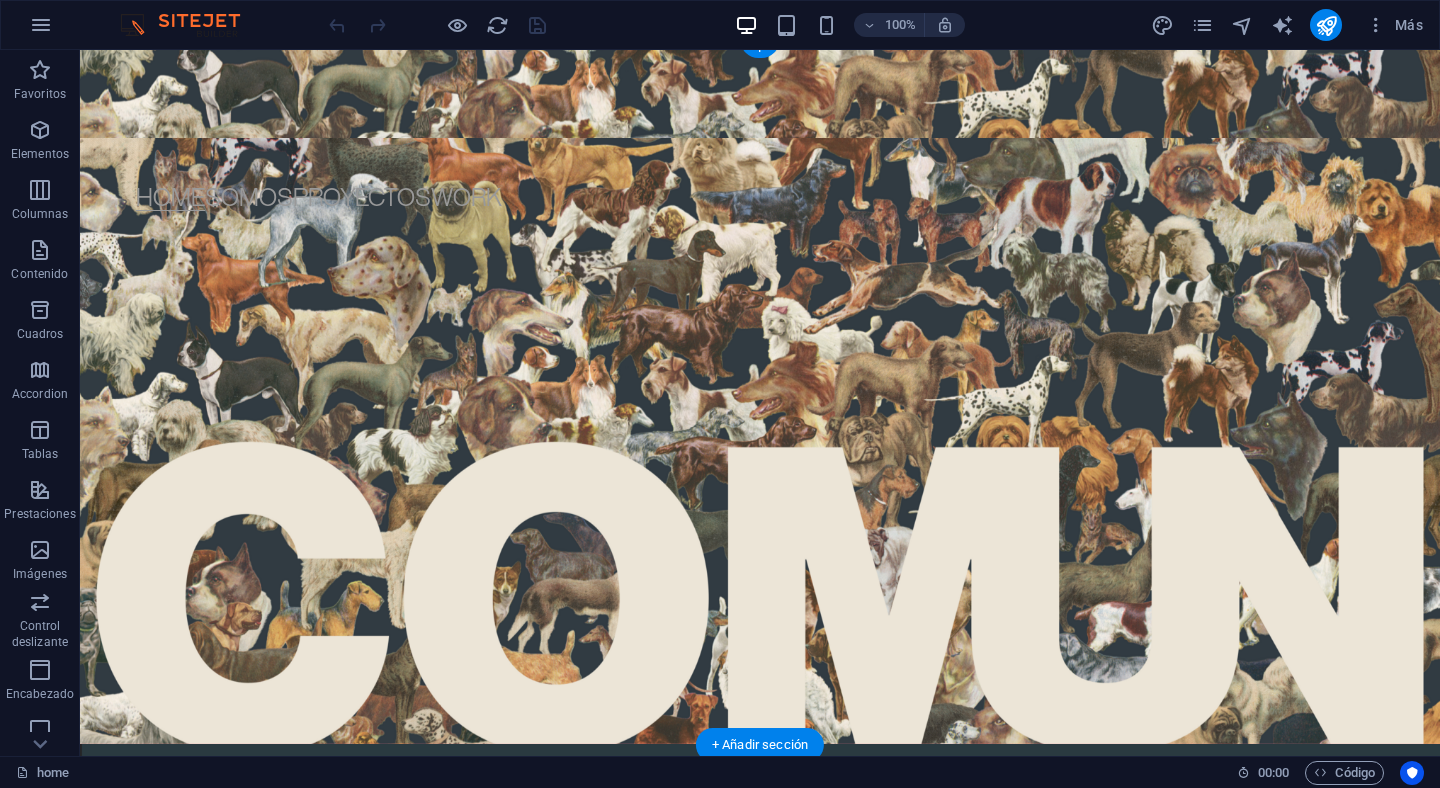 scroll, scrollTop: 0, scrollLeft: 0, axis: both 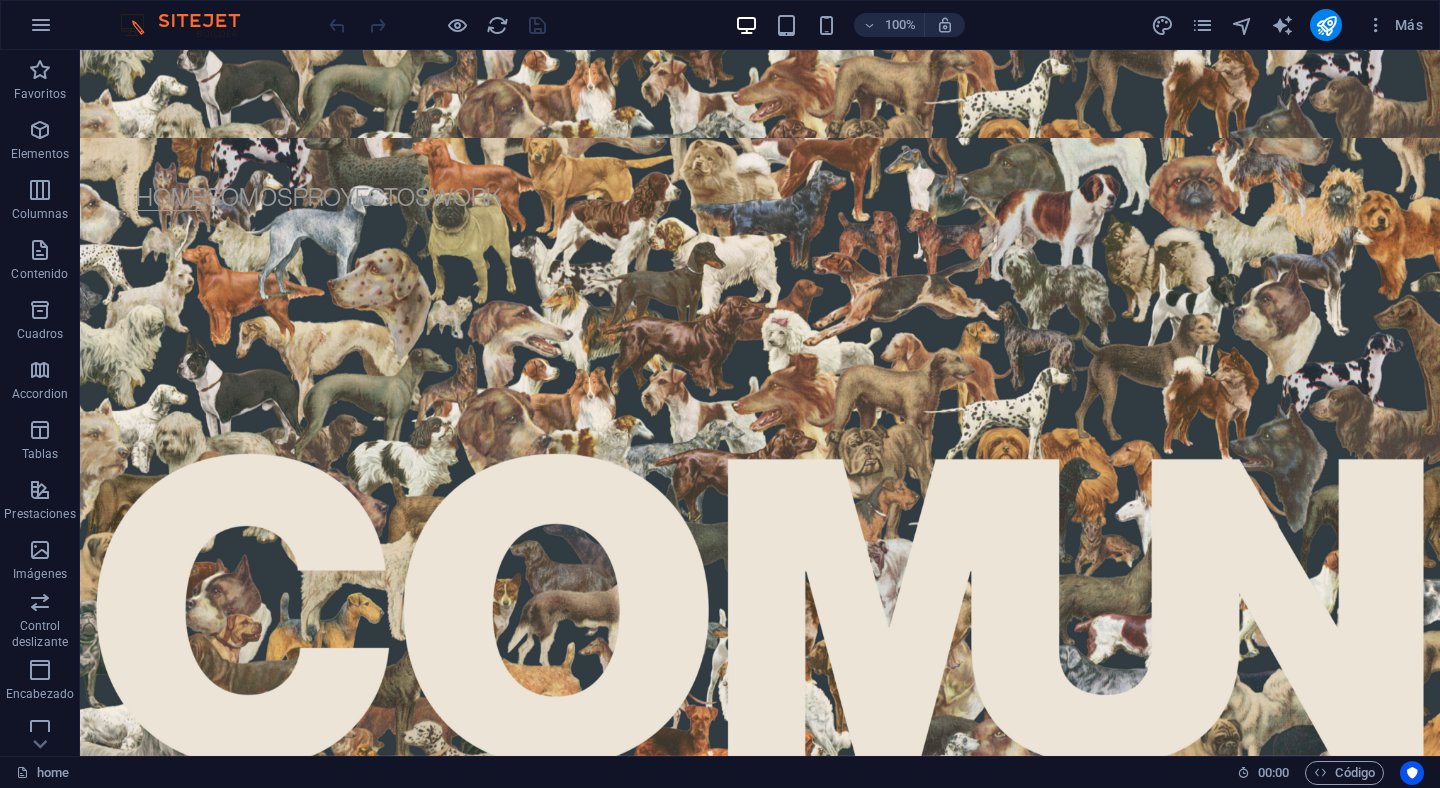click on "Más" at bounding box center [1290, 25] 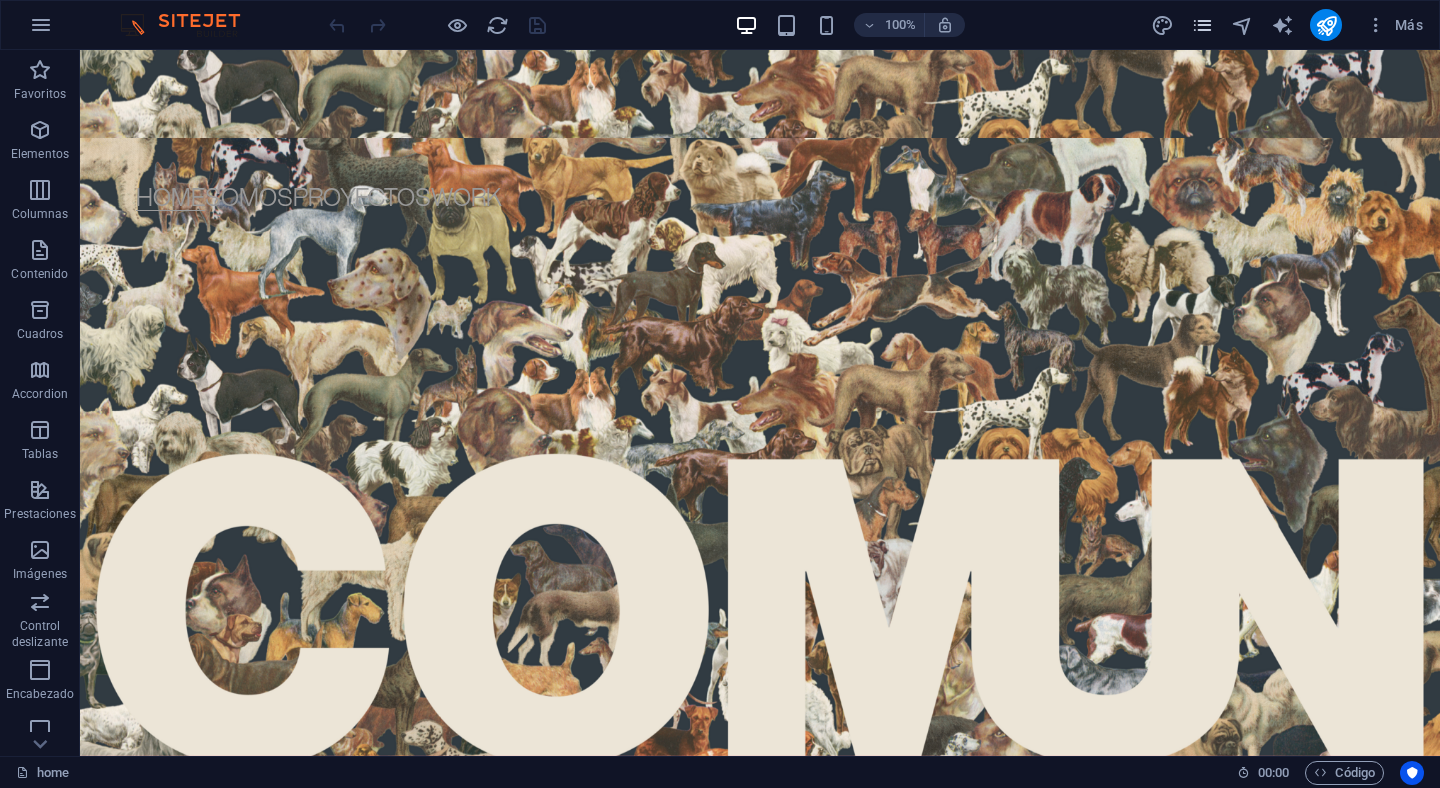 click at bounding box center [1202, 25] 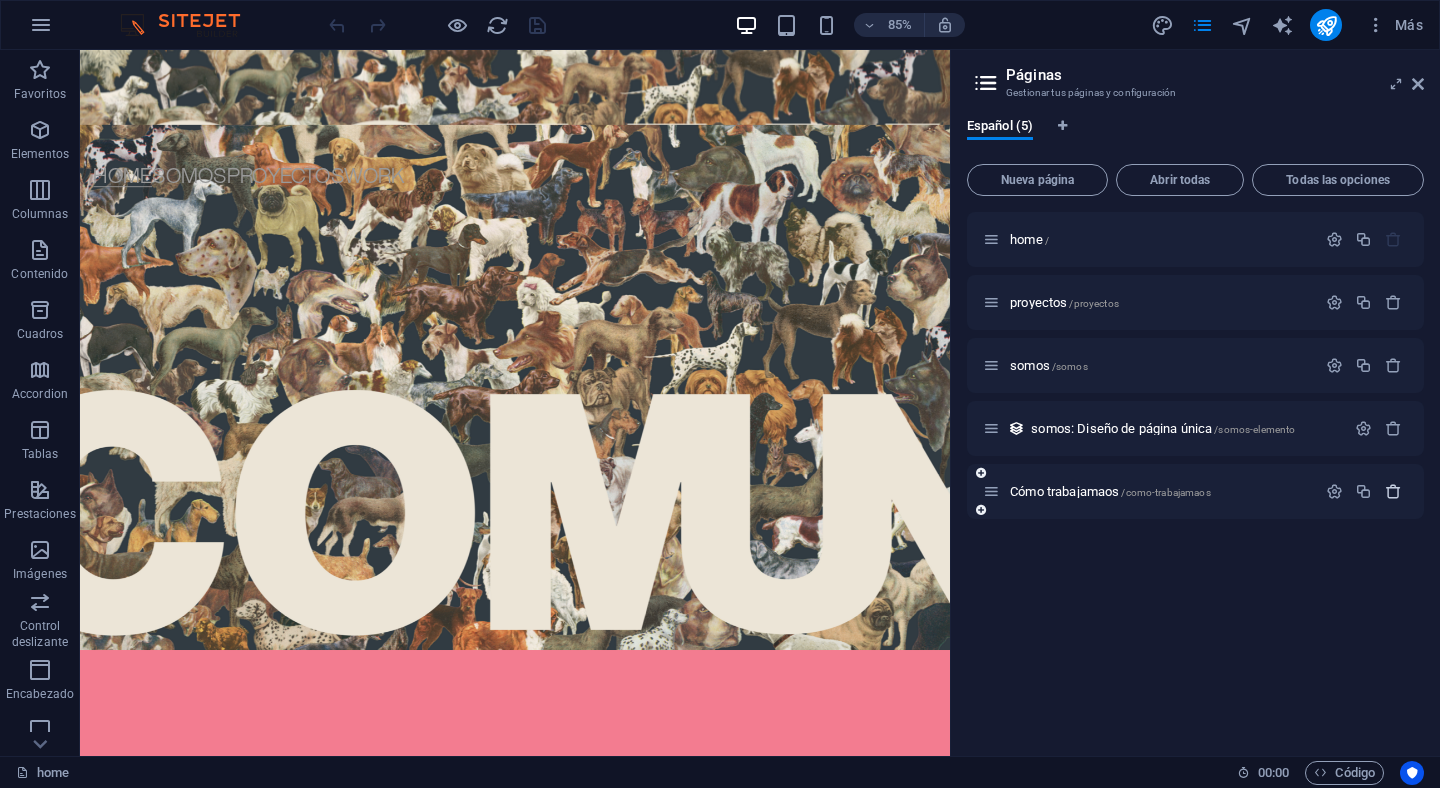 click at bounding box center [1393, 491] 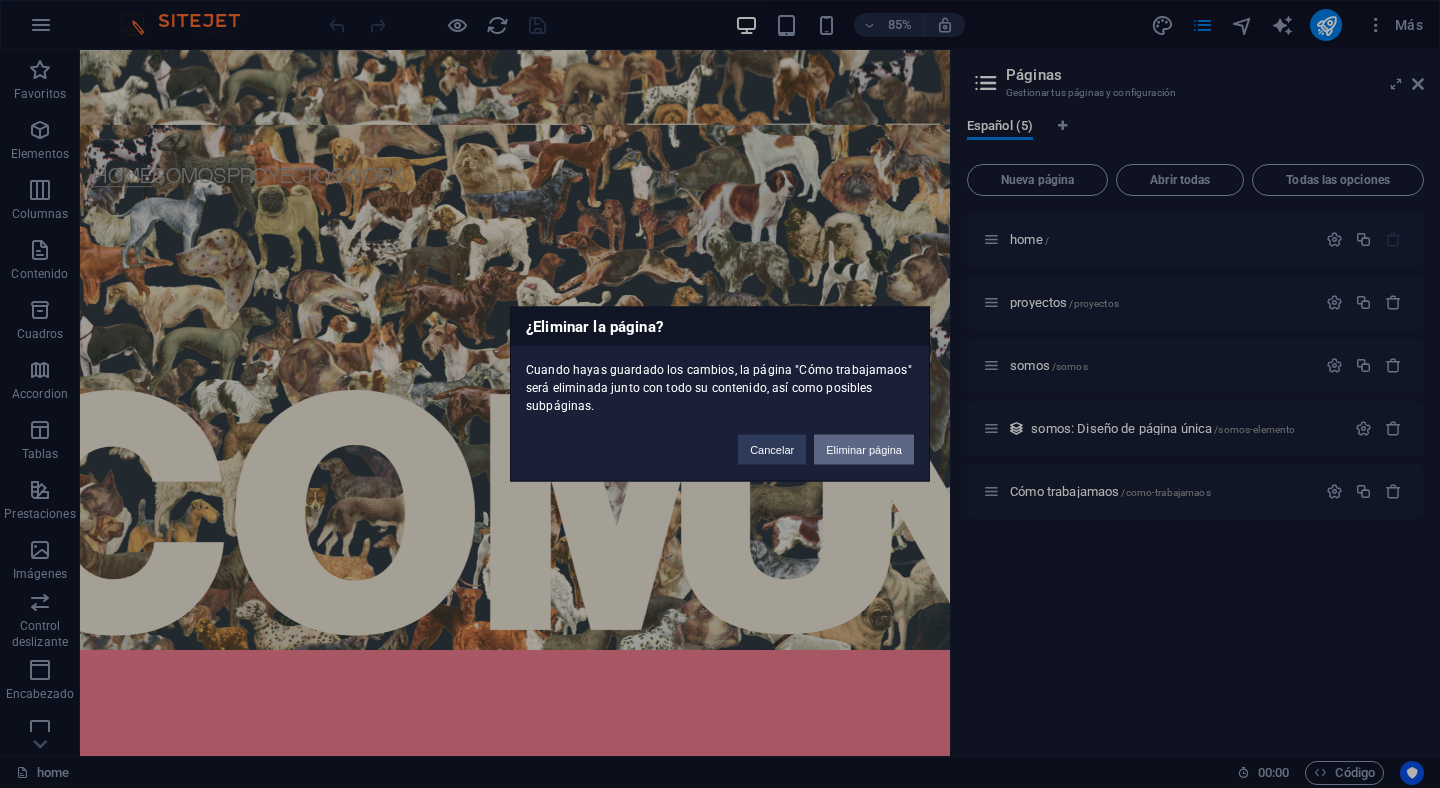 click on "Eliminar página" at bounding box center [864, 450] 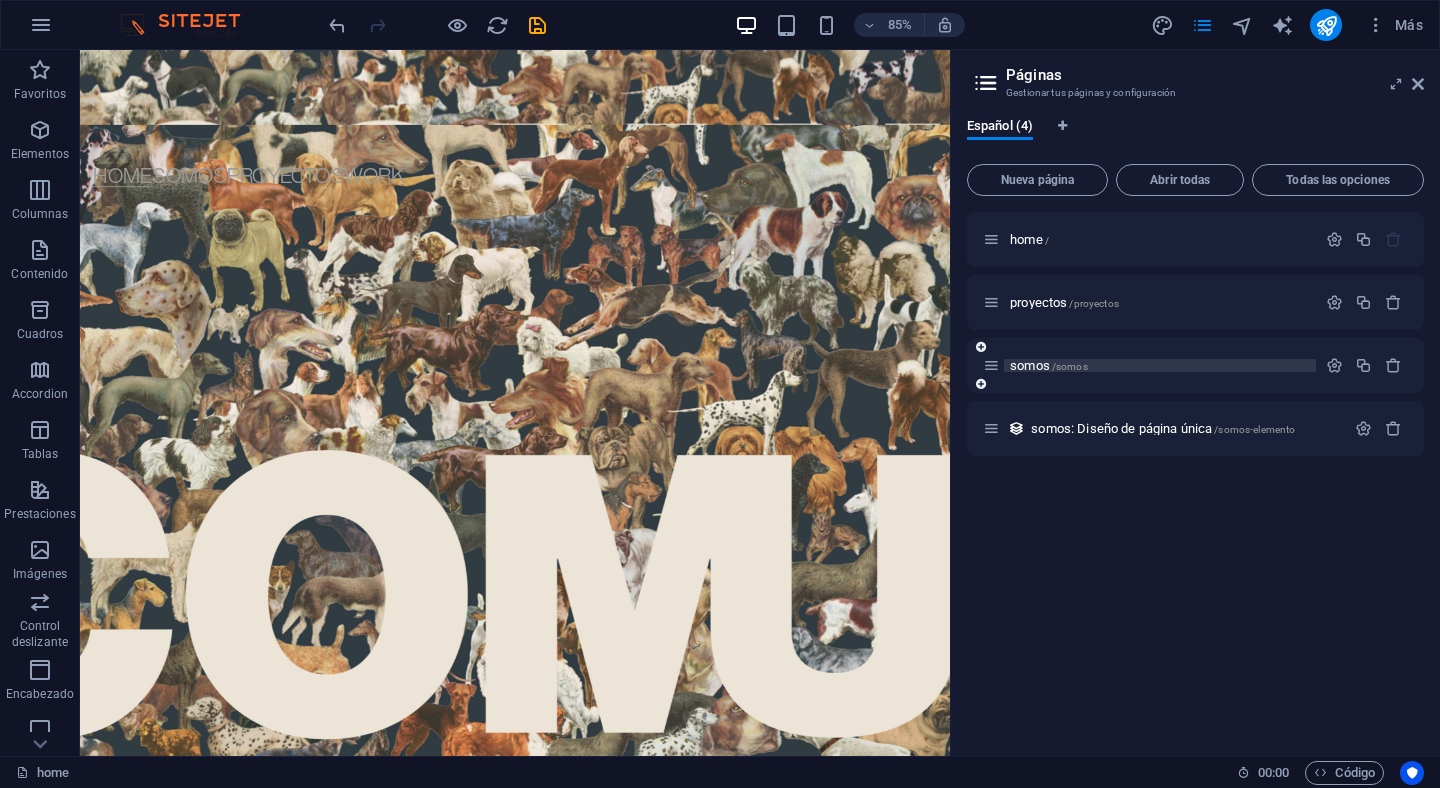 click on "somos /somos" at bounding box center (1160, 365) 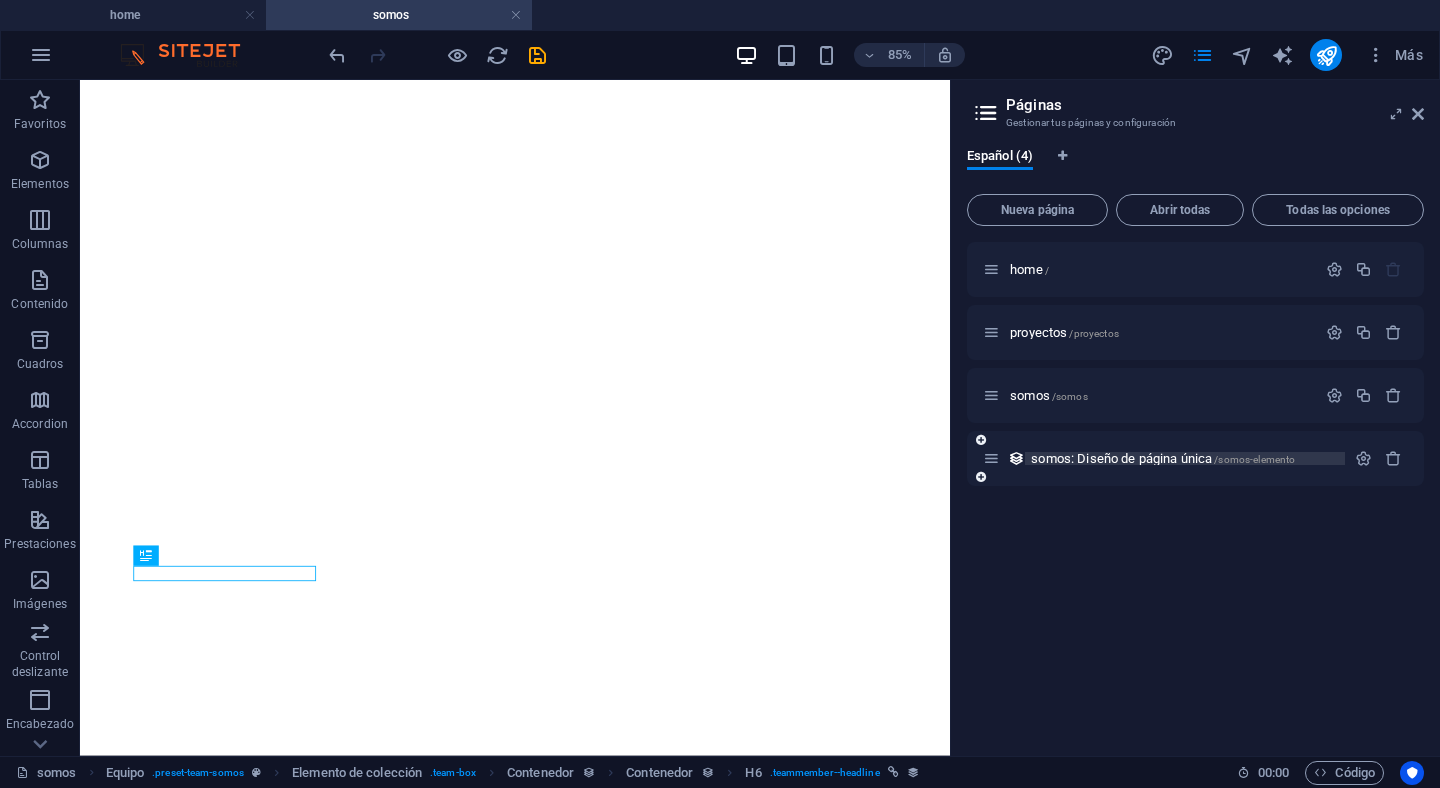 click on "somos: Diseño de página única /somos-elemento" at bounding box center (1163, 458) 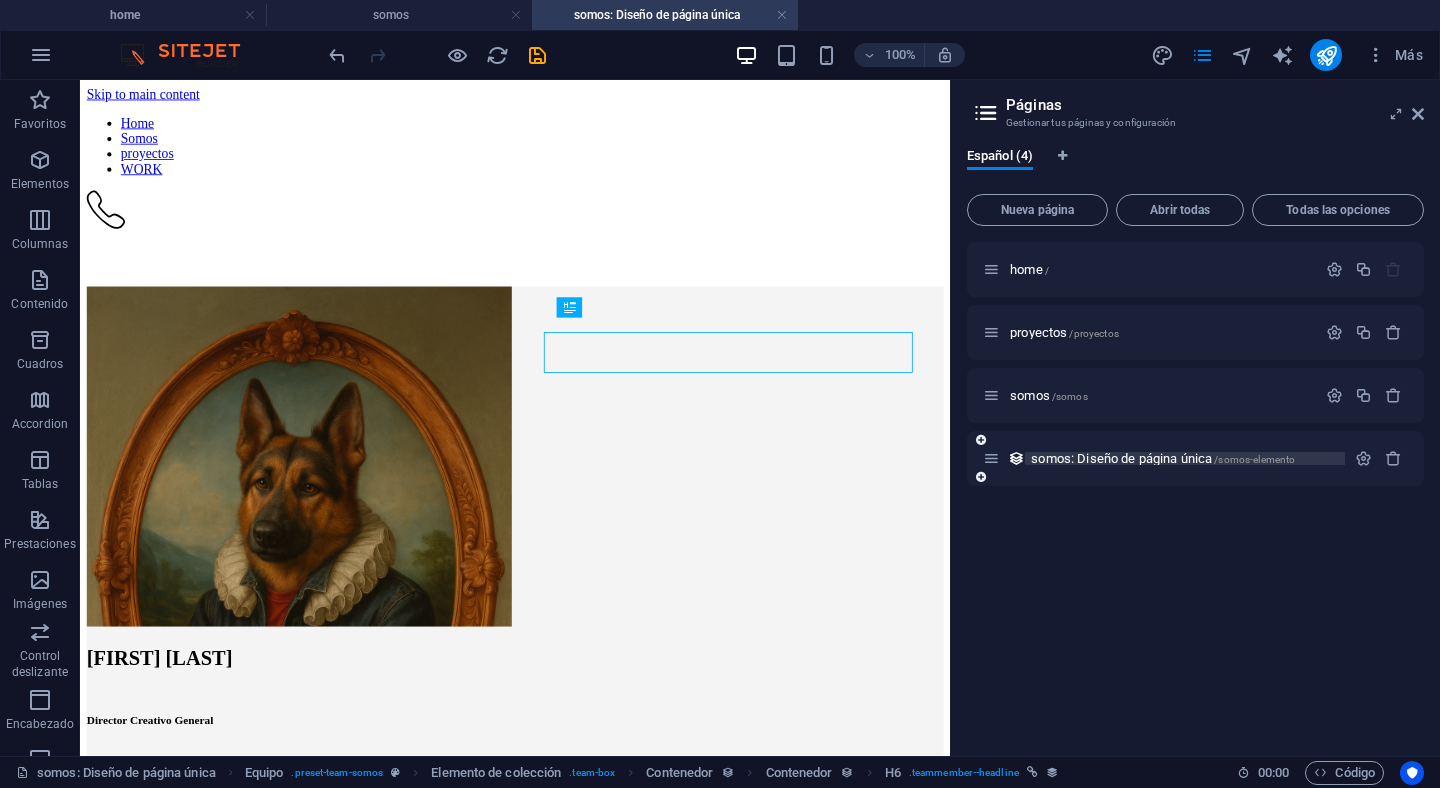 scroll, scrollTop: 0, scrollLeft: 0, axis: both 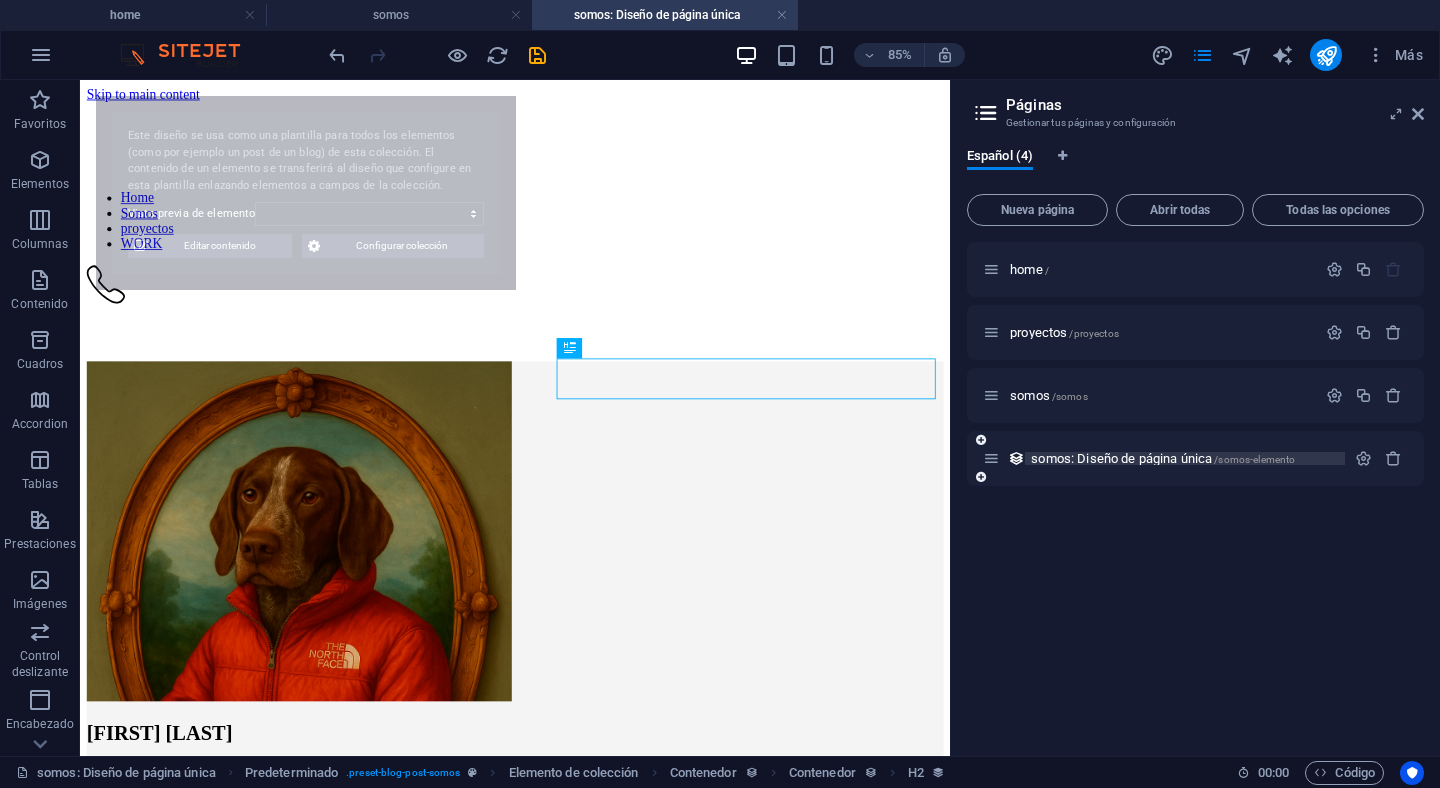 select on "688bfa072cf6b21e8c0b1d32" 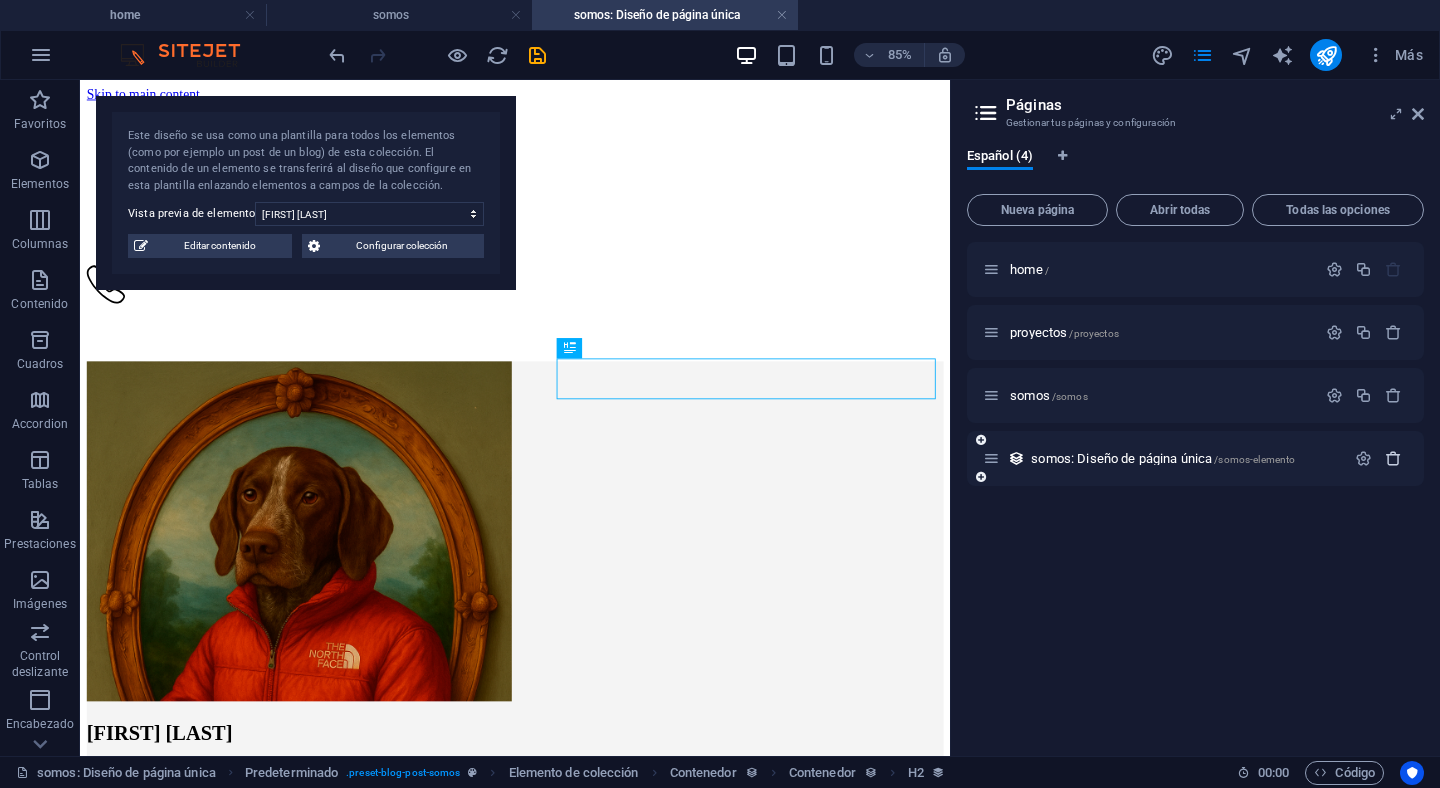click at bounding box center [1393, 458] 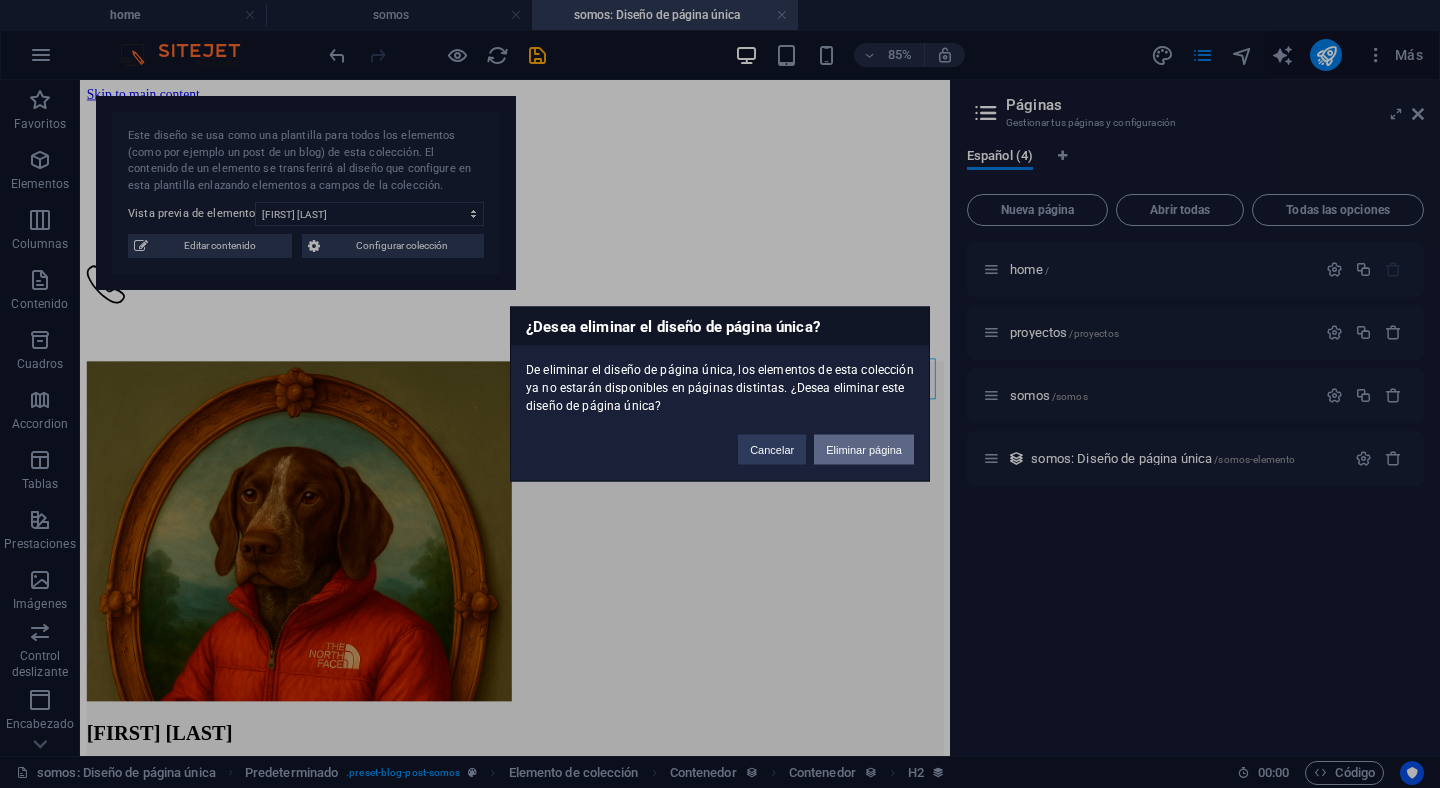 click on "Eliminar página" at bounding box center (864, 450) 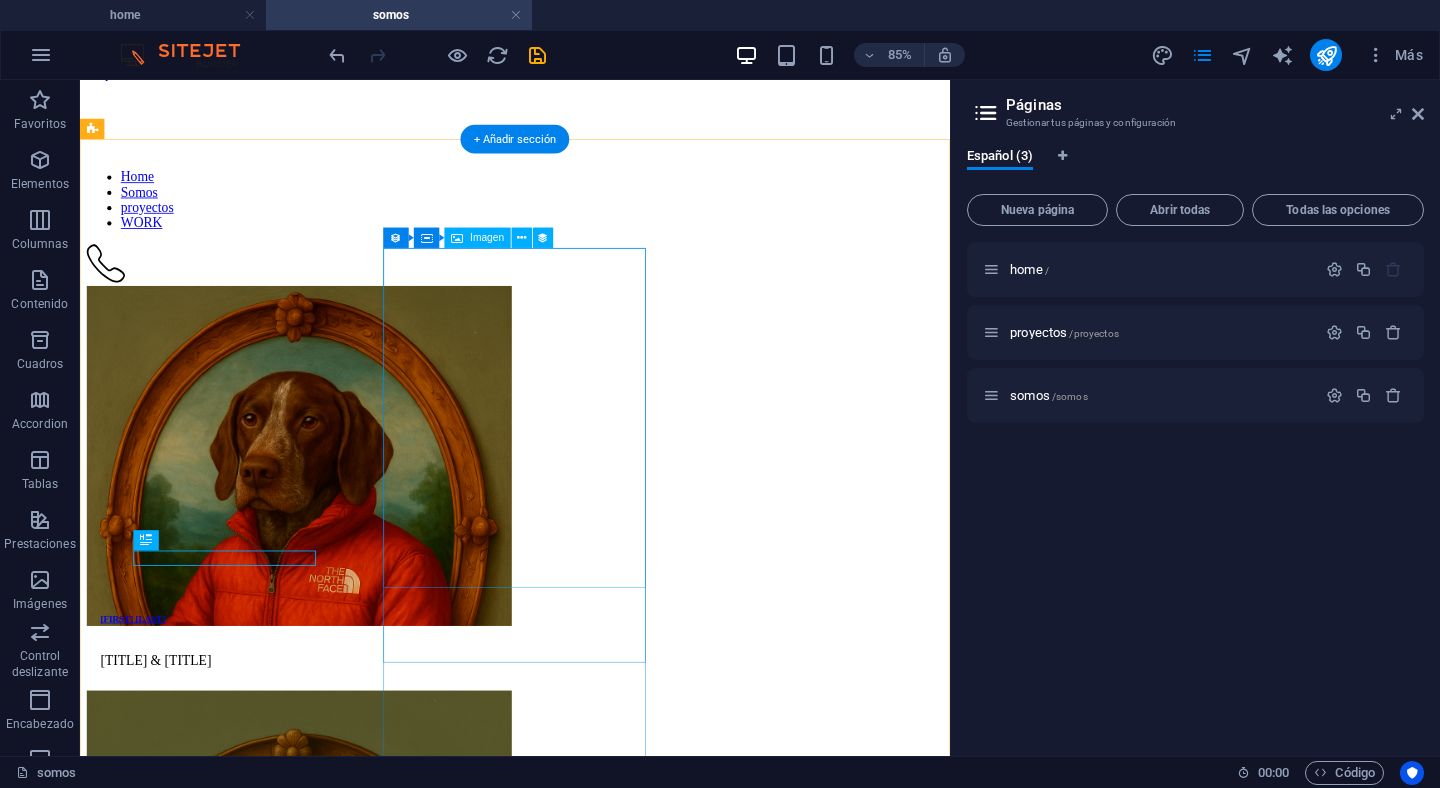 scroll, scrollTop: 9, scrollLeft: 0, axis: vertical 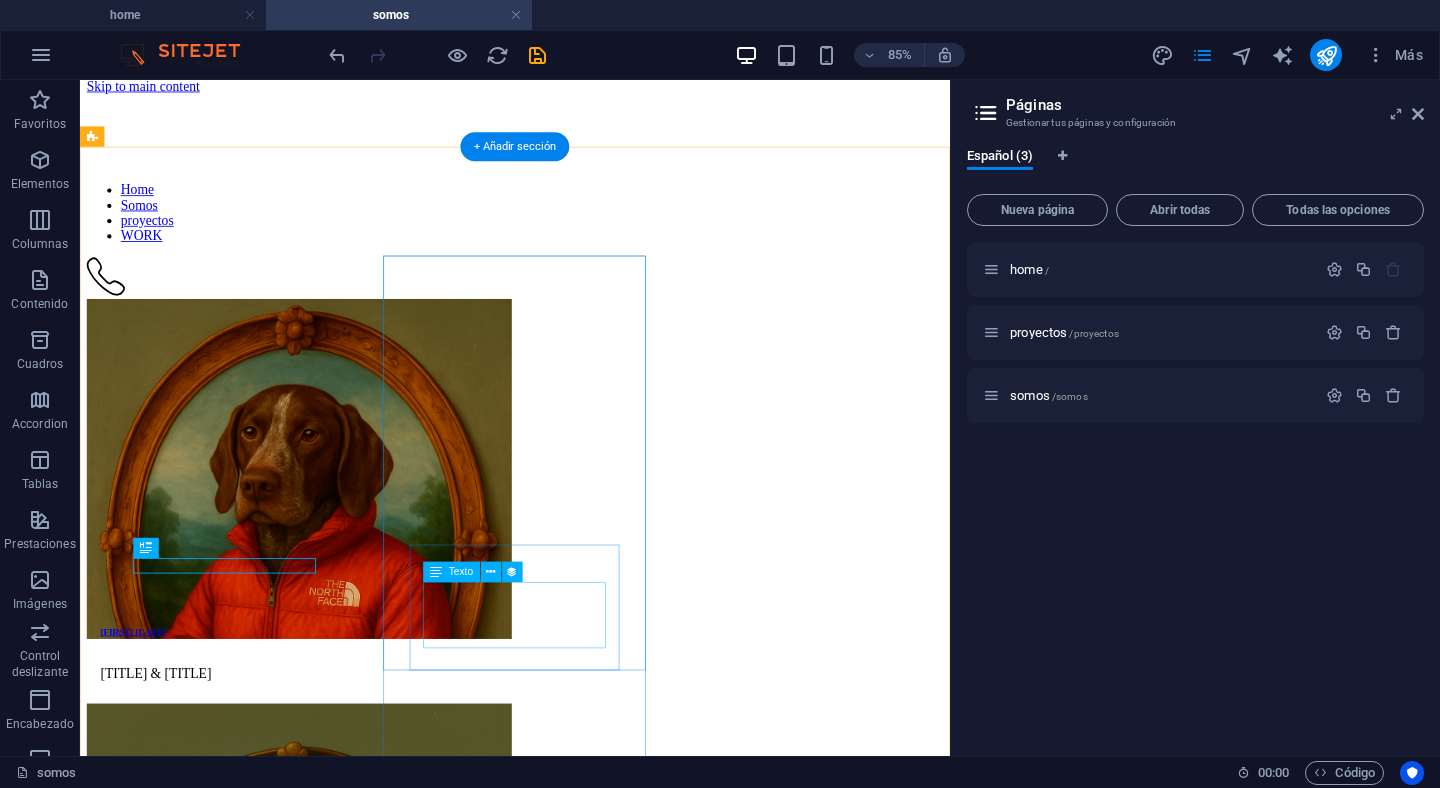 click on "CEO" at bounding box center [592, 1255] 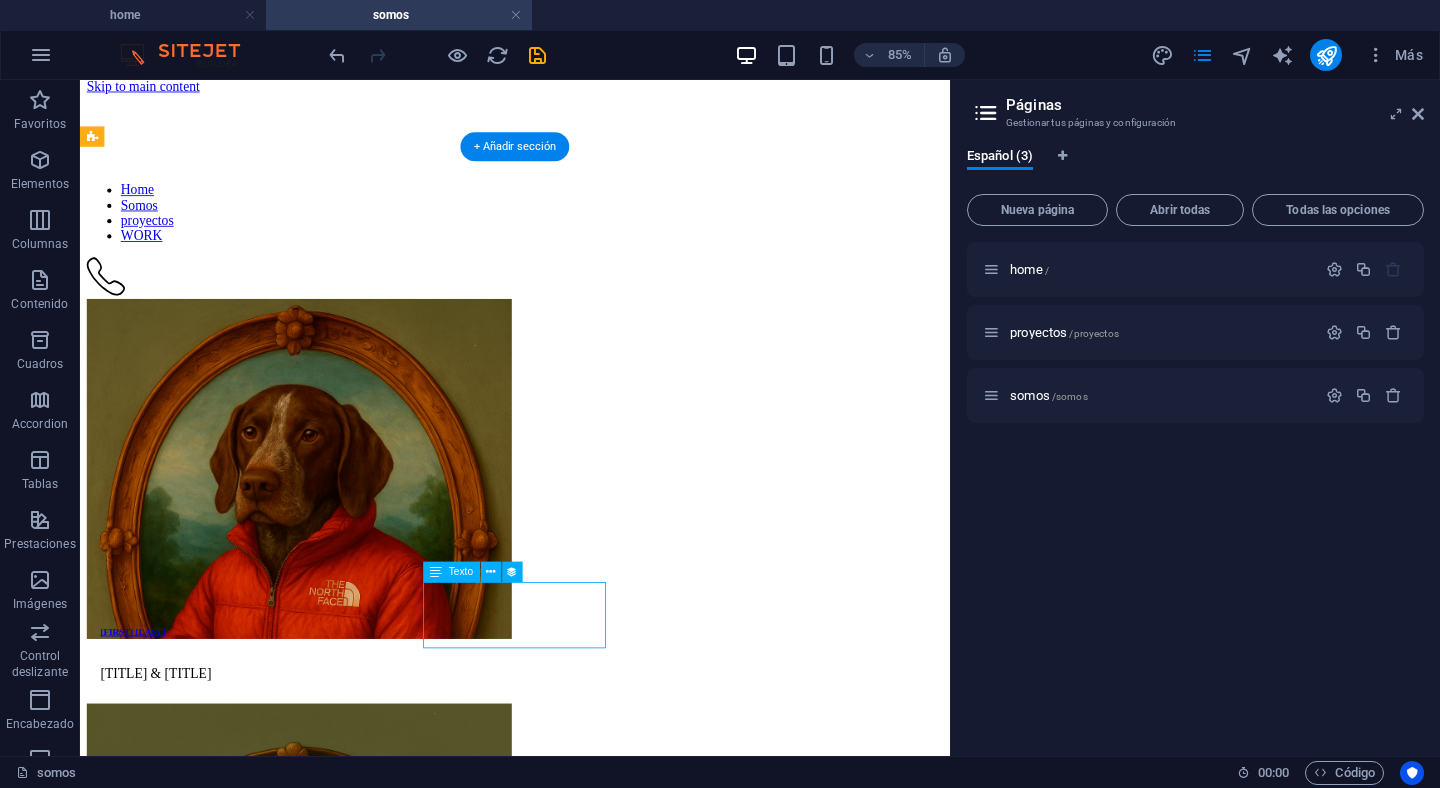 click on "CEO" at bounding box center [592, 1255] 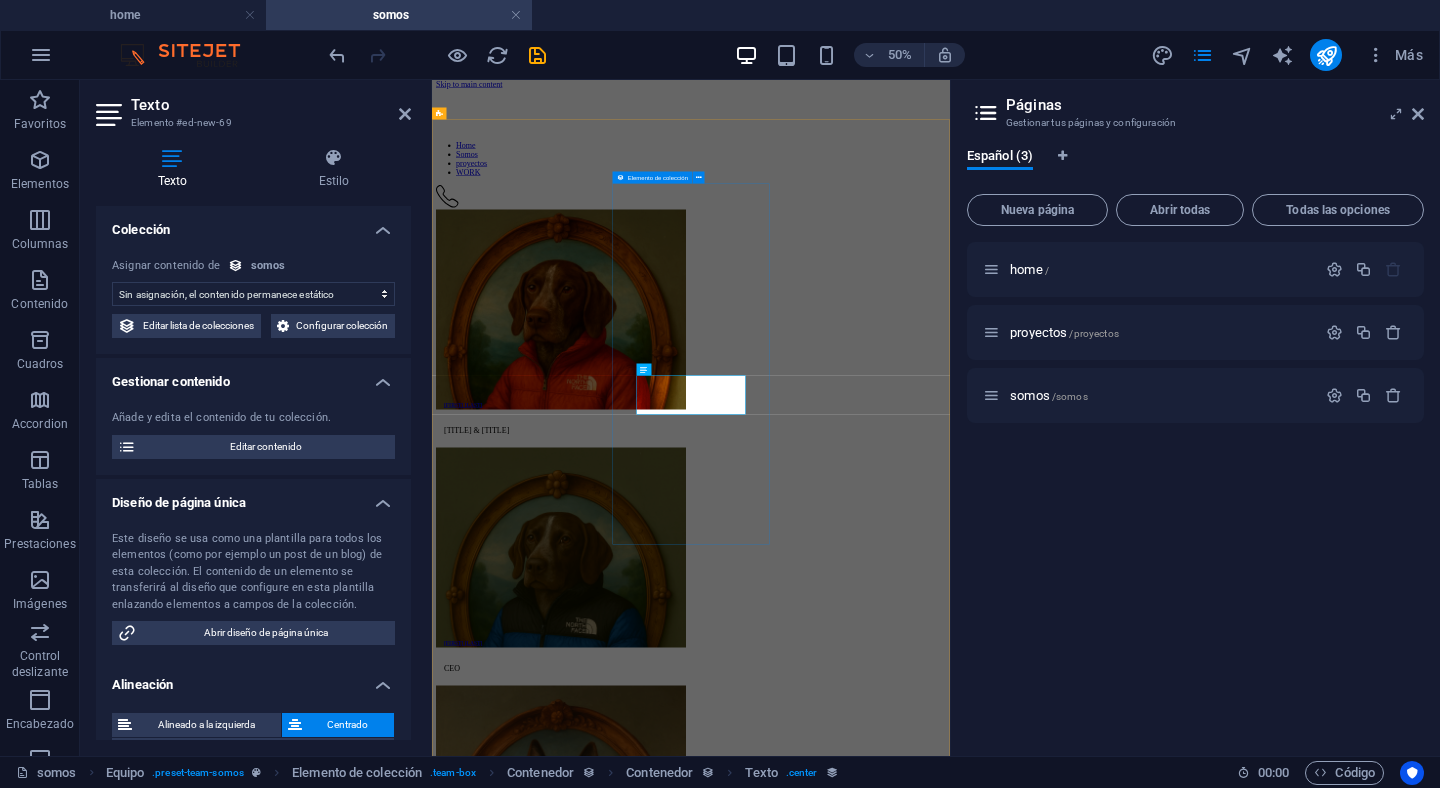 select on "job_title" 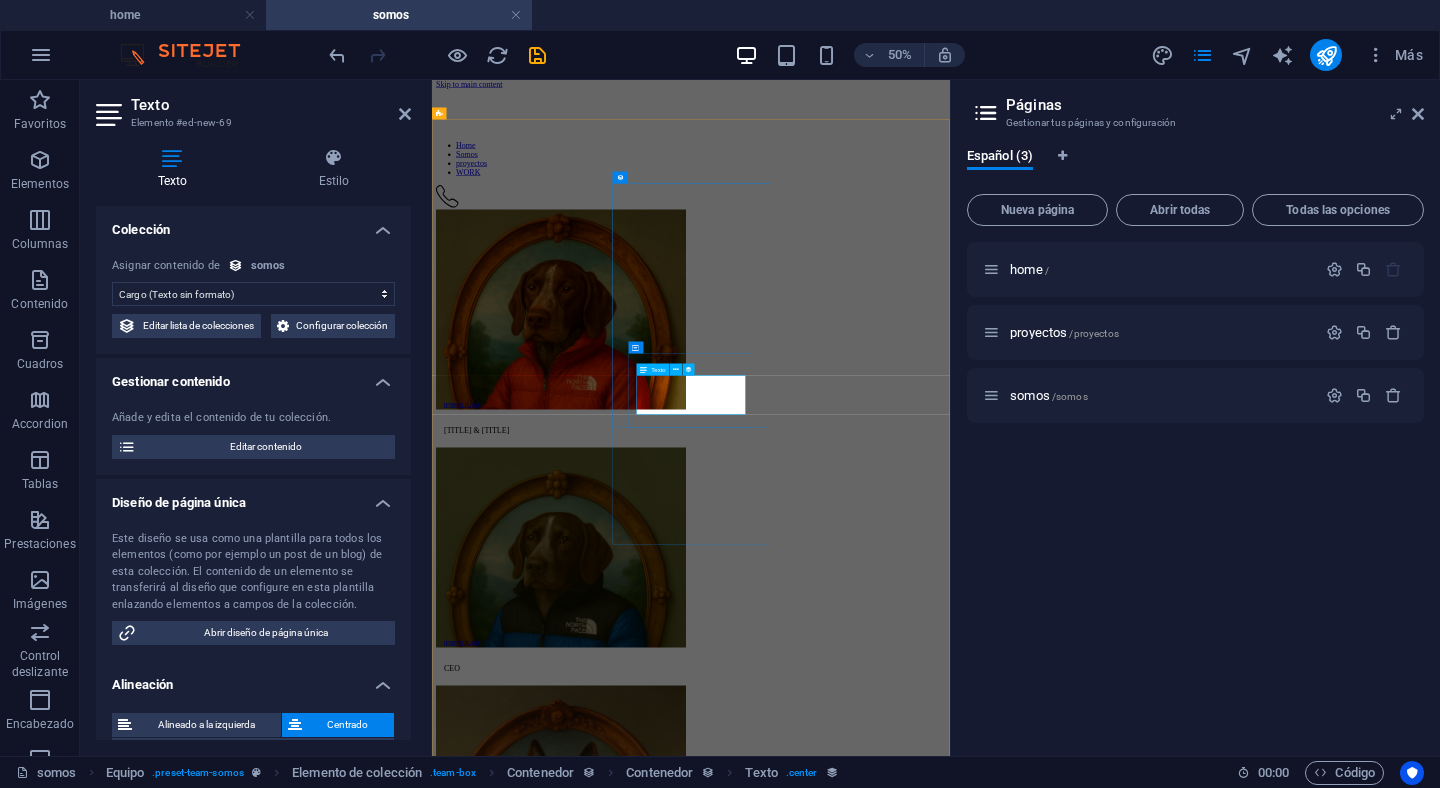 click on "CEO" at bounding box center (950, 1255) 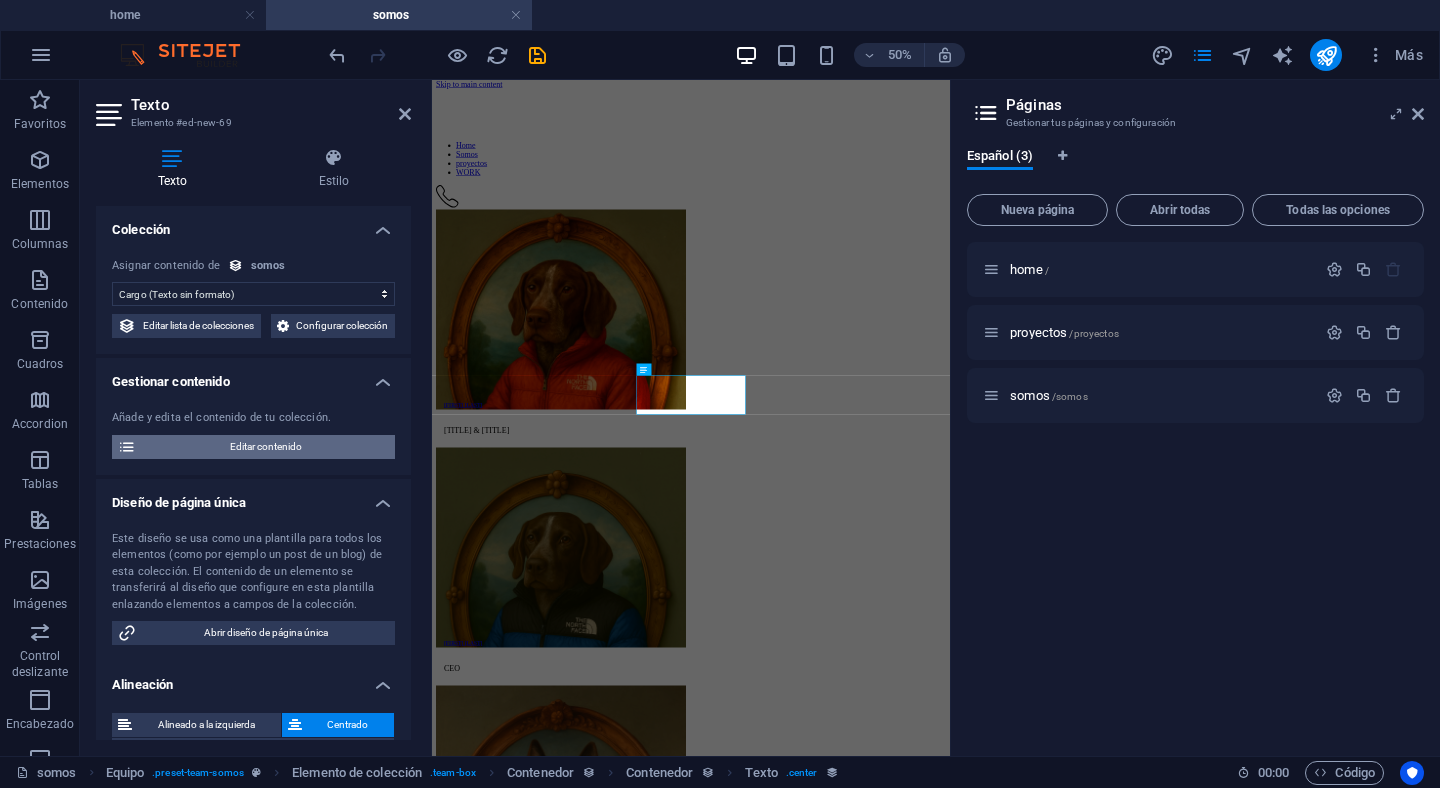click on "Editar contenido" at bounding box center (265, 447) 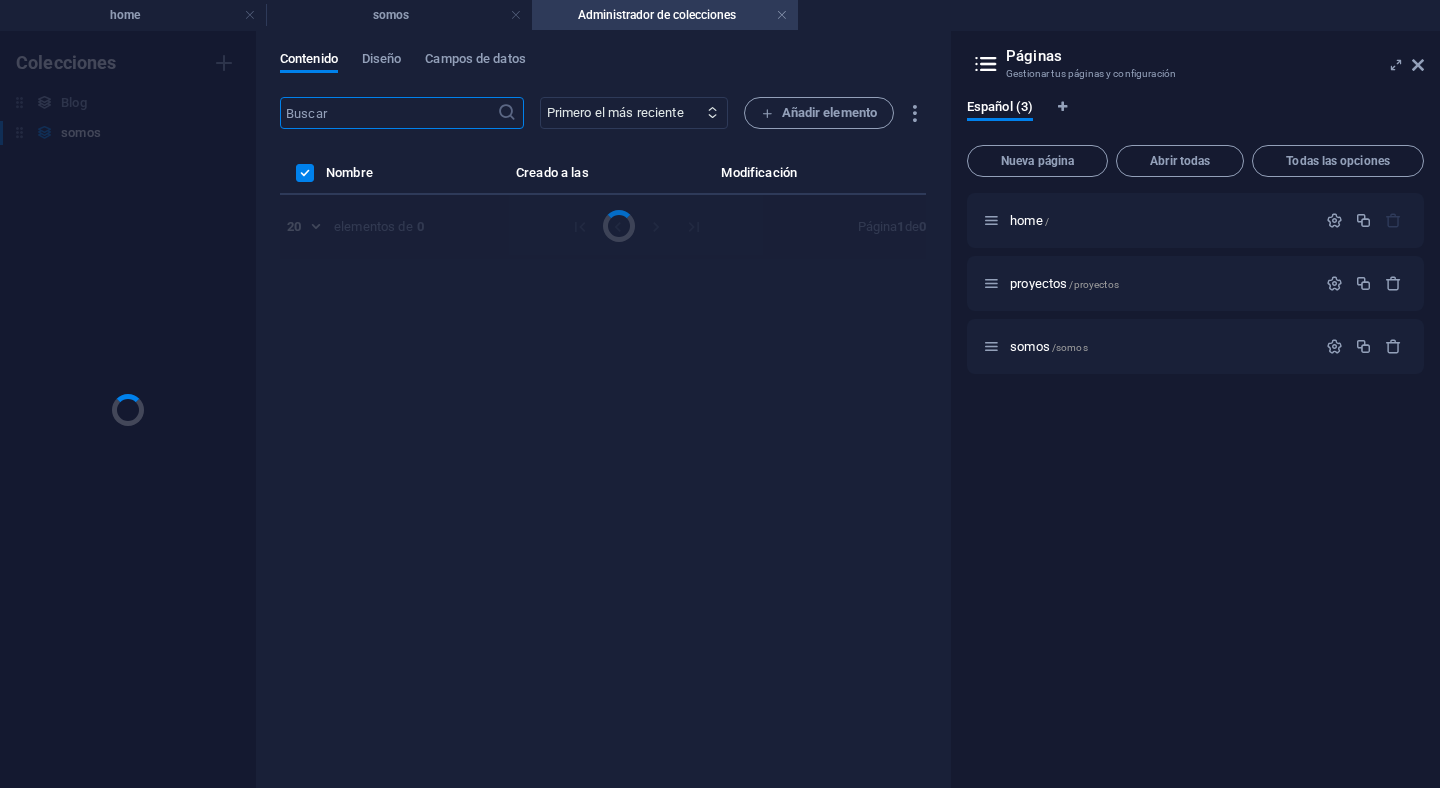 scroll, scrollTop: 0, scrollLeft: 0, axis: both 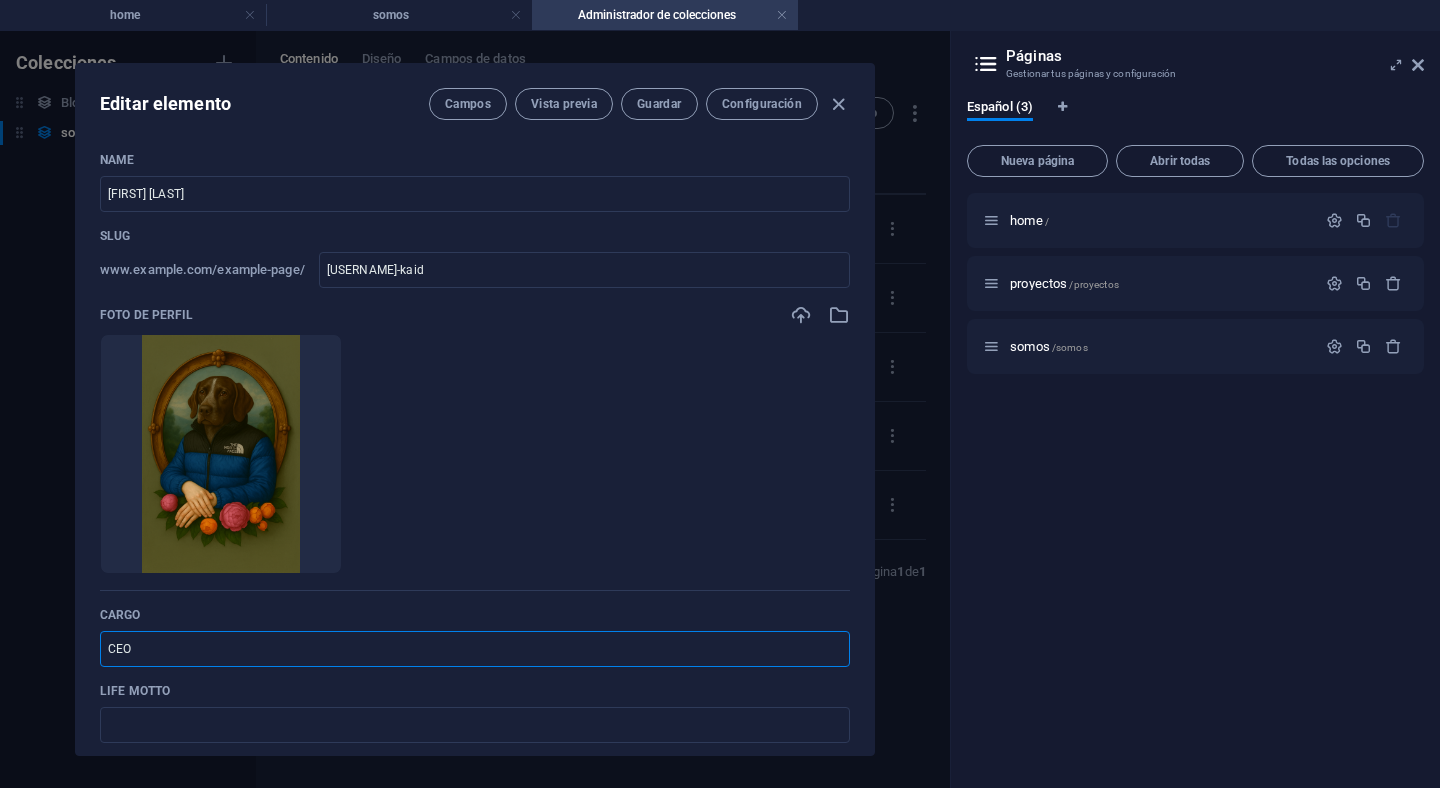 click on "CEO" at bounding box center [475, 649] 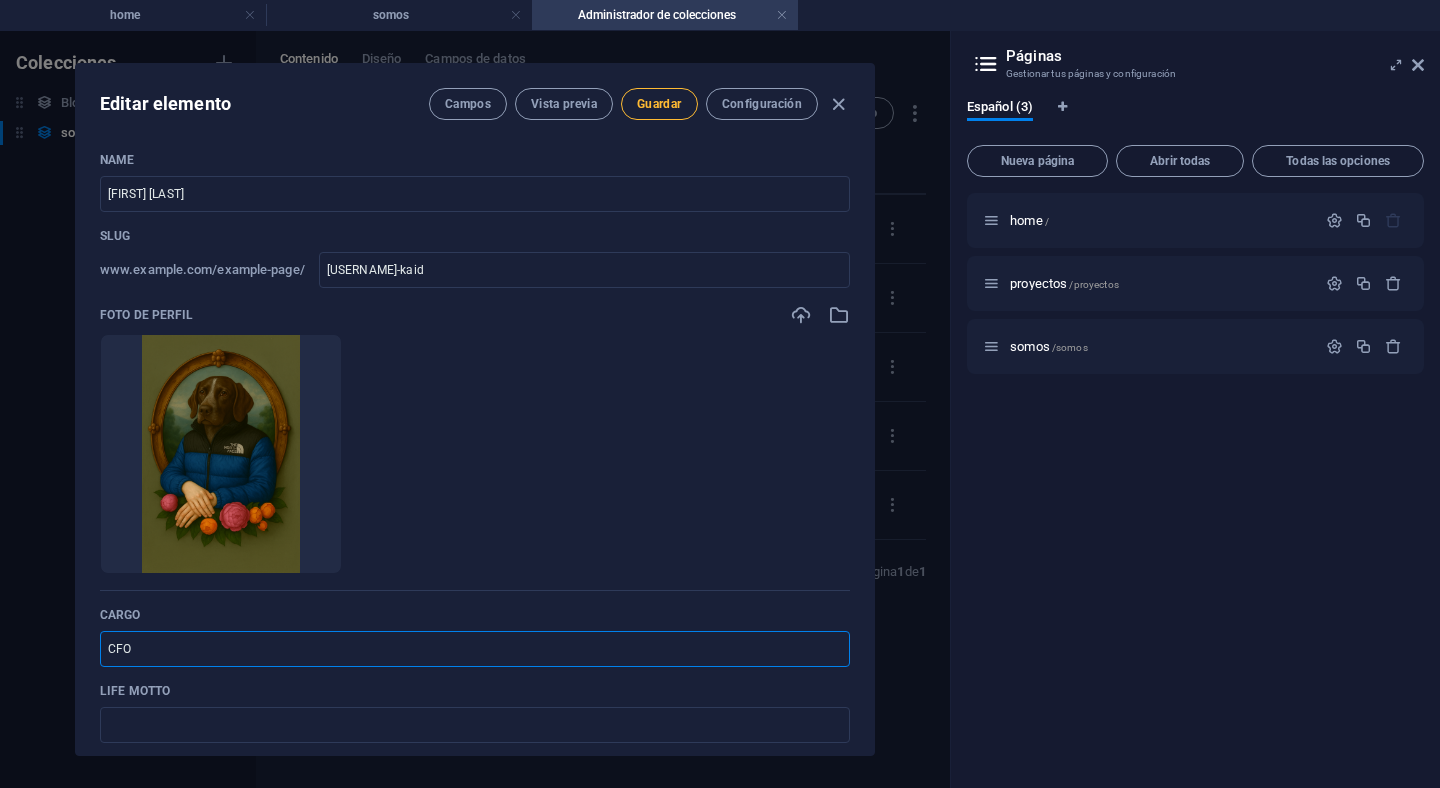 type on "CFO" 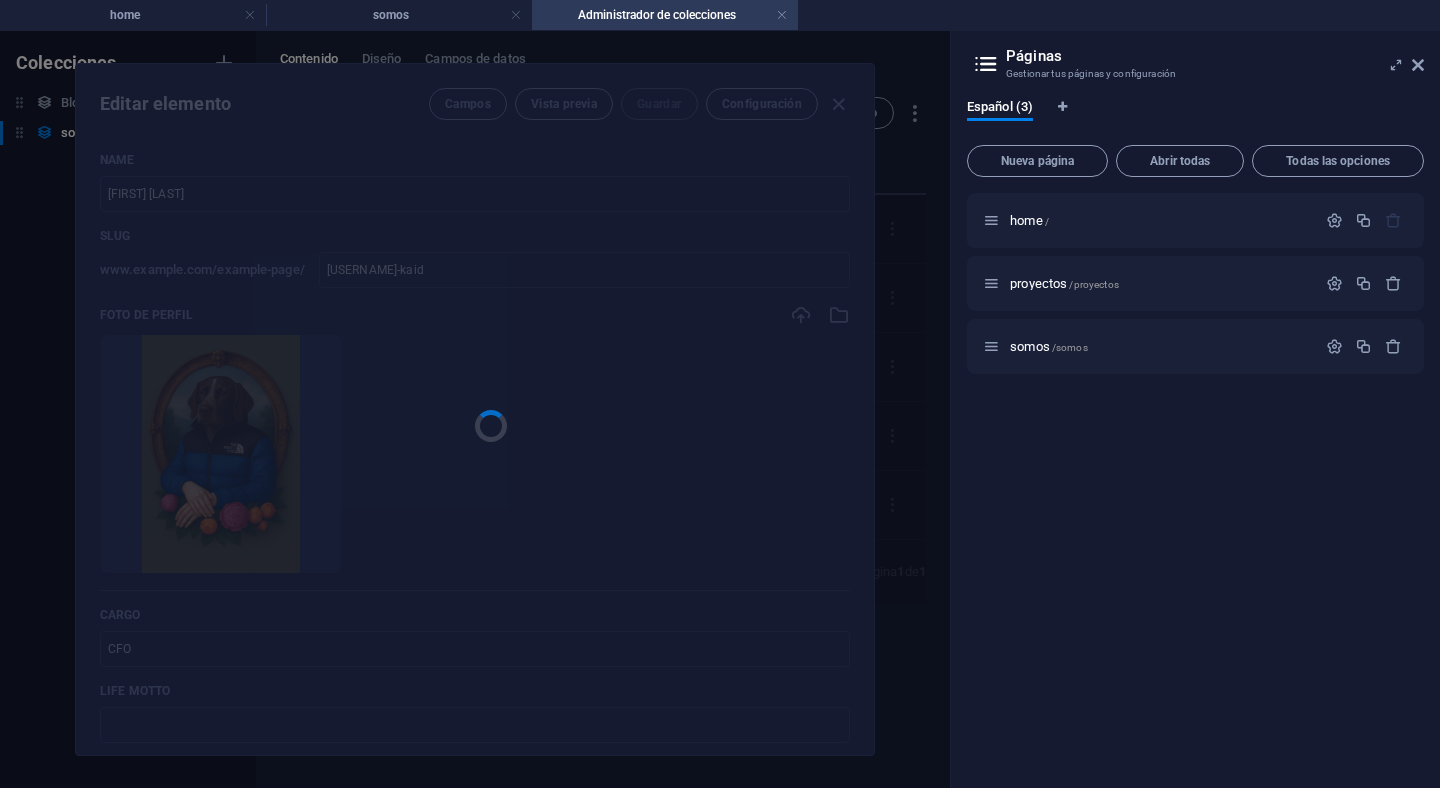 type 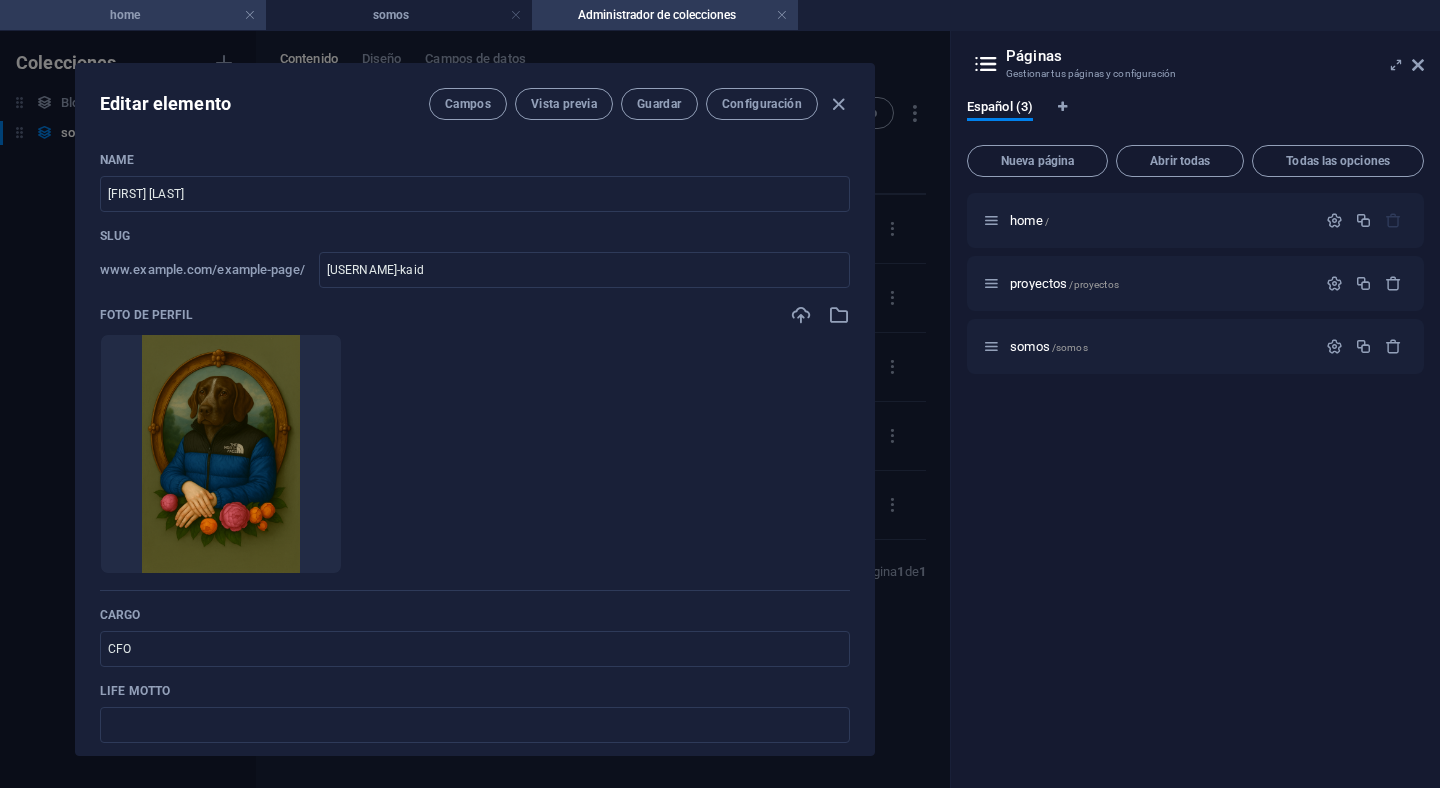 click on "home" at bounding box center [133, 15] 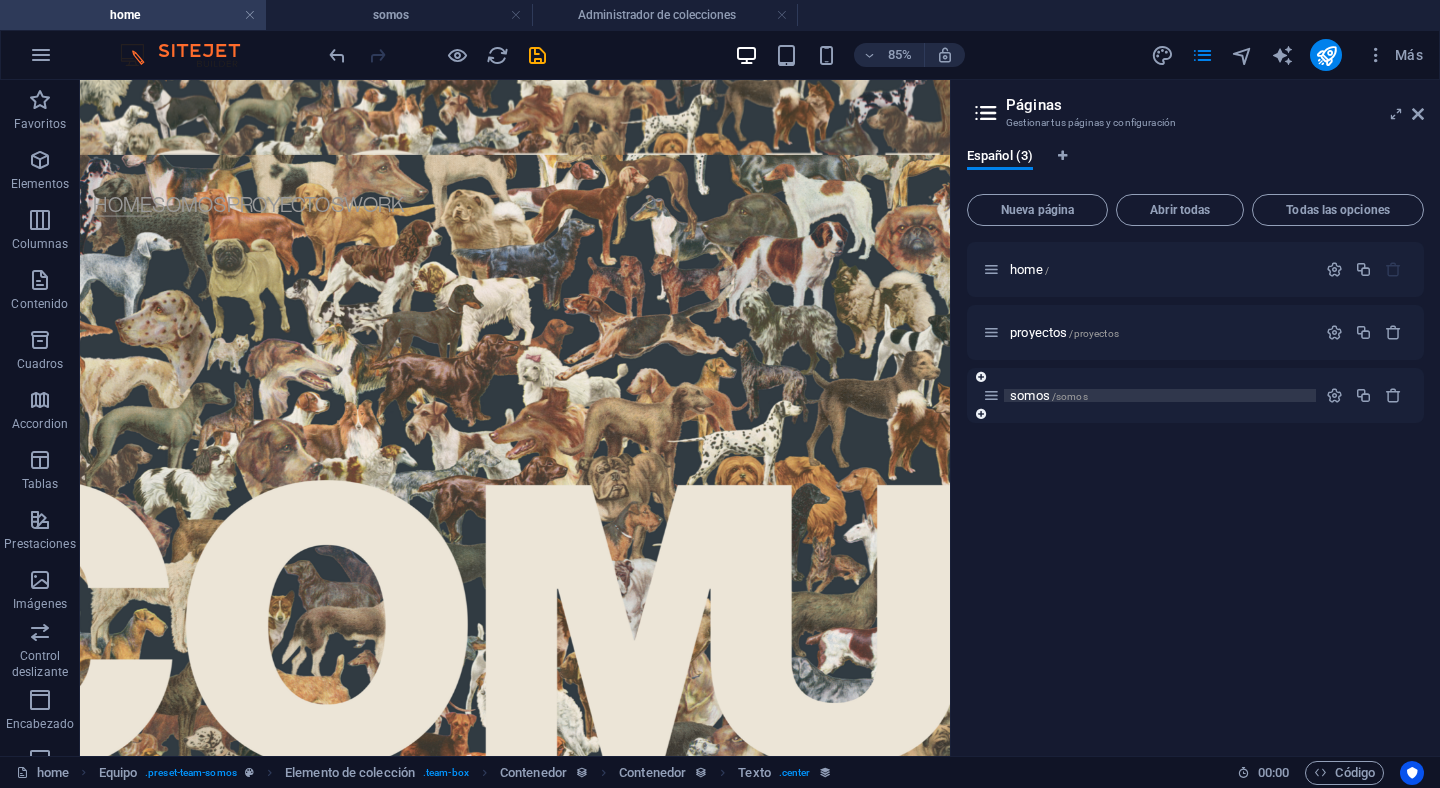 click on "/somos" at bounding box center [1070, 396] 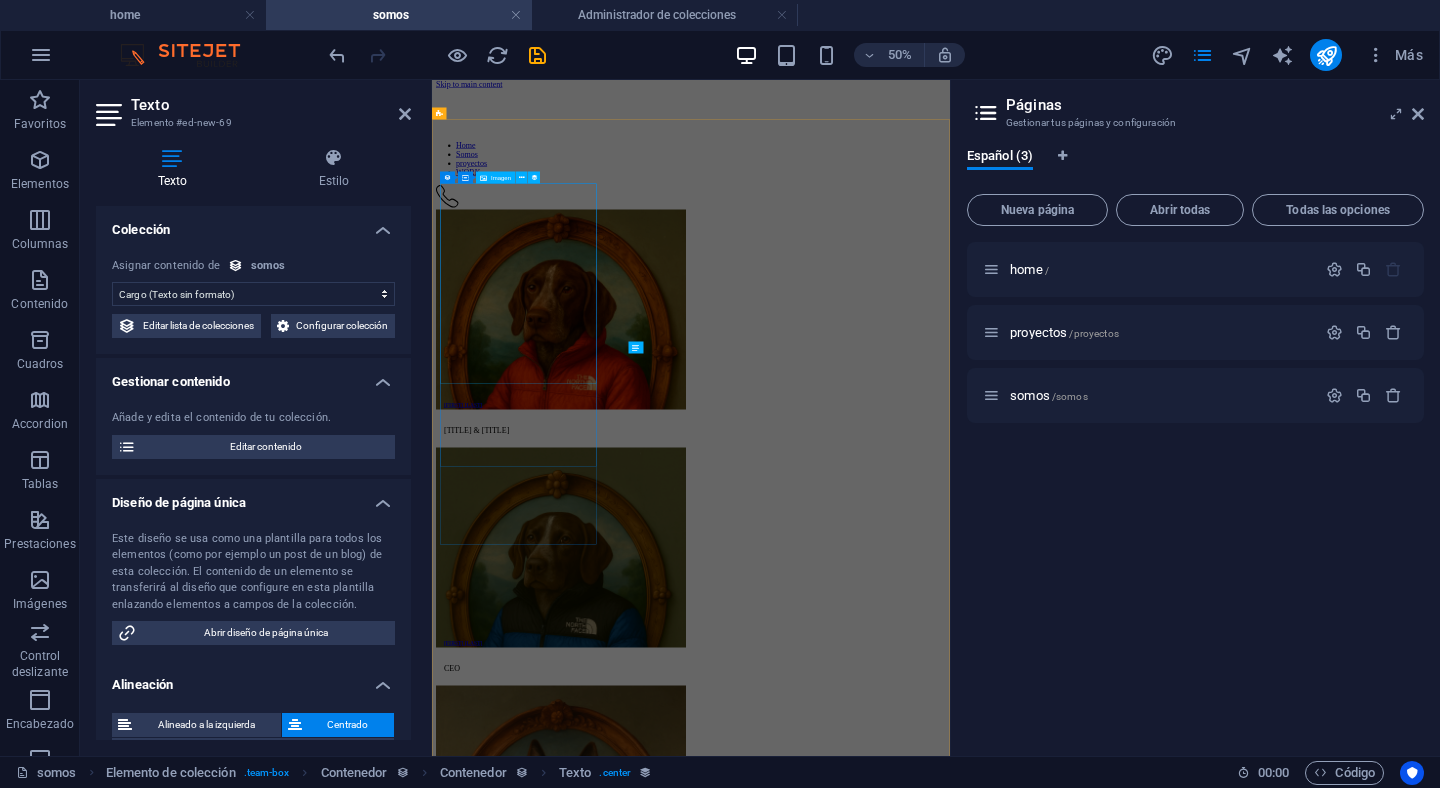 click at bounding box center (950, 540) 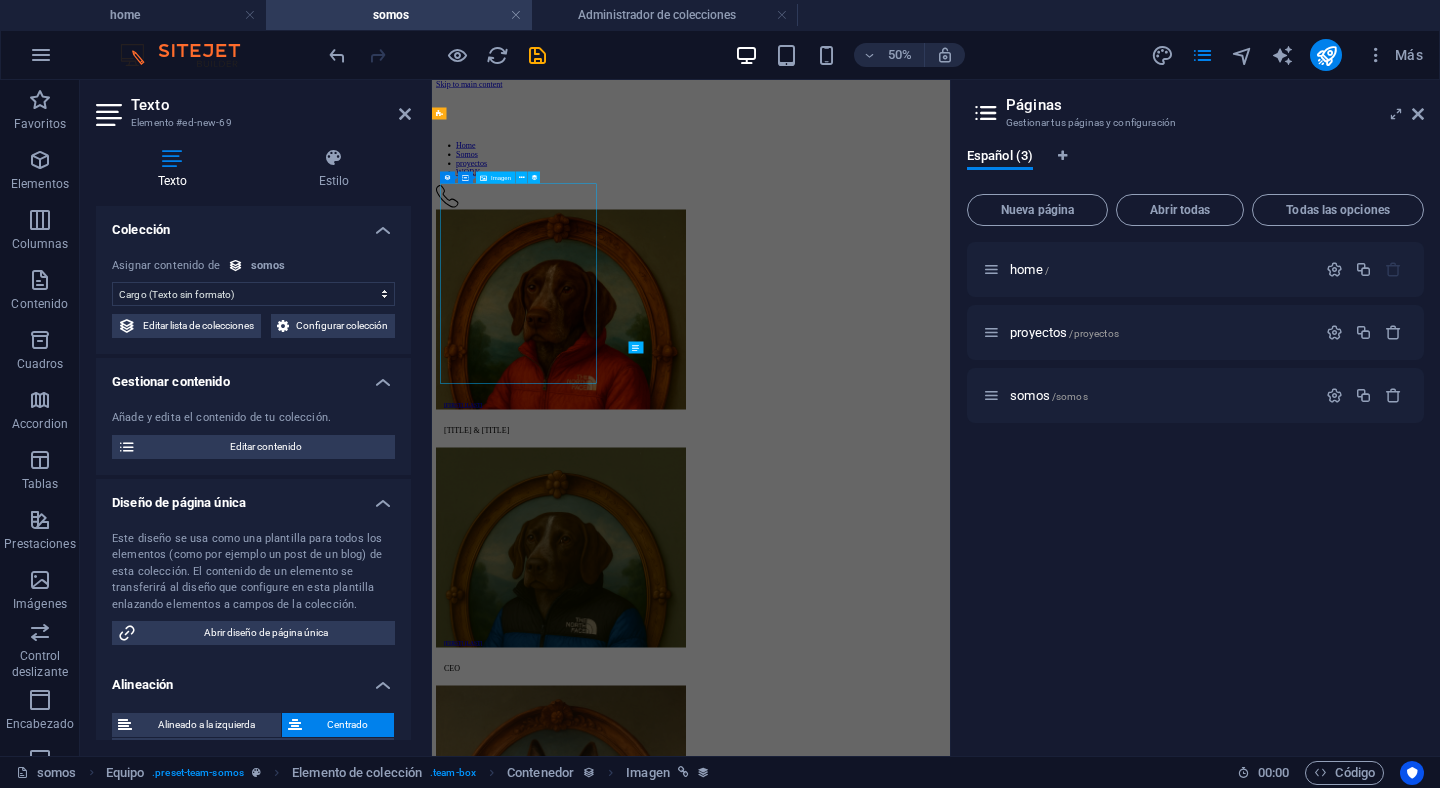 click at bounding box center (950, 540) 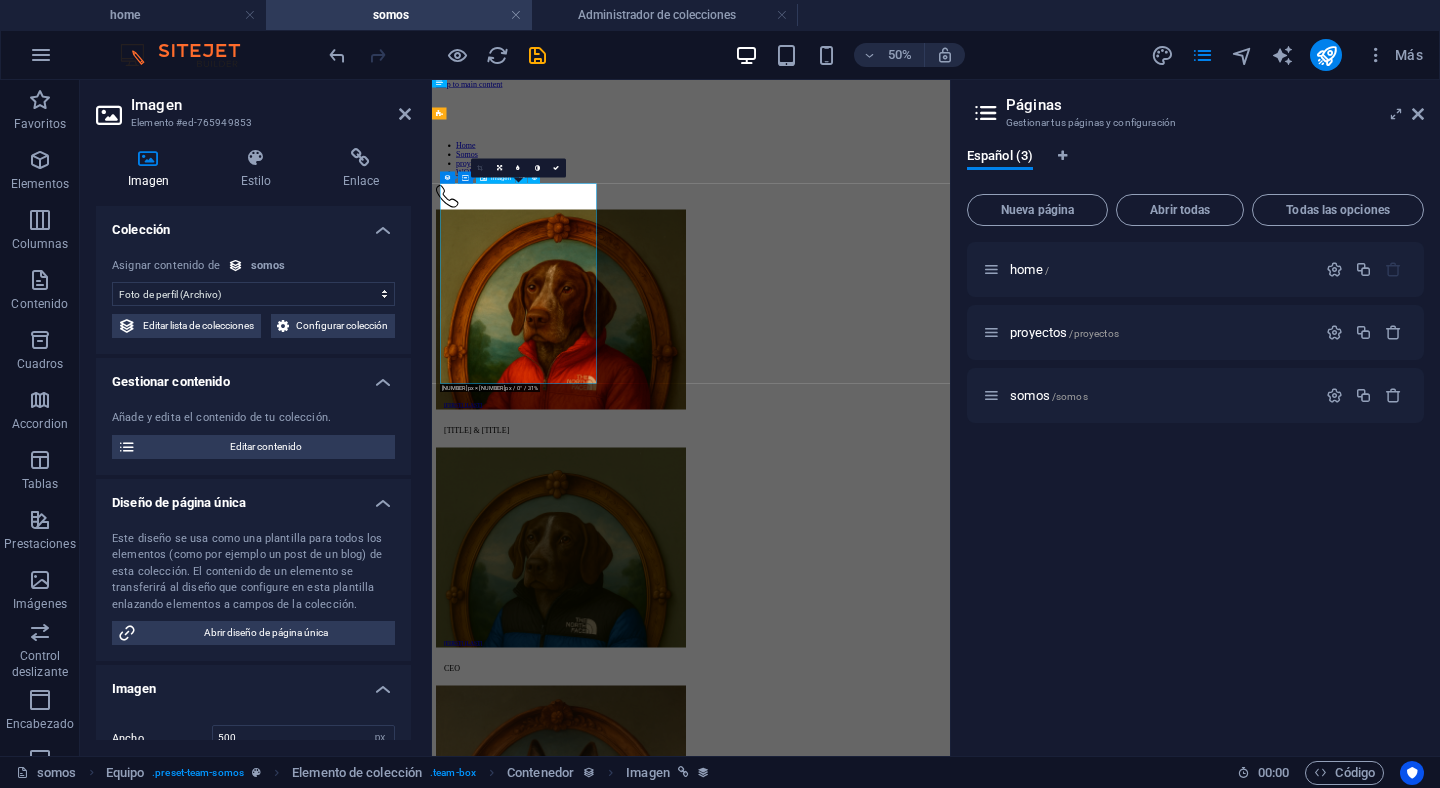 click at bounding box center [950, 540] 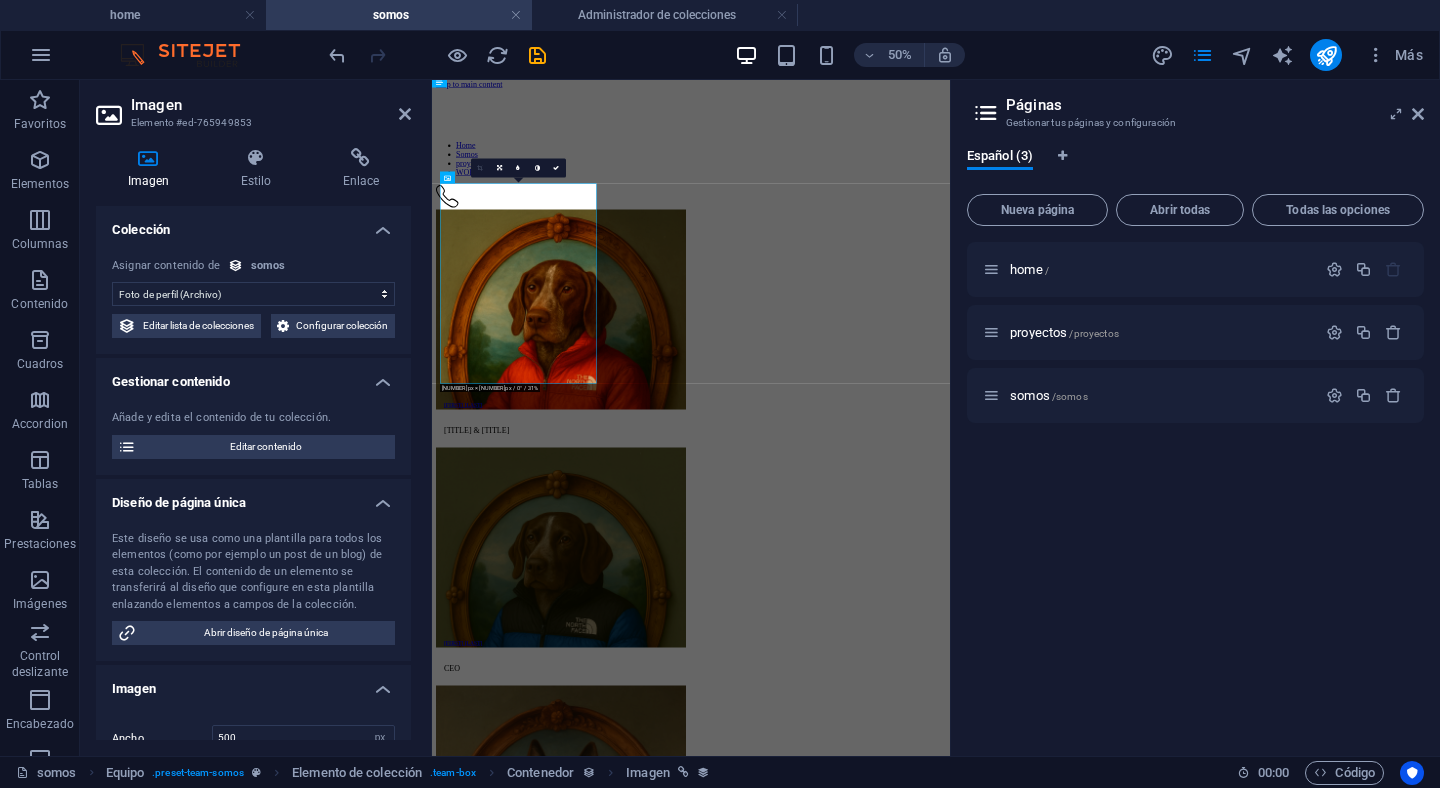 click at bounding box center [148, 158] 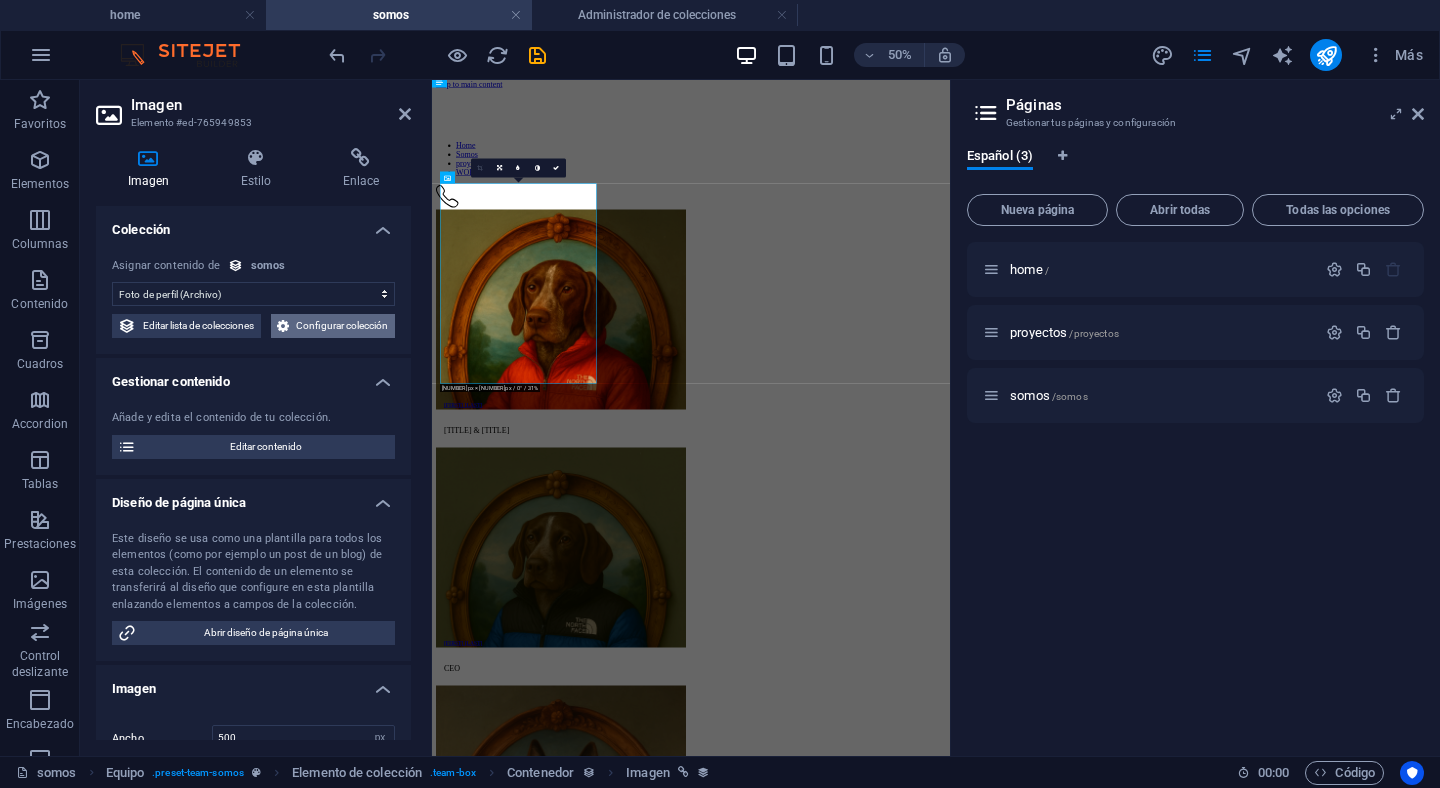 click on "Configurar colección" at bounding box center (342, 326) 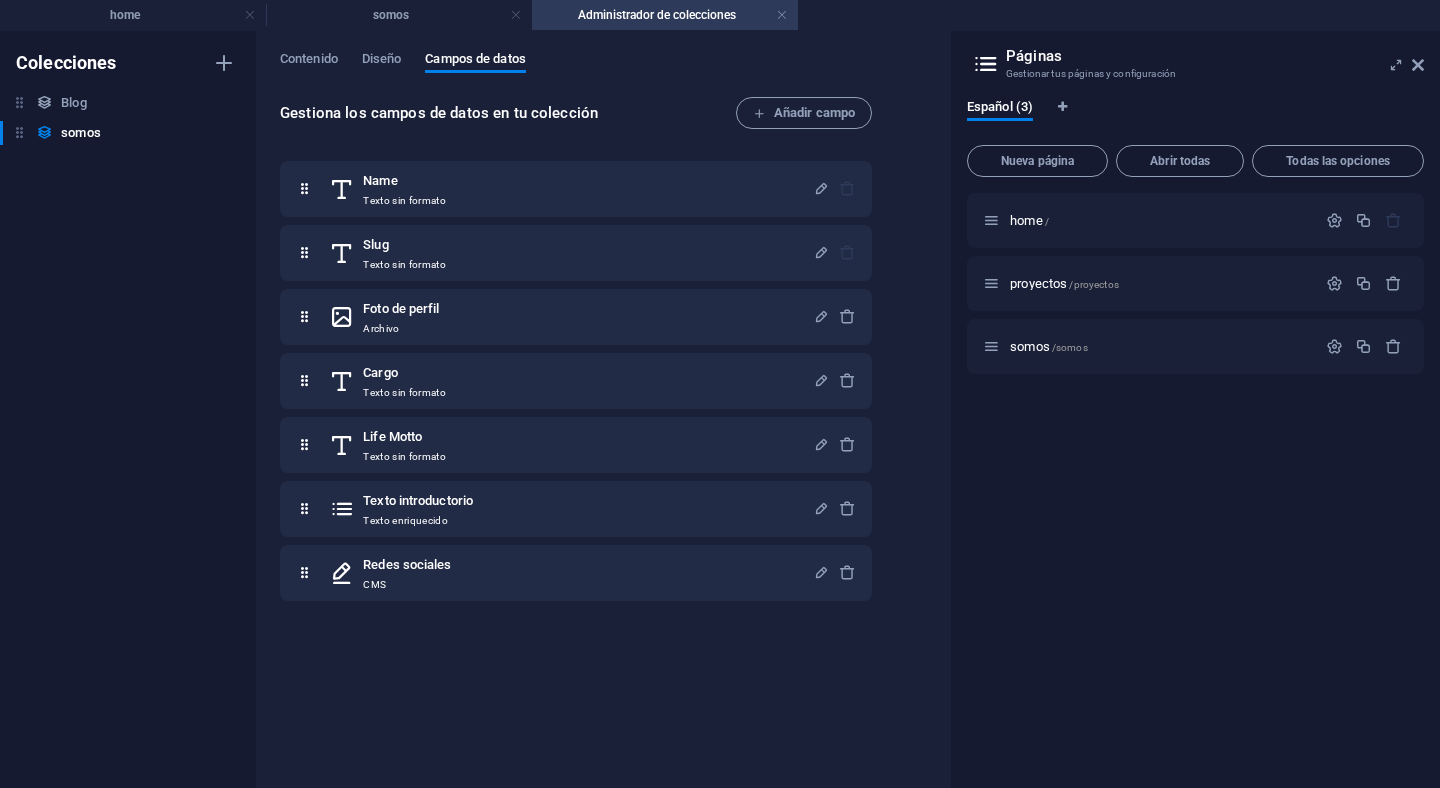 scroll, scrollTop: 0, scrollLeft: 0, axis: both 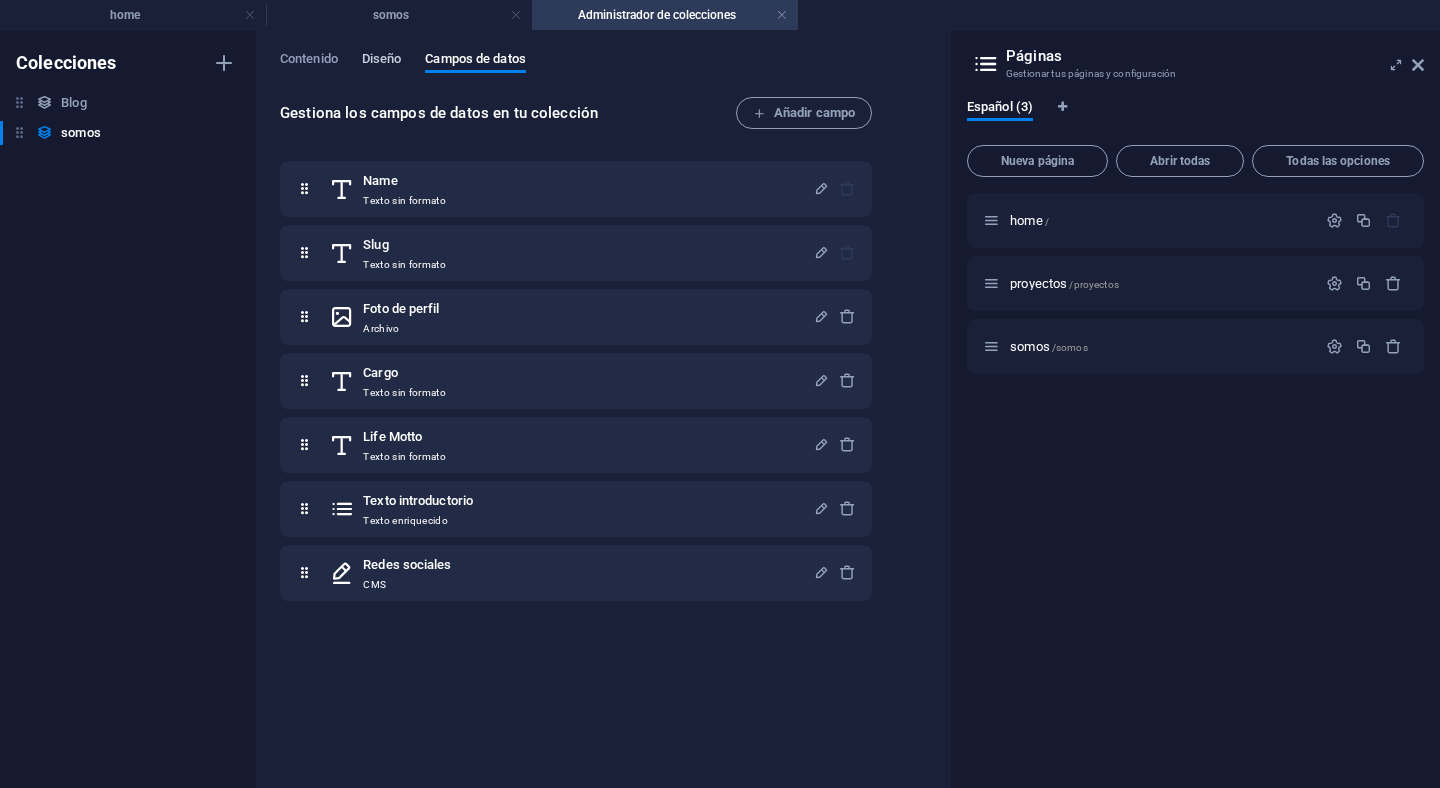 click on "Diseño" at bounding box center (382, 61) 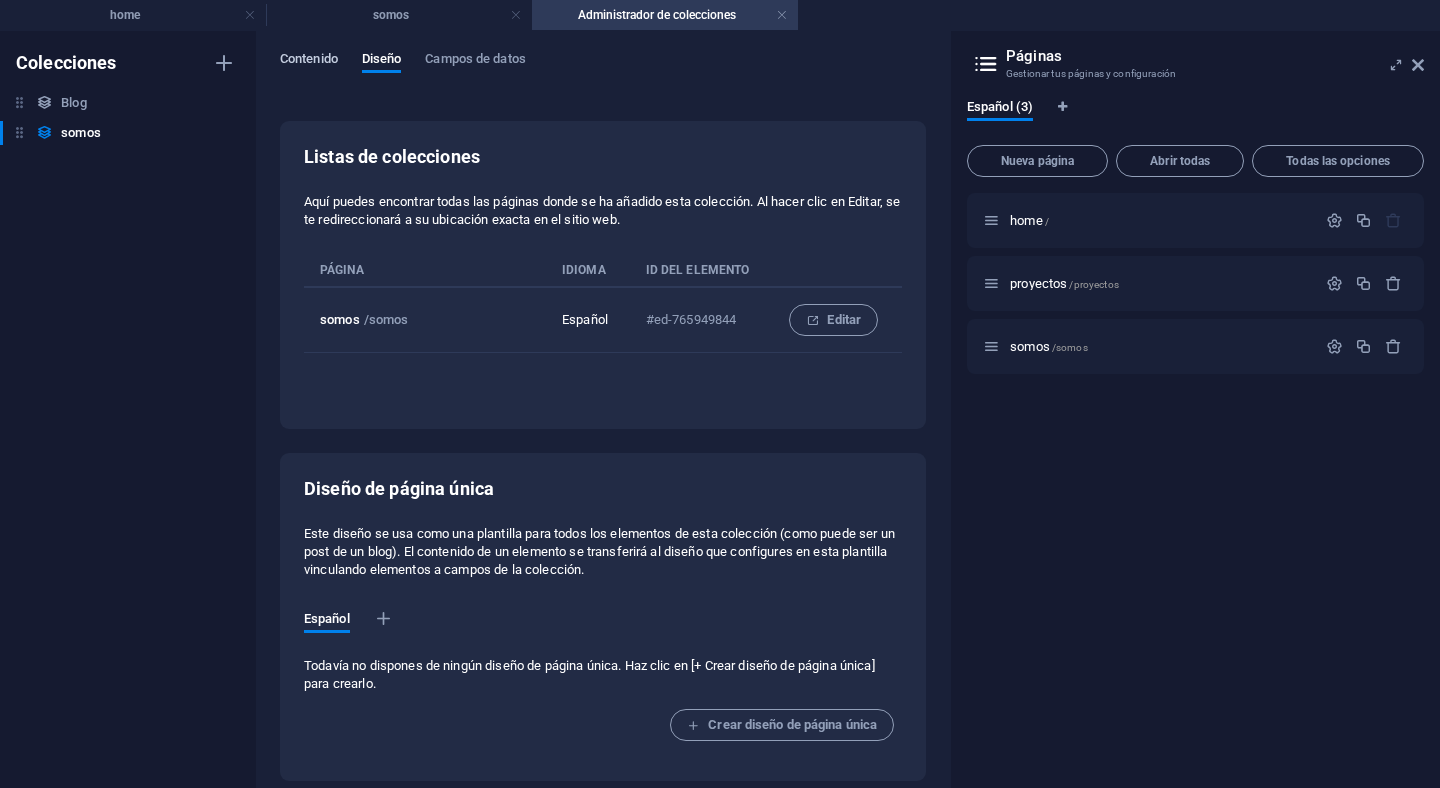 click on "Contenido" at bounding box center (309, 61) 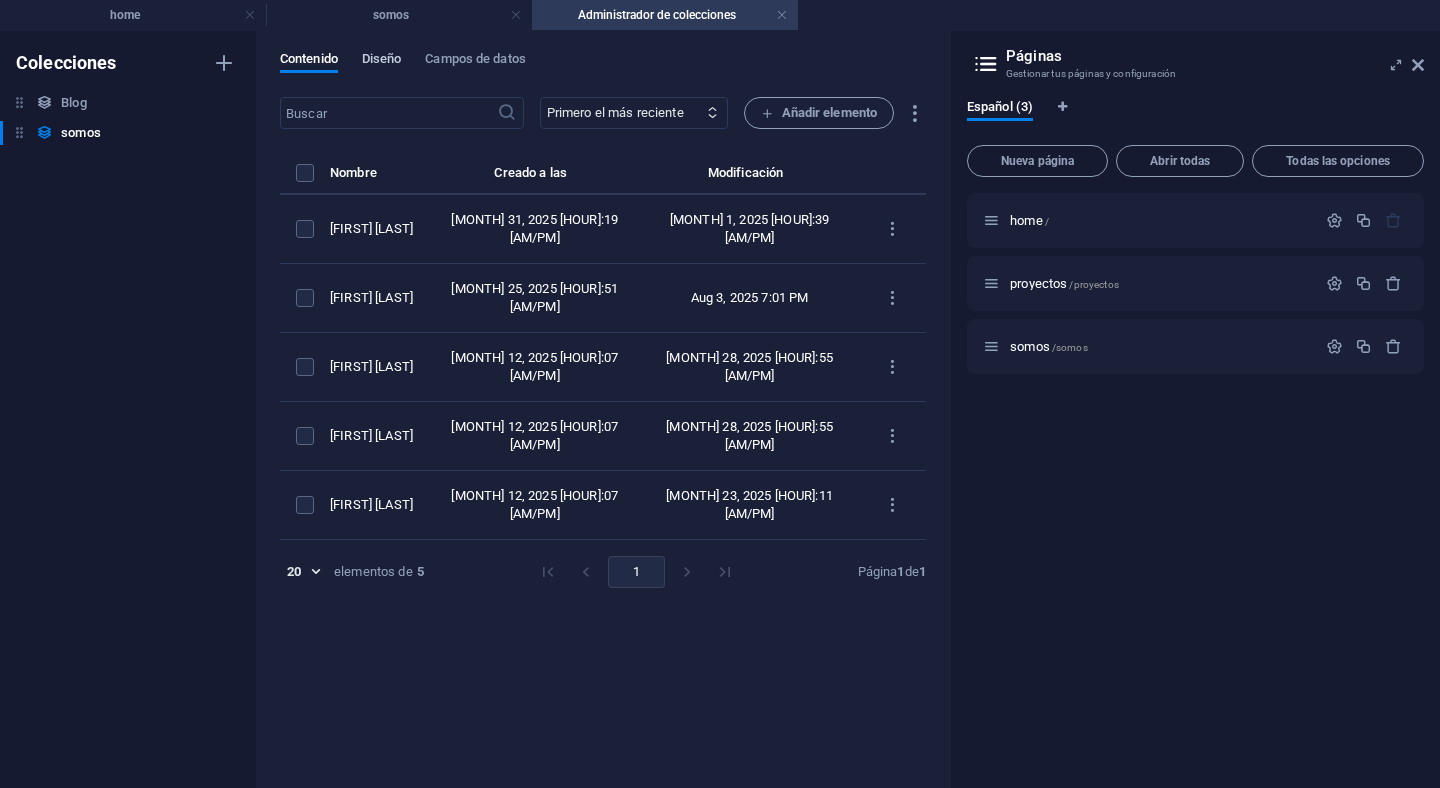 click on "Diseño" at bounding box center (382, 61) 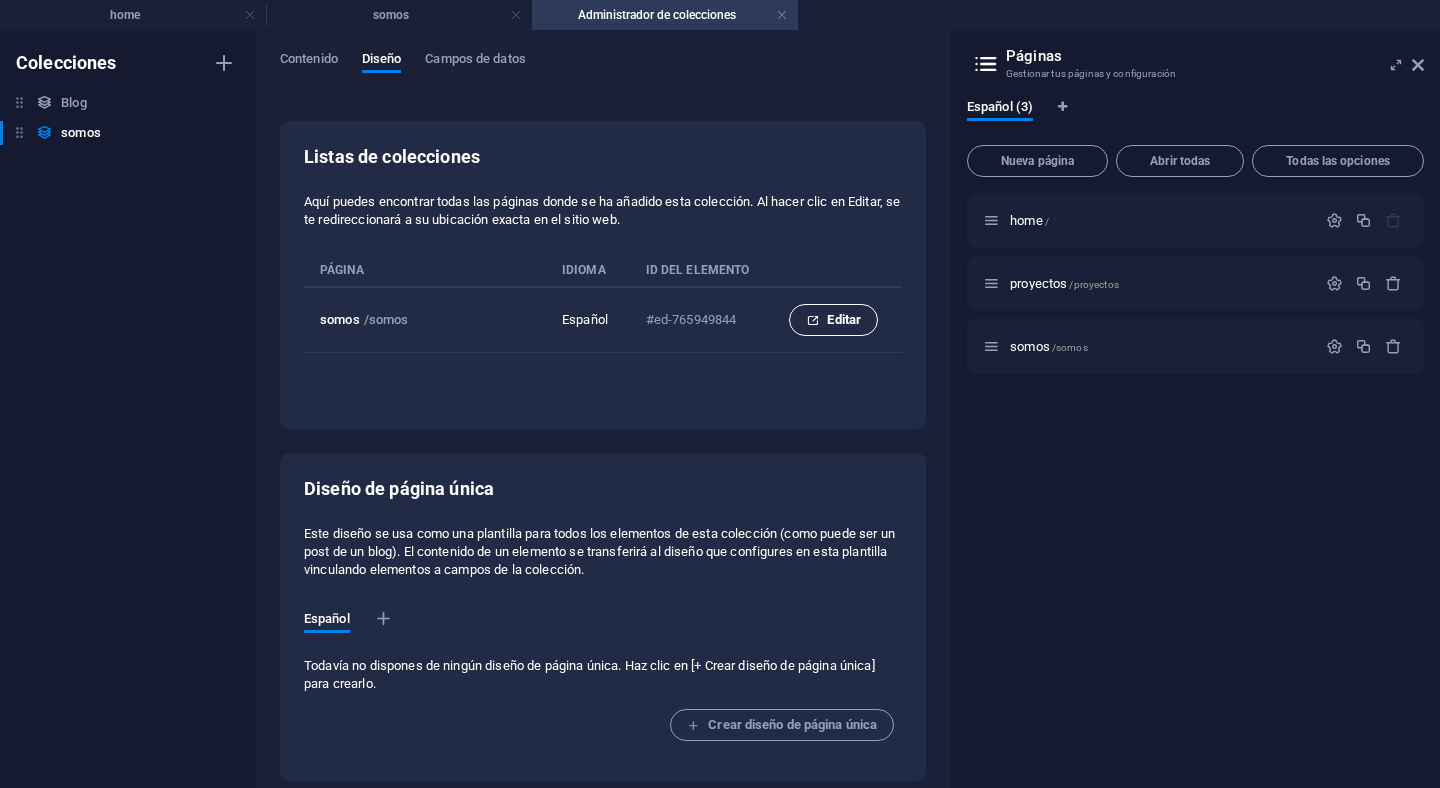 drag, startPoint x: 813, startPoint y: 322, endPoint x: 760, endPoint y: 485, distance: 171.40012 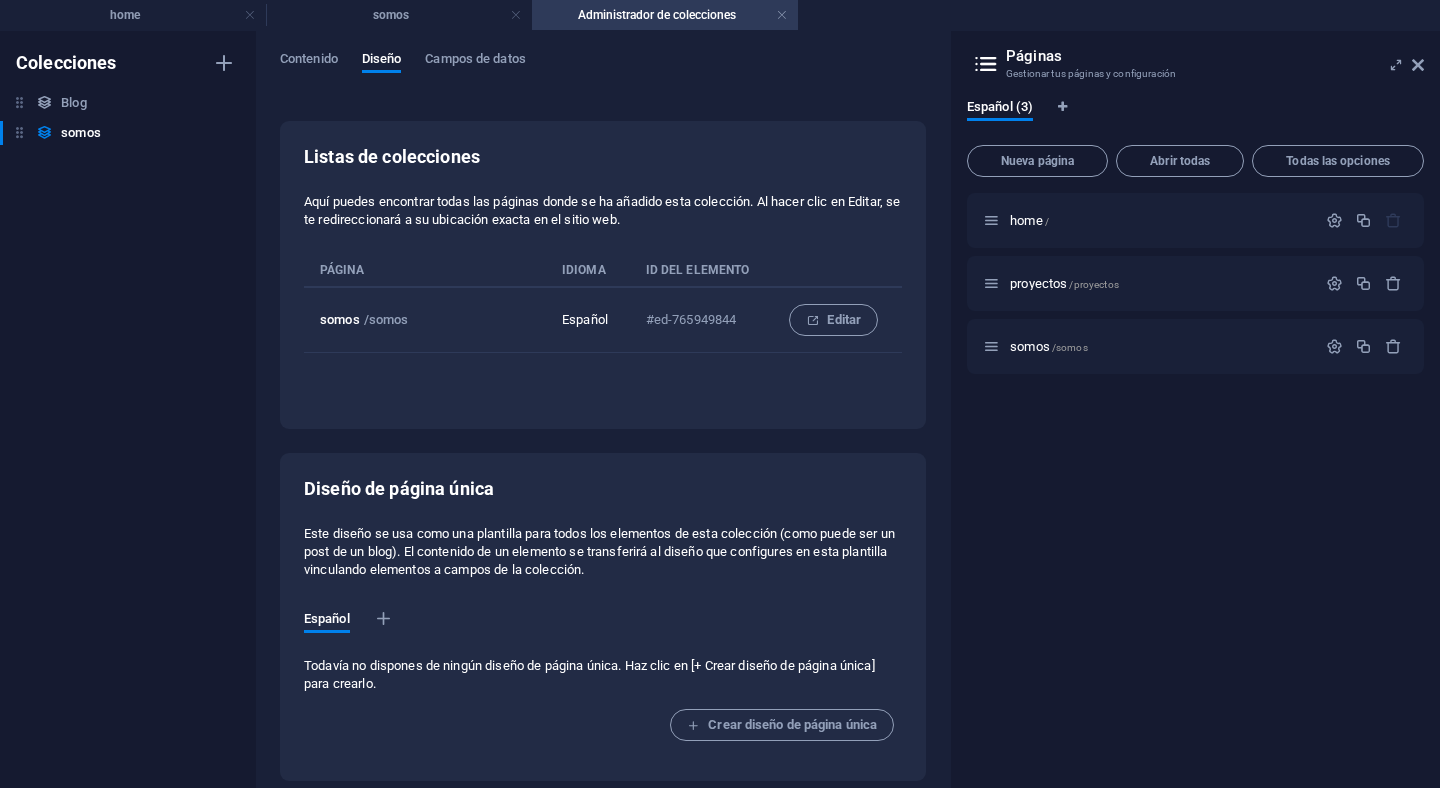 scroll, scrollTop: 9, scrollLeft: 0, axis: vertical 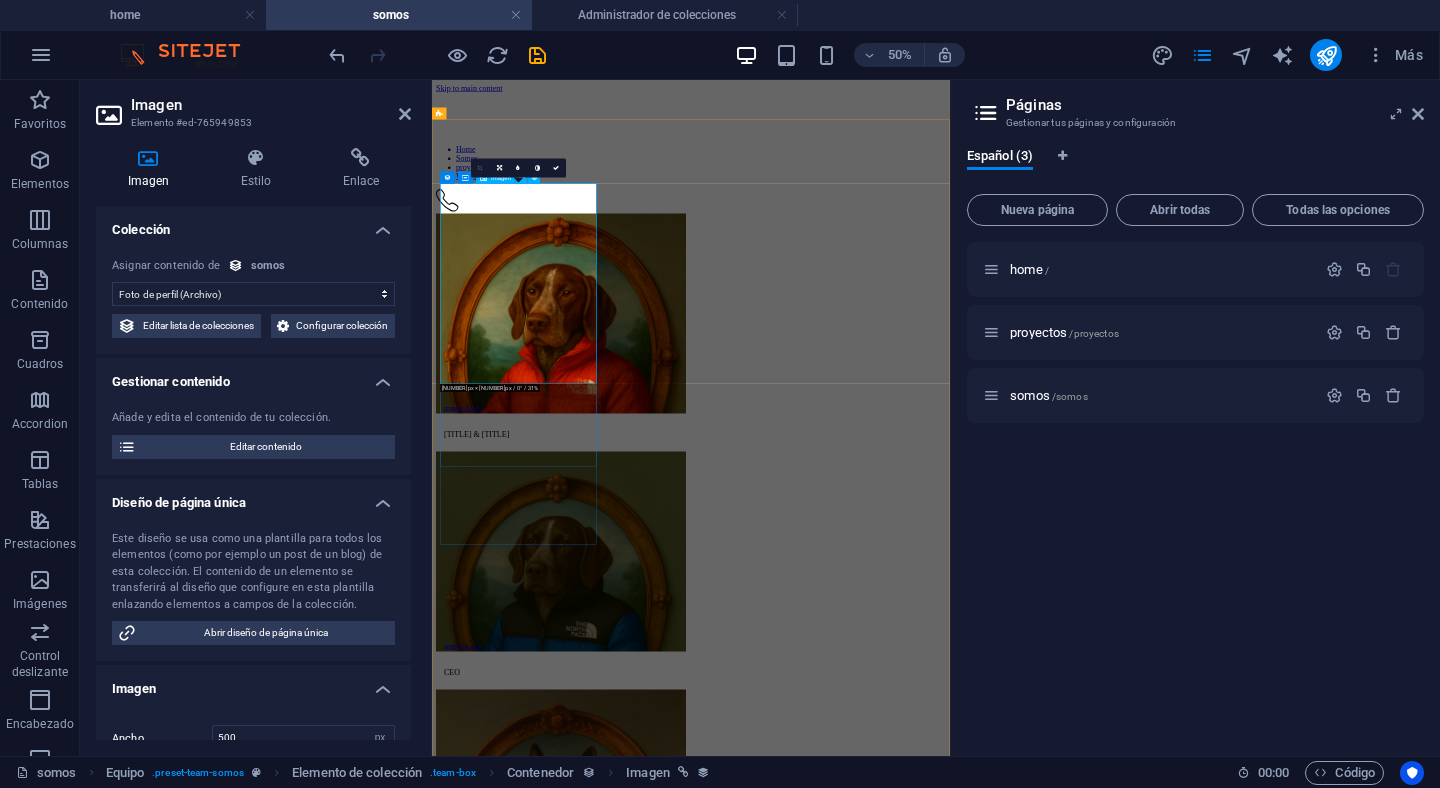 click at bounding box center (950, 549) 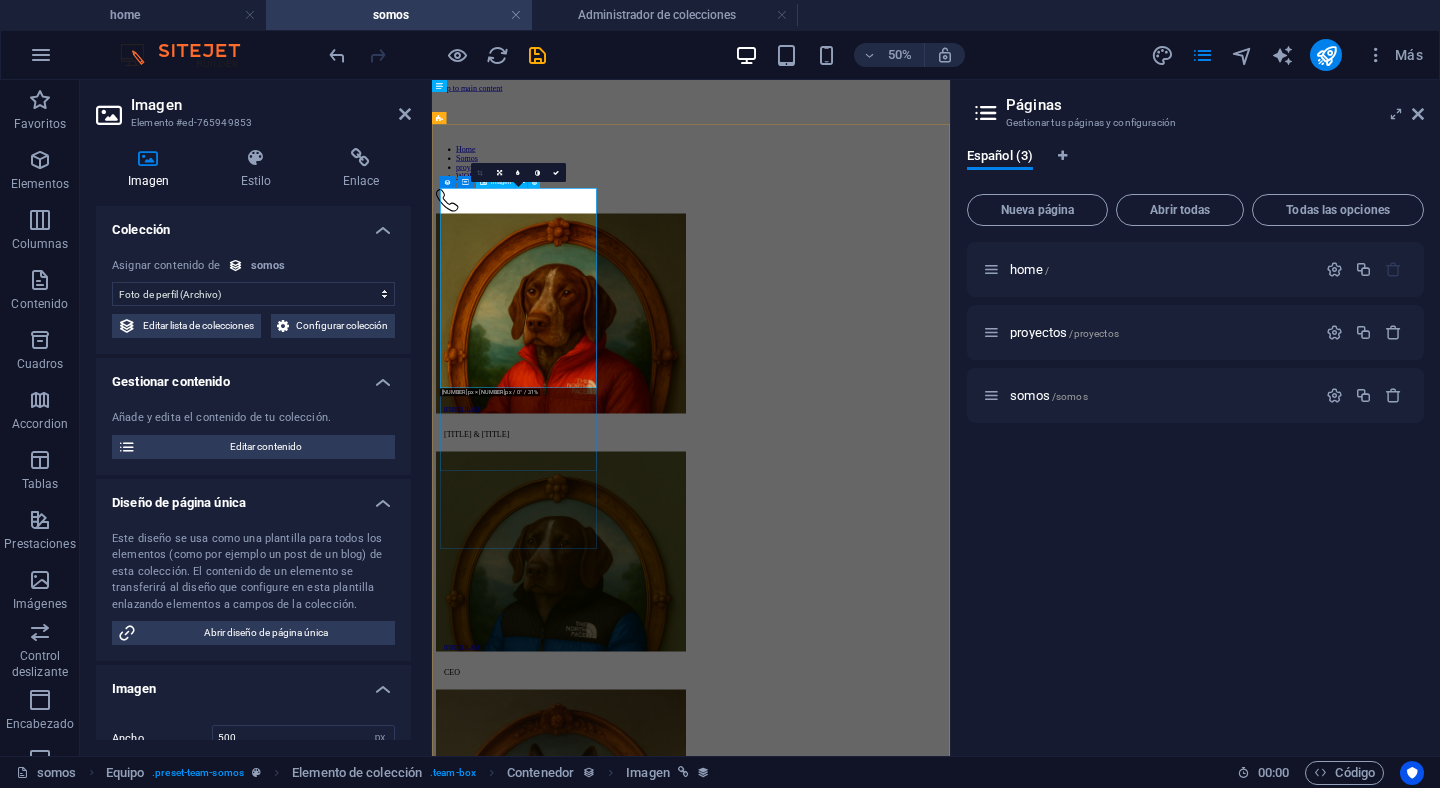click at bounding box center [950, 549] 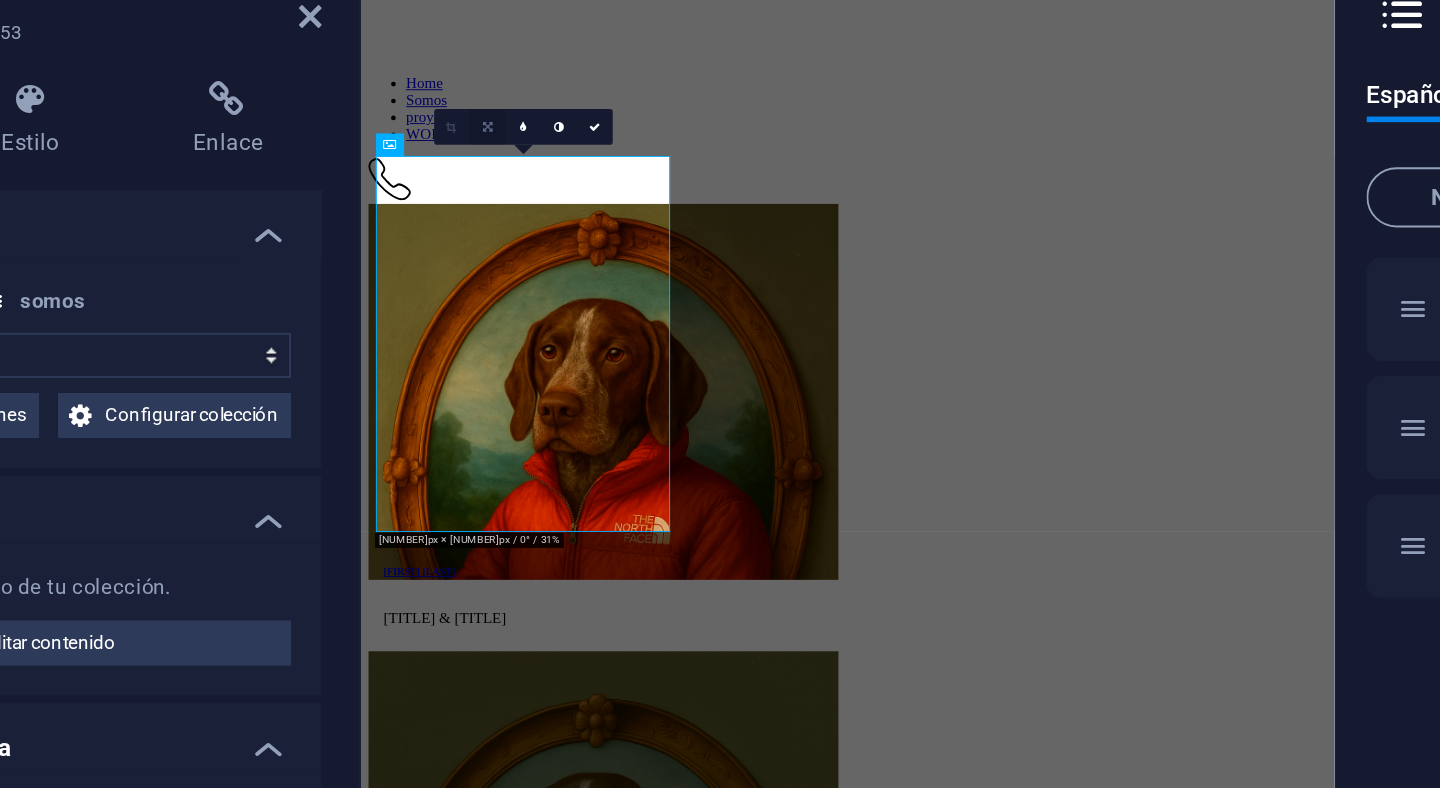 click at bounding box center [499, 172] 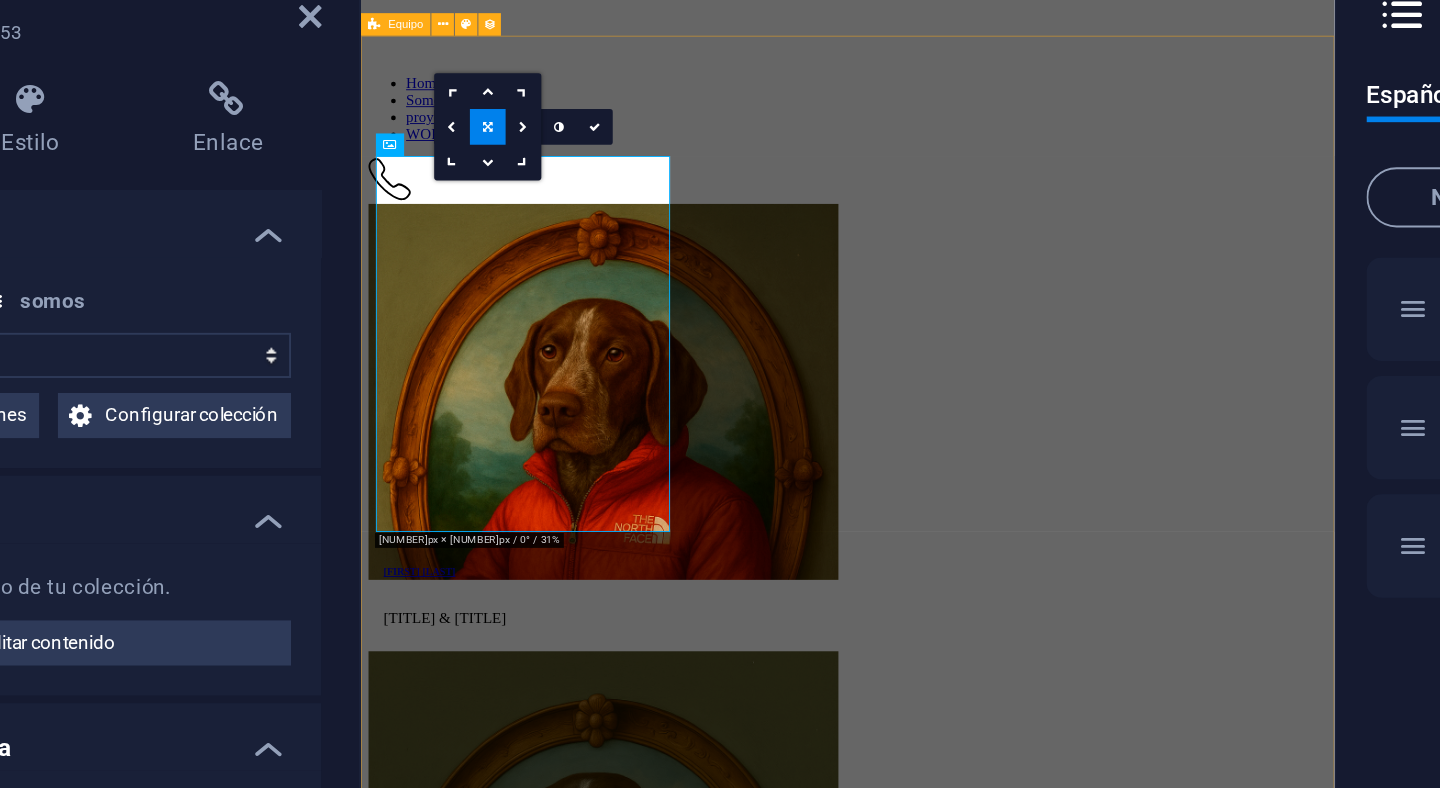 click on "[USERNAME] [TITLE] & [TITLE] [FIRST] [LAST] [TITLE] [FIRST] [LAST] [TITLE] [FIRST] [LAST] [TITLE] [FIRST] [LAST] ​ Anterior Siguiente" at bounding box center (878, 1533) 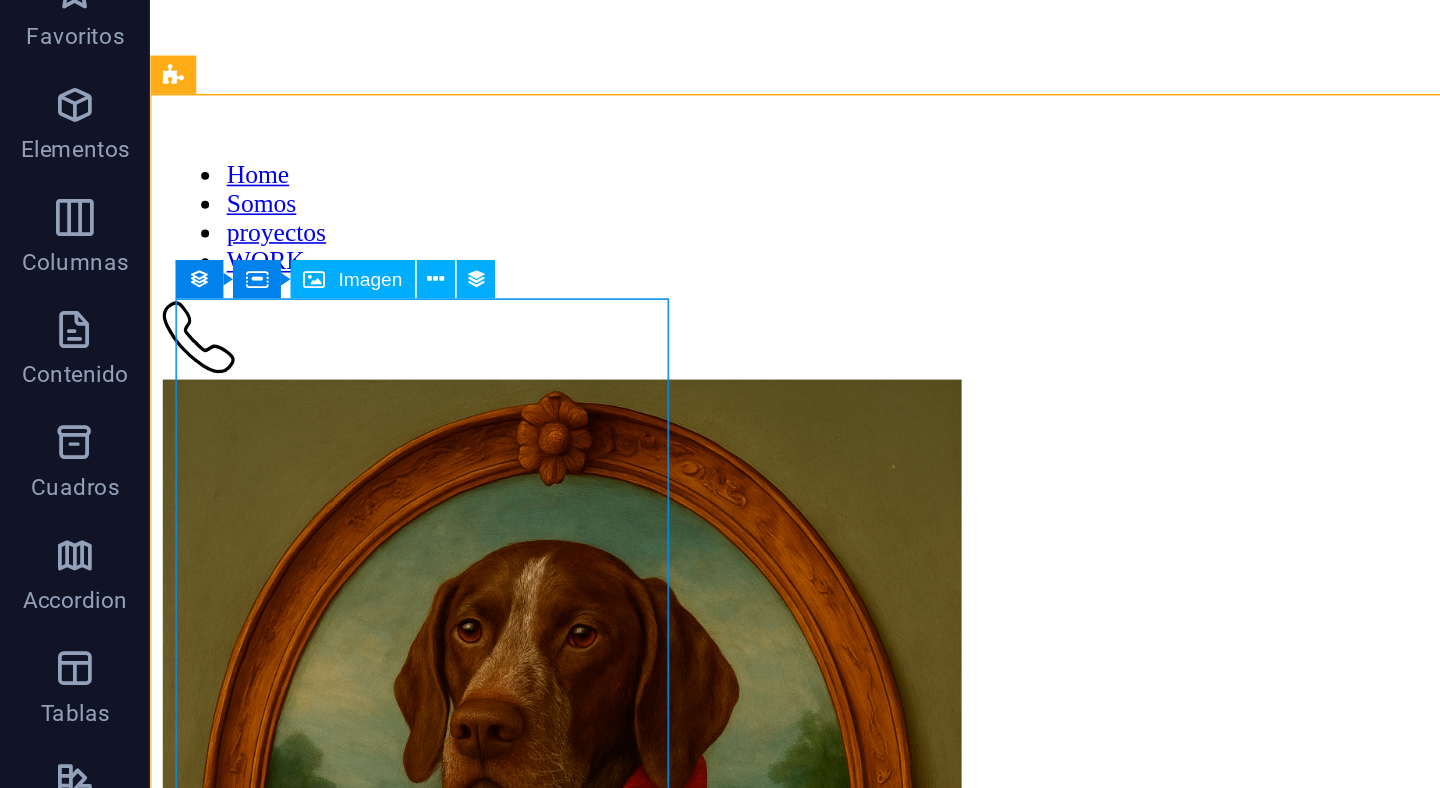click on "Imagen" at bounding box center (188, 253) 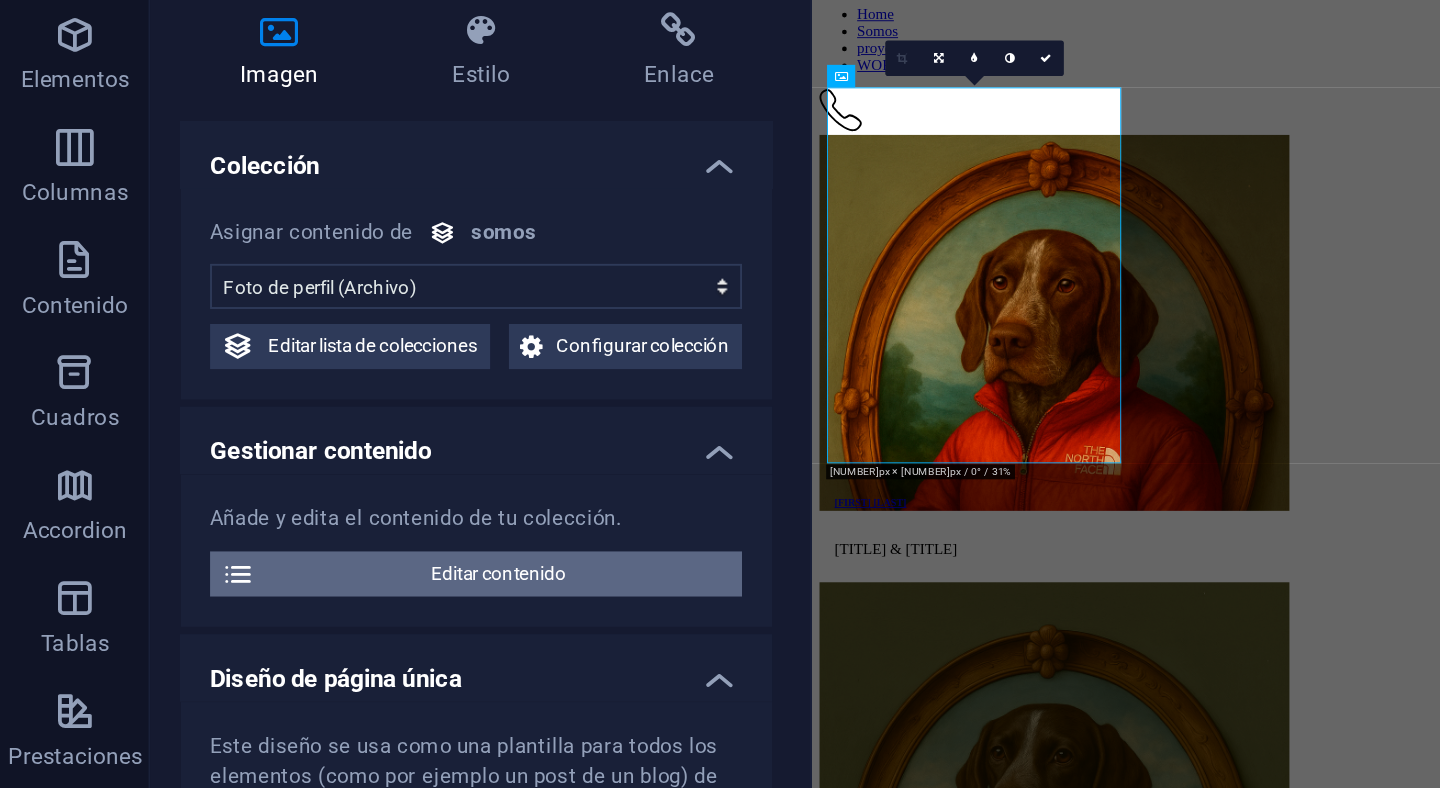 click on "Editar contenido" at bounding box center [265, 447] 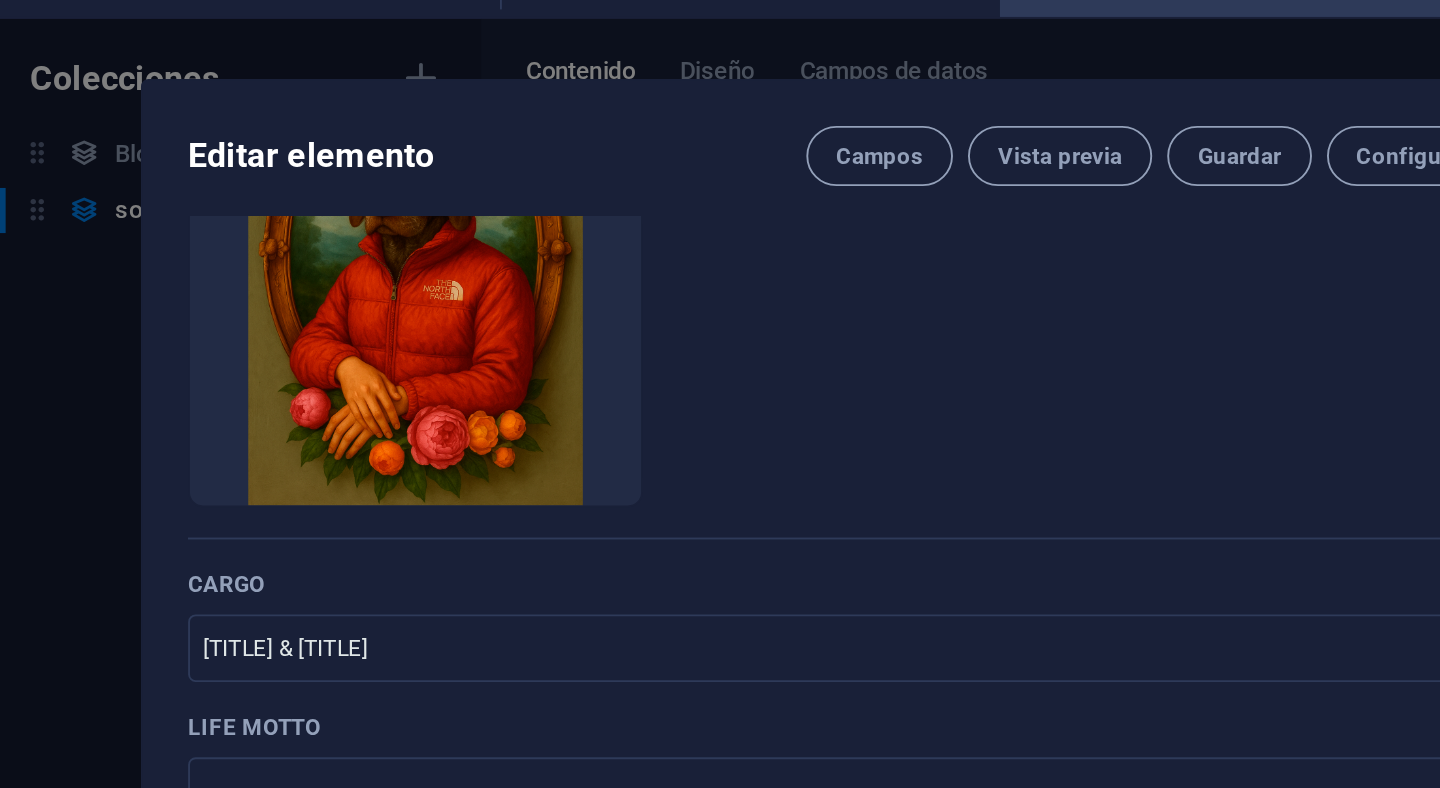 scroll, scrollTop: 273, scrollLeft: 0, axis: vertical 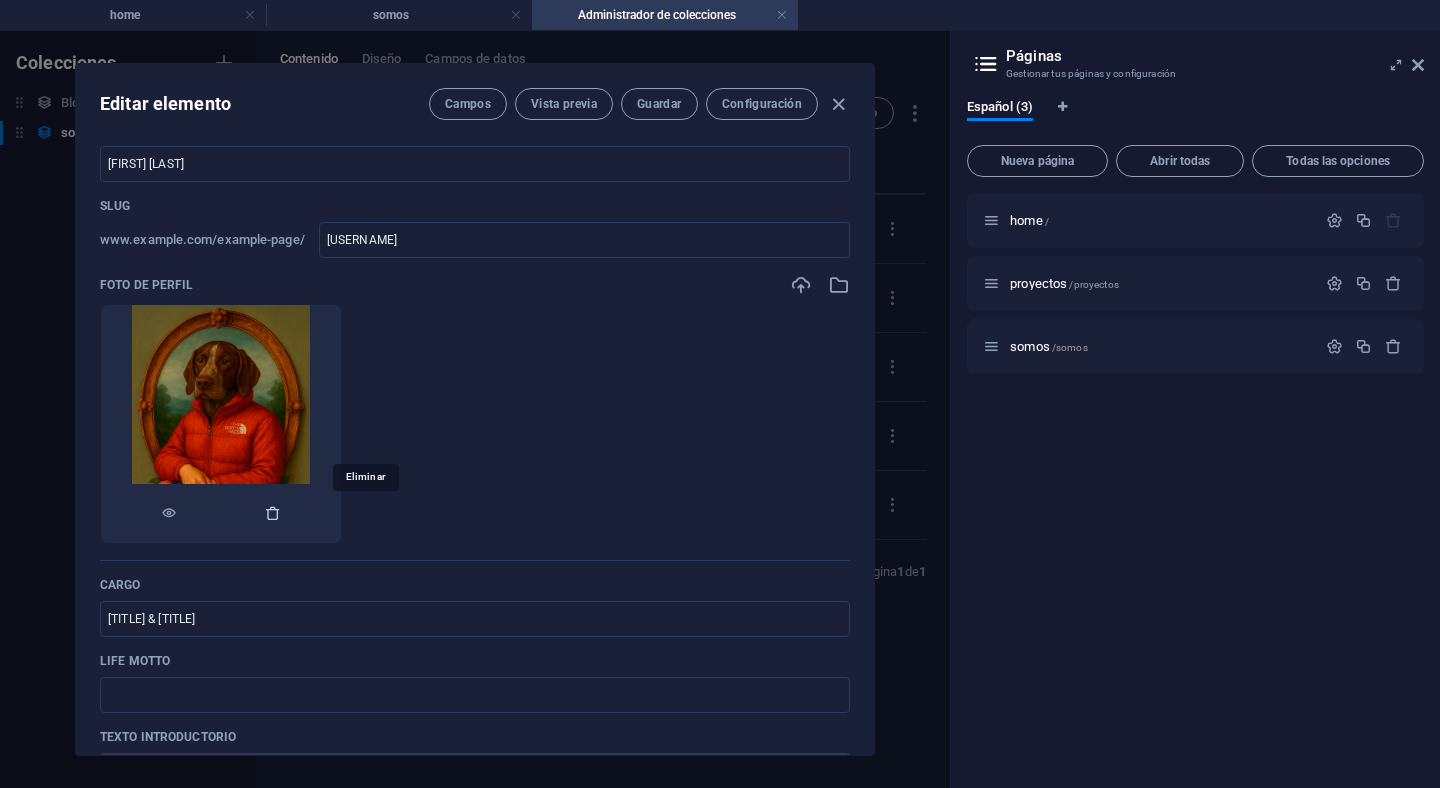 click at bounding box center [273, 513] 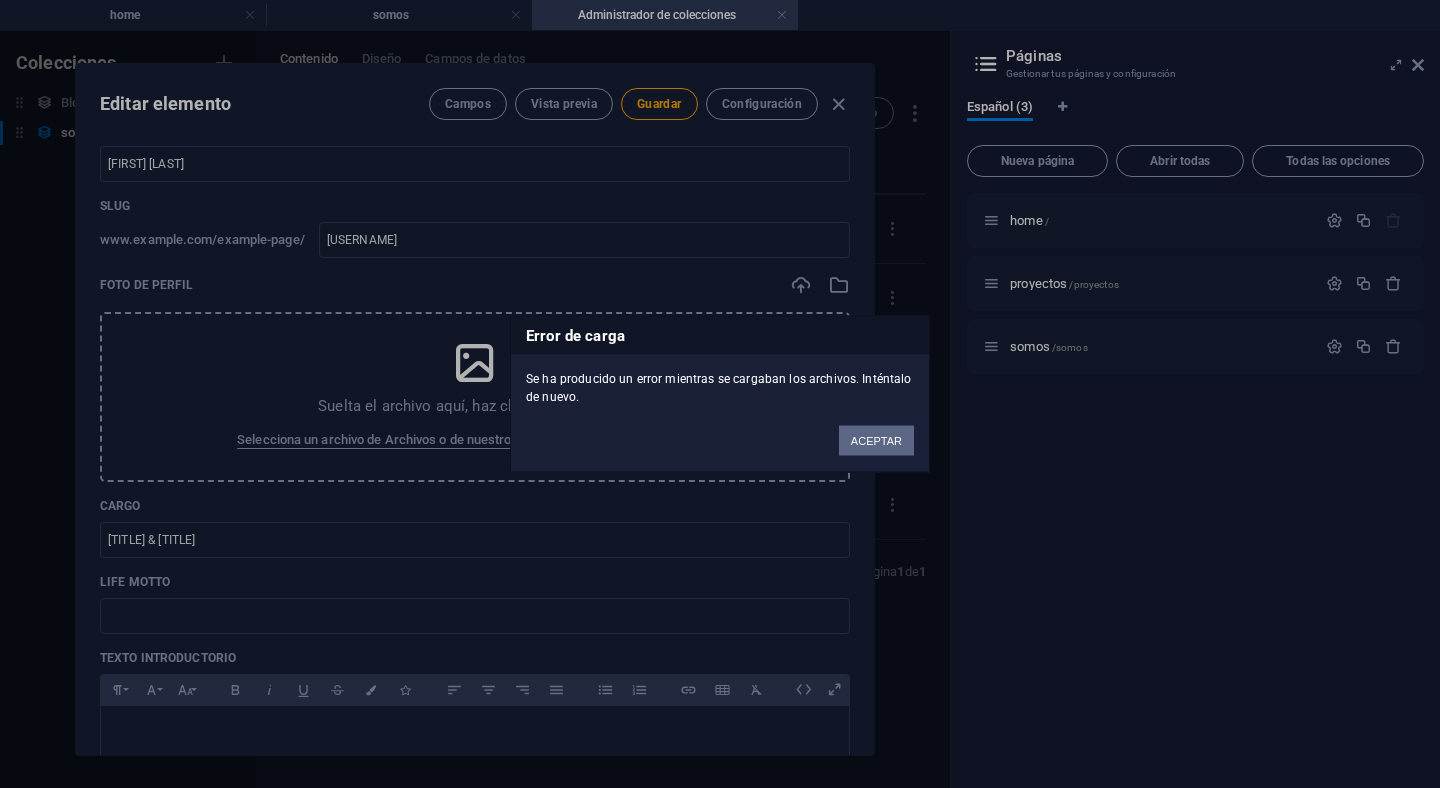 click on "ACEPTAR" at bounding box center [876, 441] 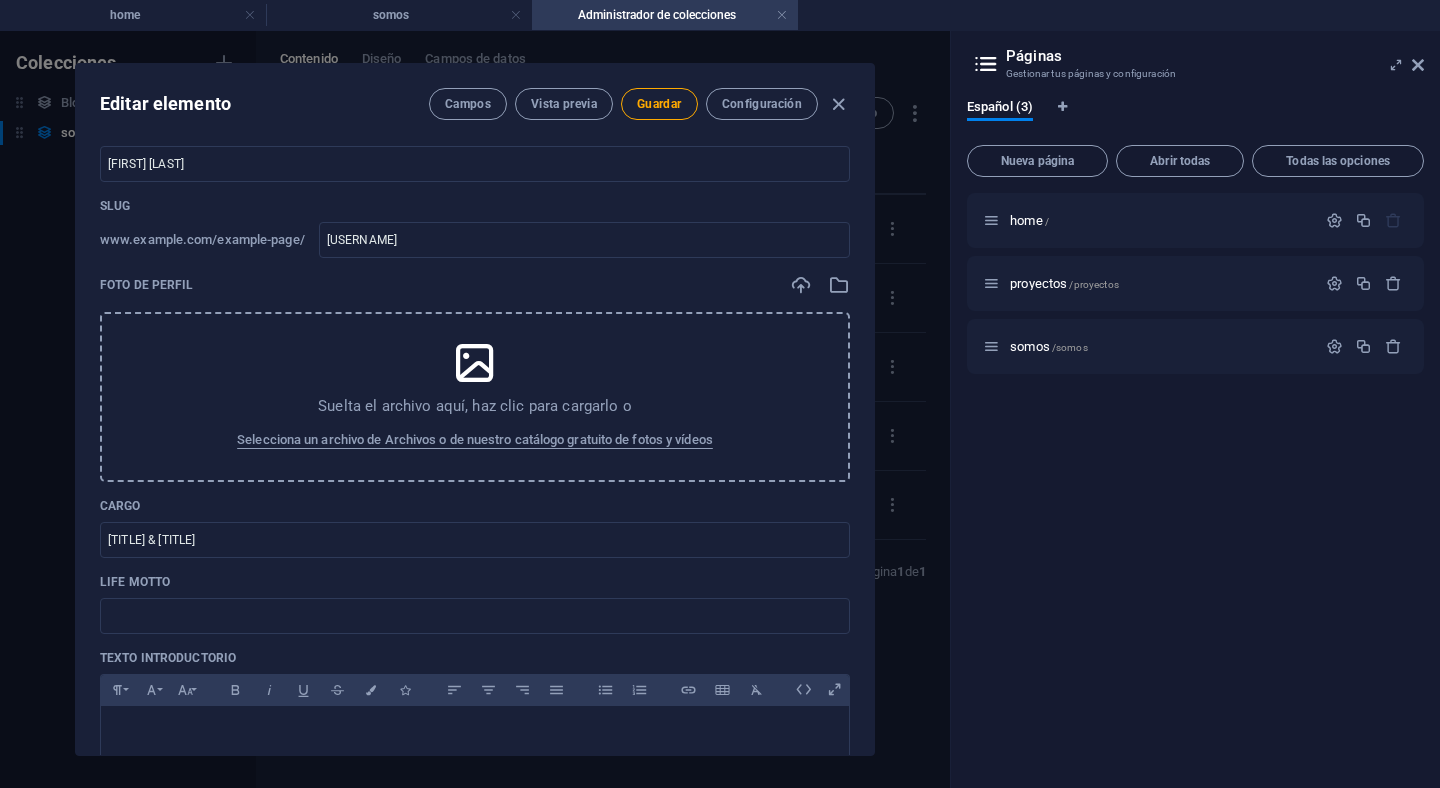 click at bounding box center (475, 363) 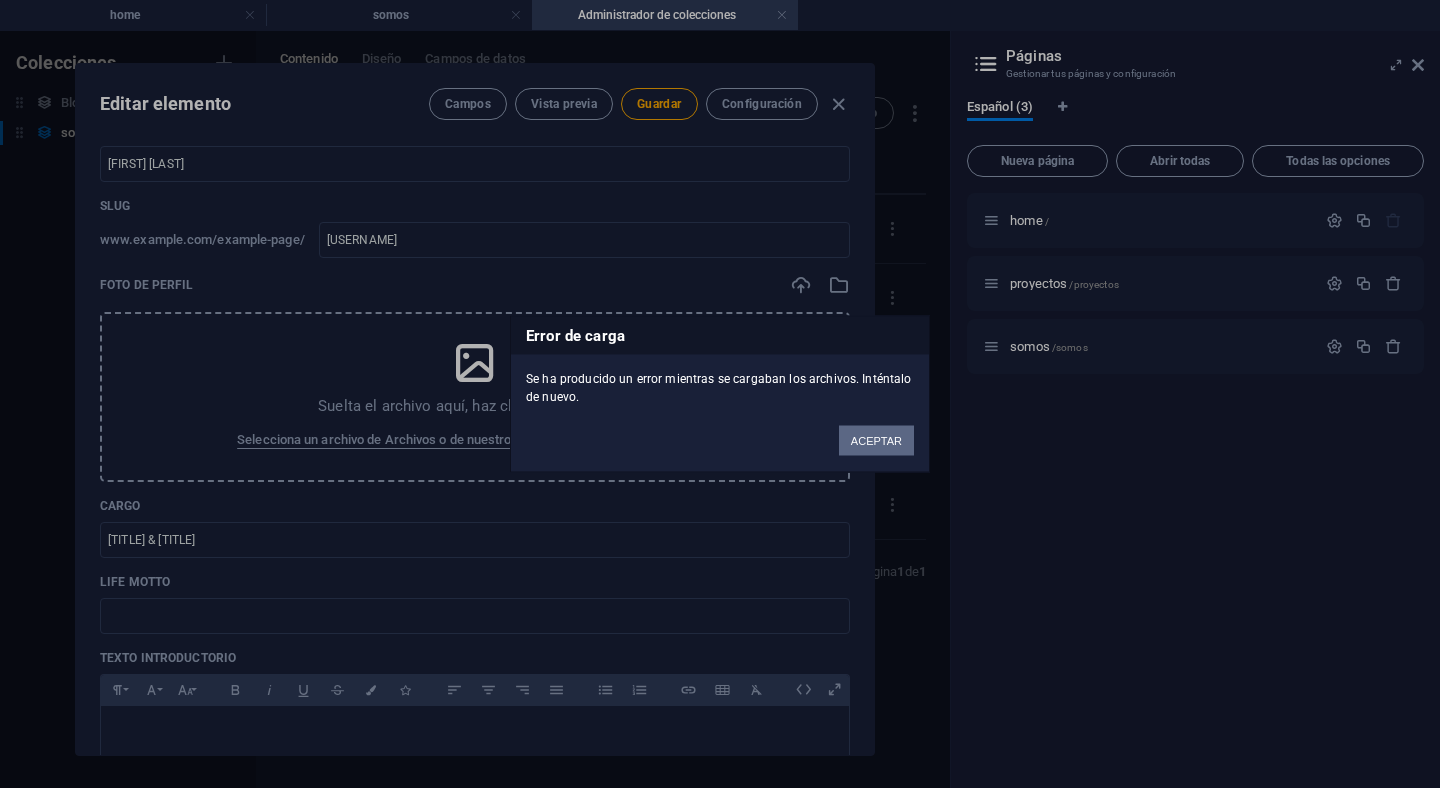 click on "ACEPTAR" at bounding box center [876, 441] 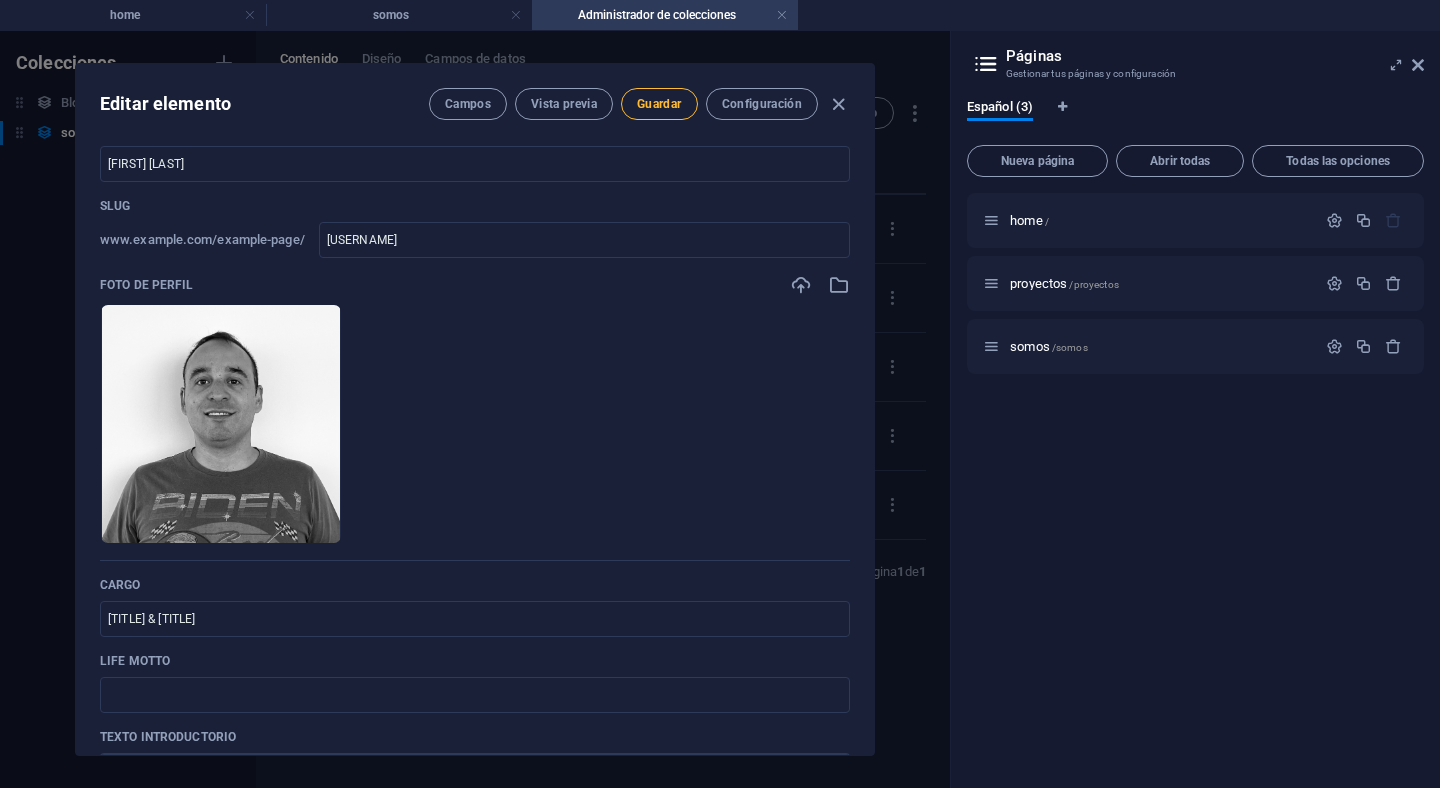 click on "Guardar" at bounding box center (659, 104) 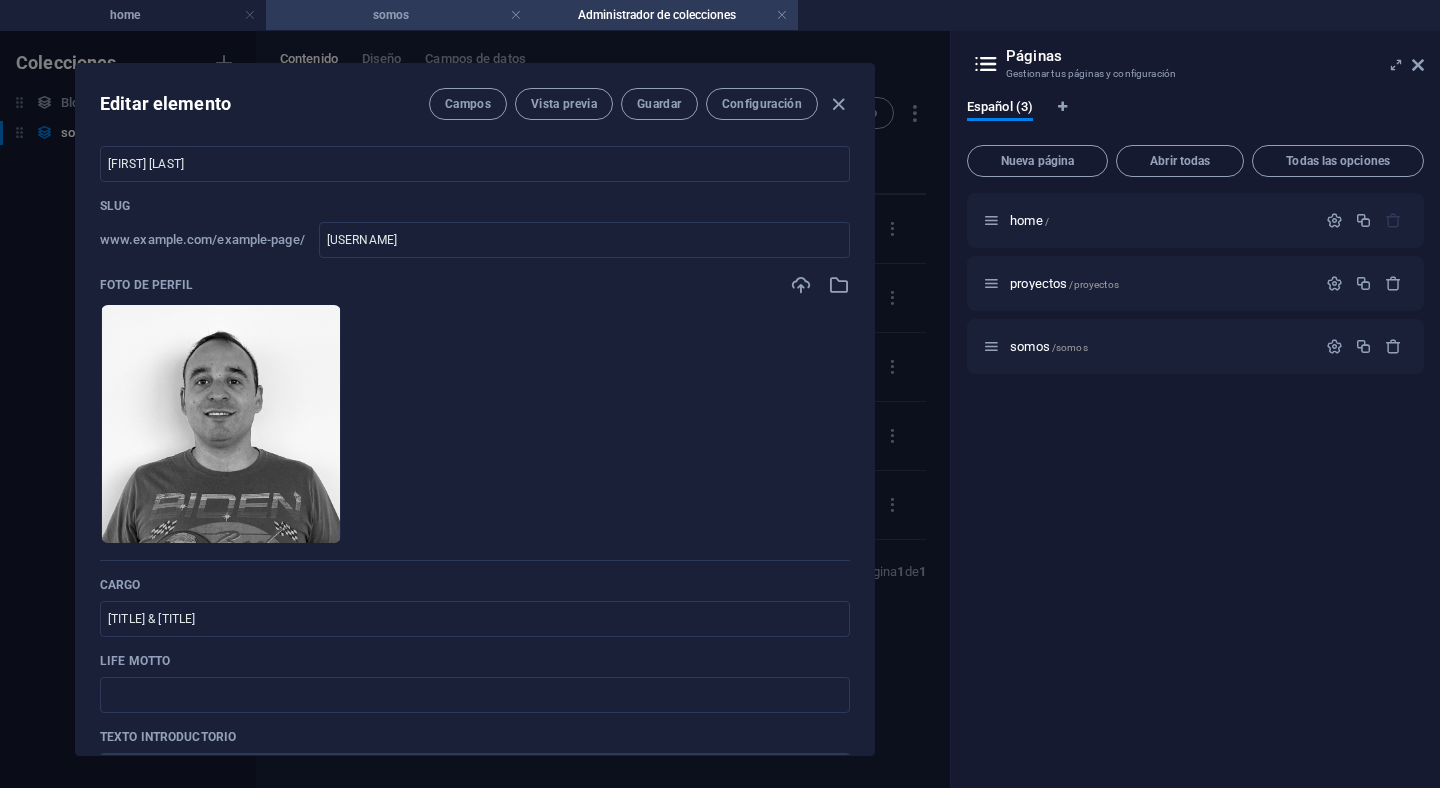 click on "somos" at bounding box center (399, 15) 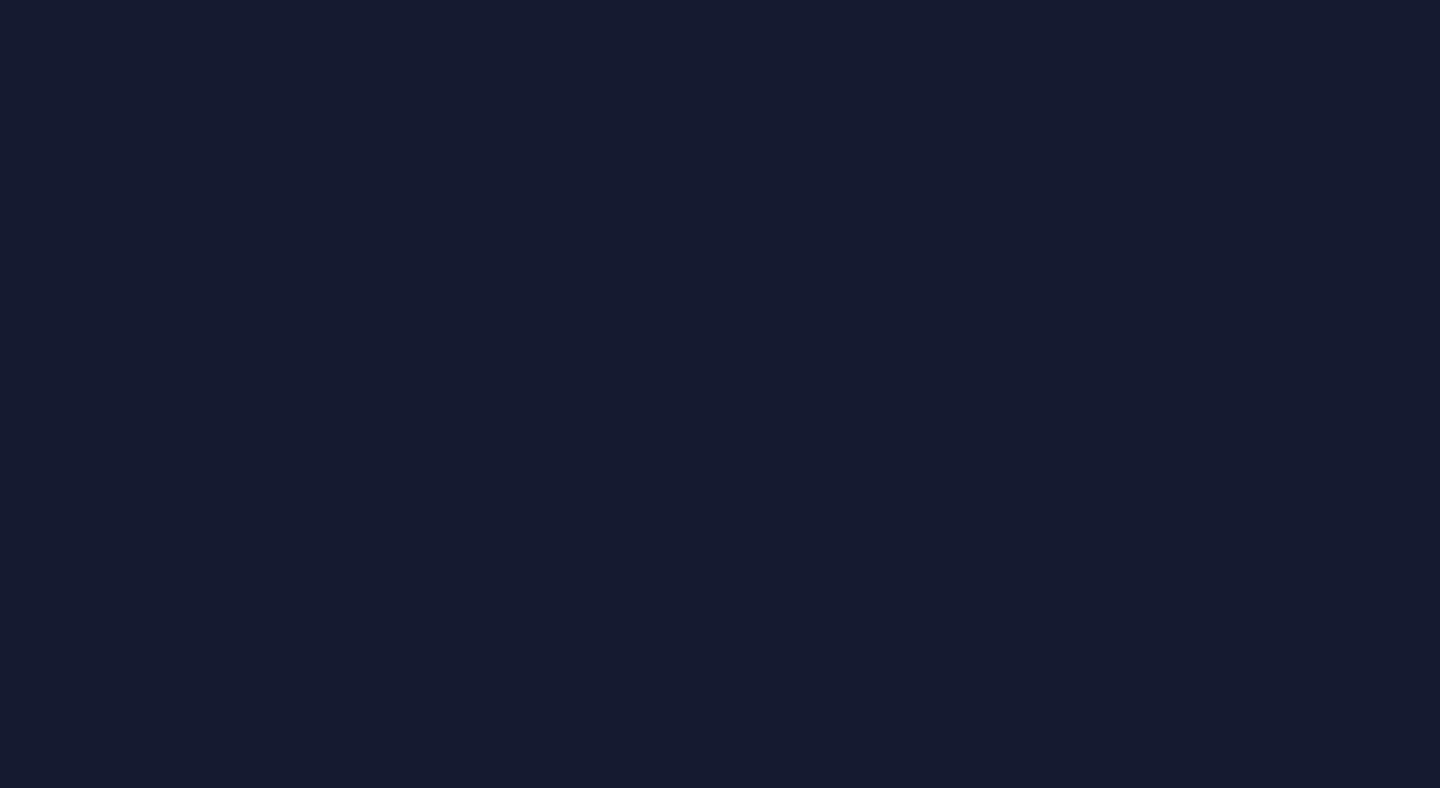 scroll, scrollTop: 0, scrollLeft: 0, axis: both 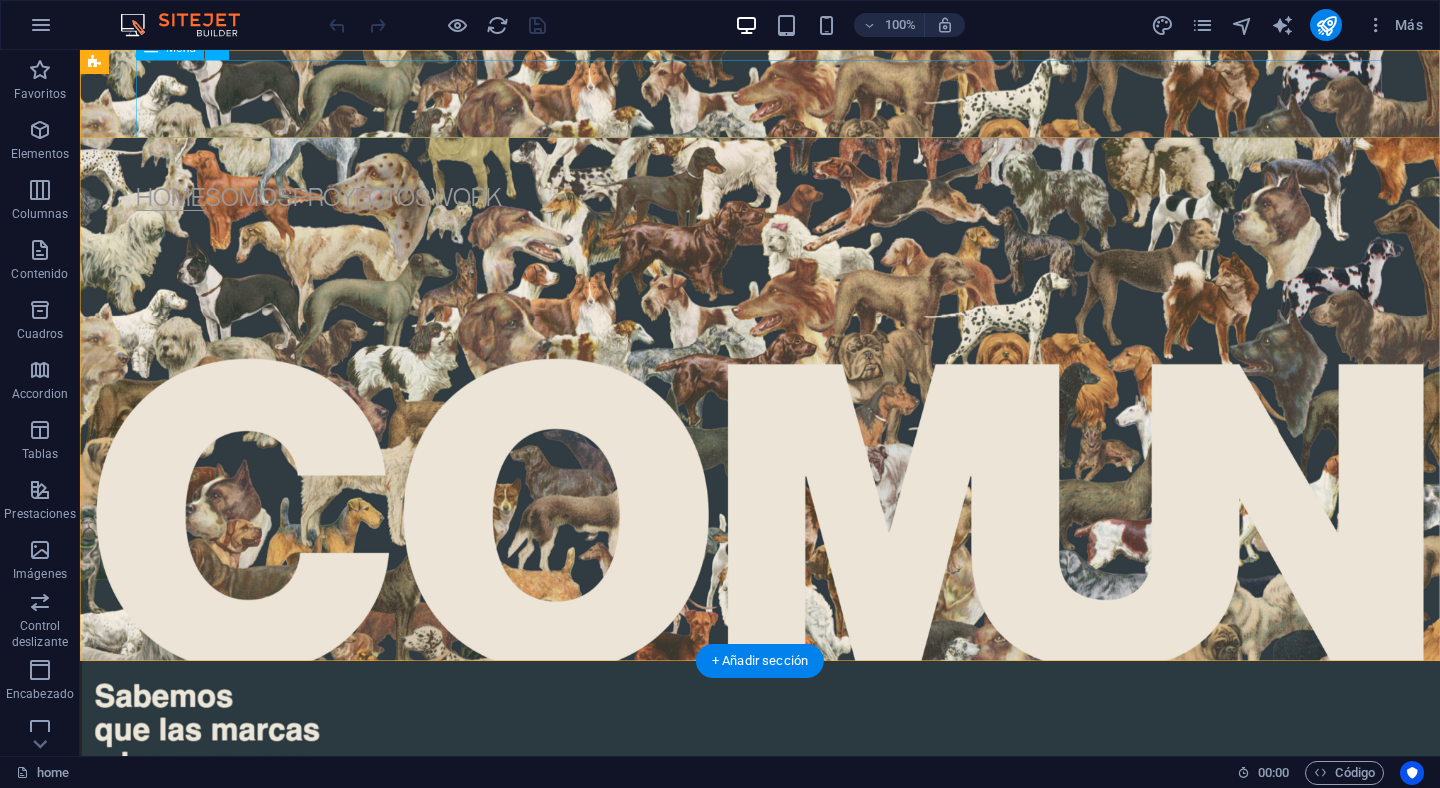click on "Home Somos proyectos WORK" at bounding box center (759, 187) 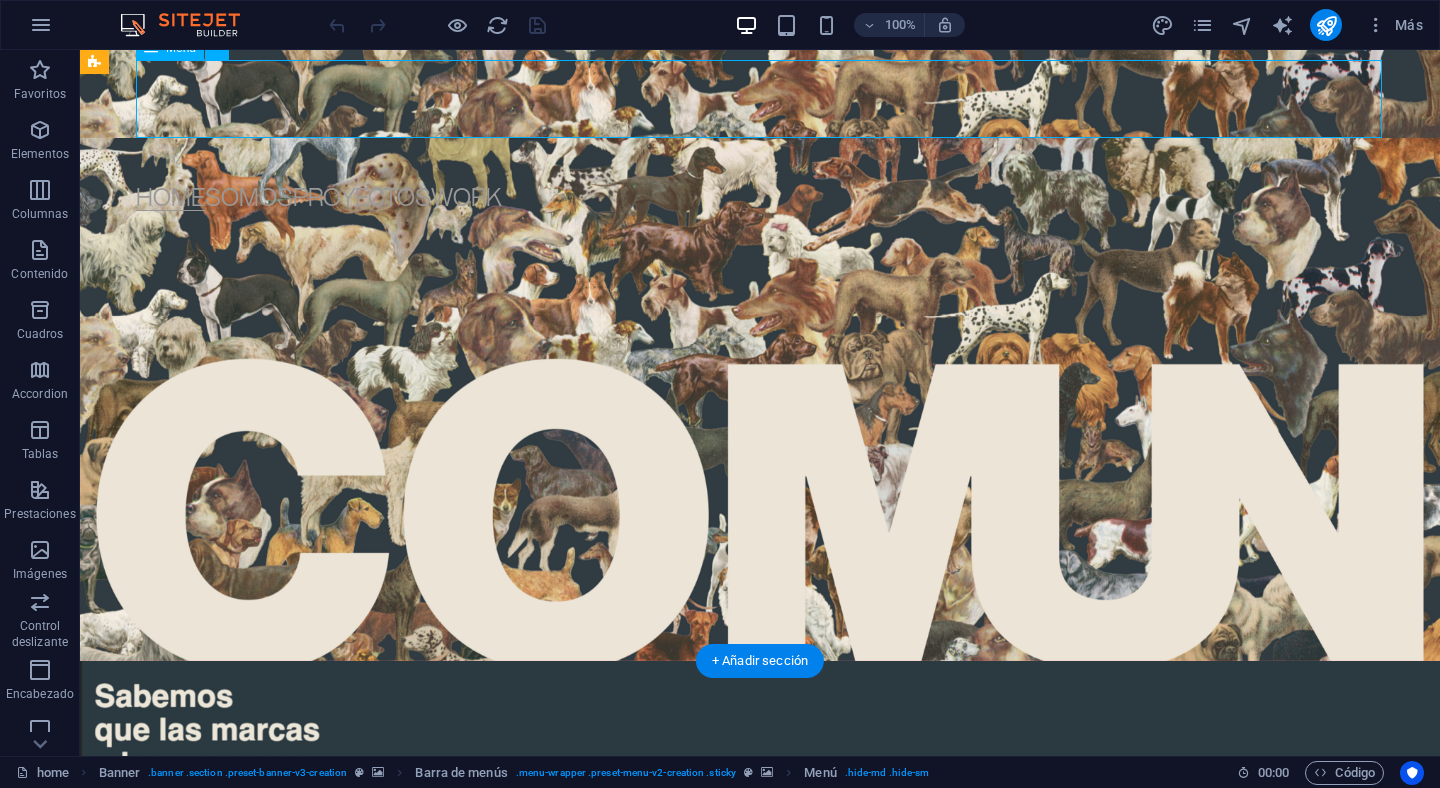 click on "Home Somos proyectos WORK" at bounding box center (759, 187) 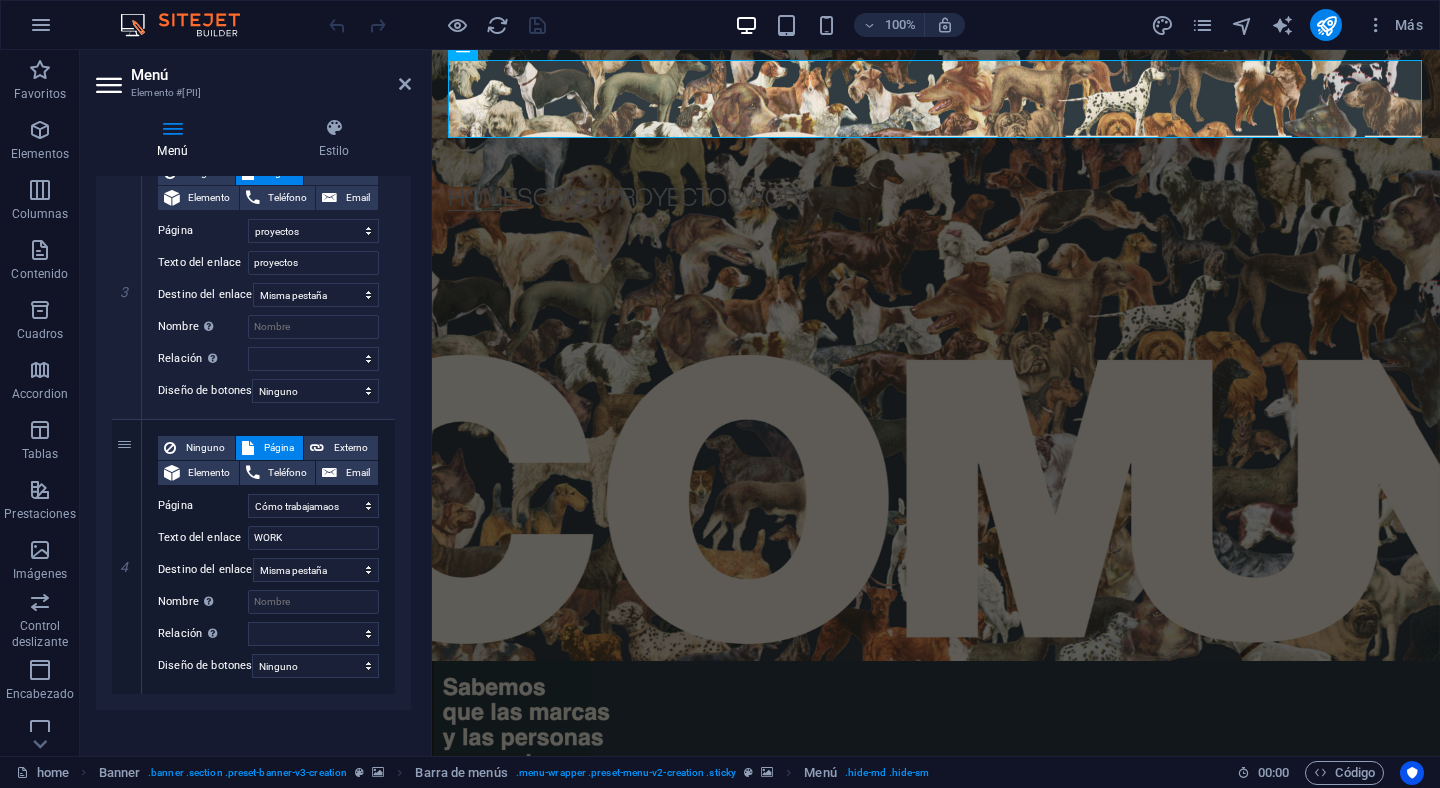 scroll, scrollTop: 810, scrollLeft: 0, axis: vertical 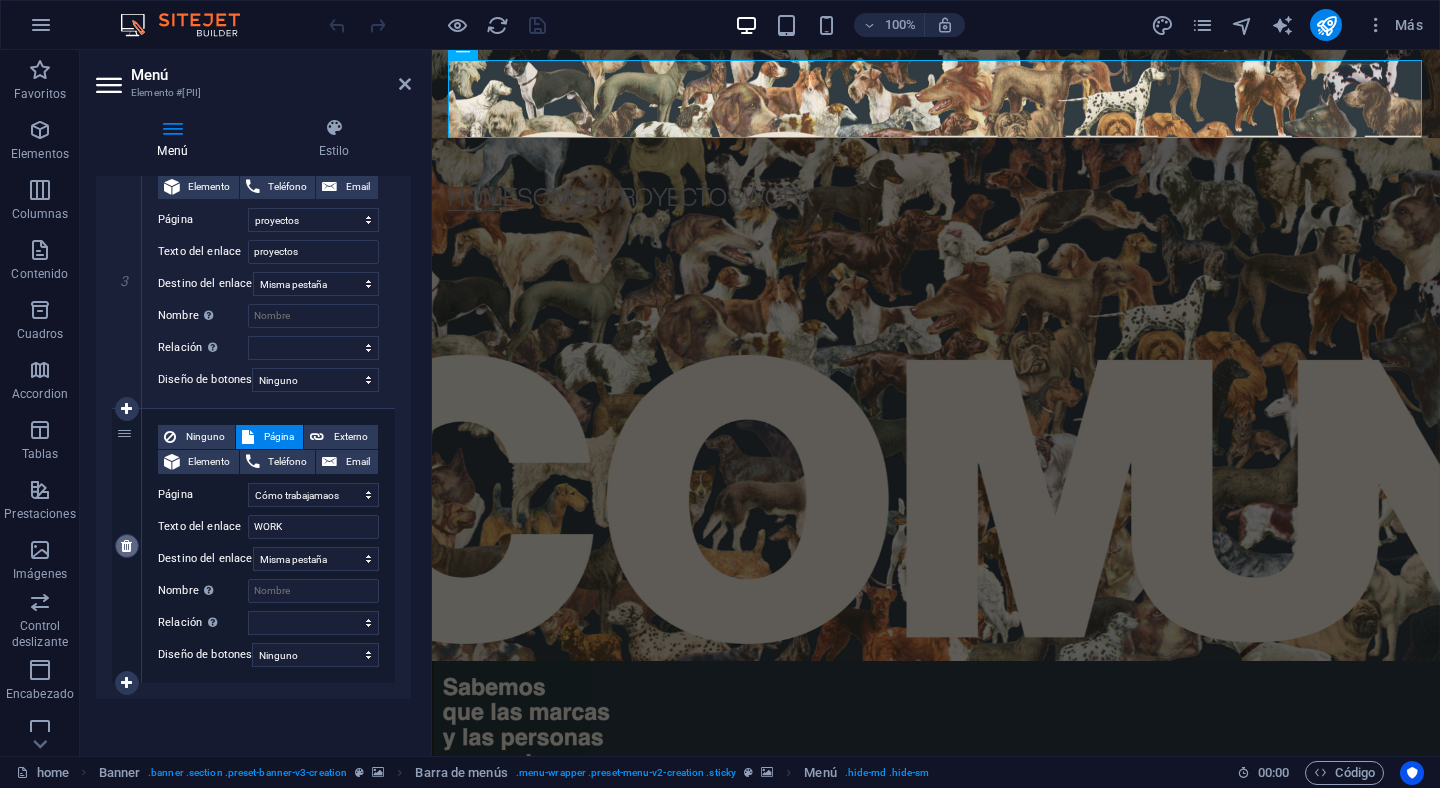 click at bounding box center [127, 546] 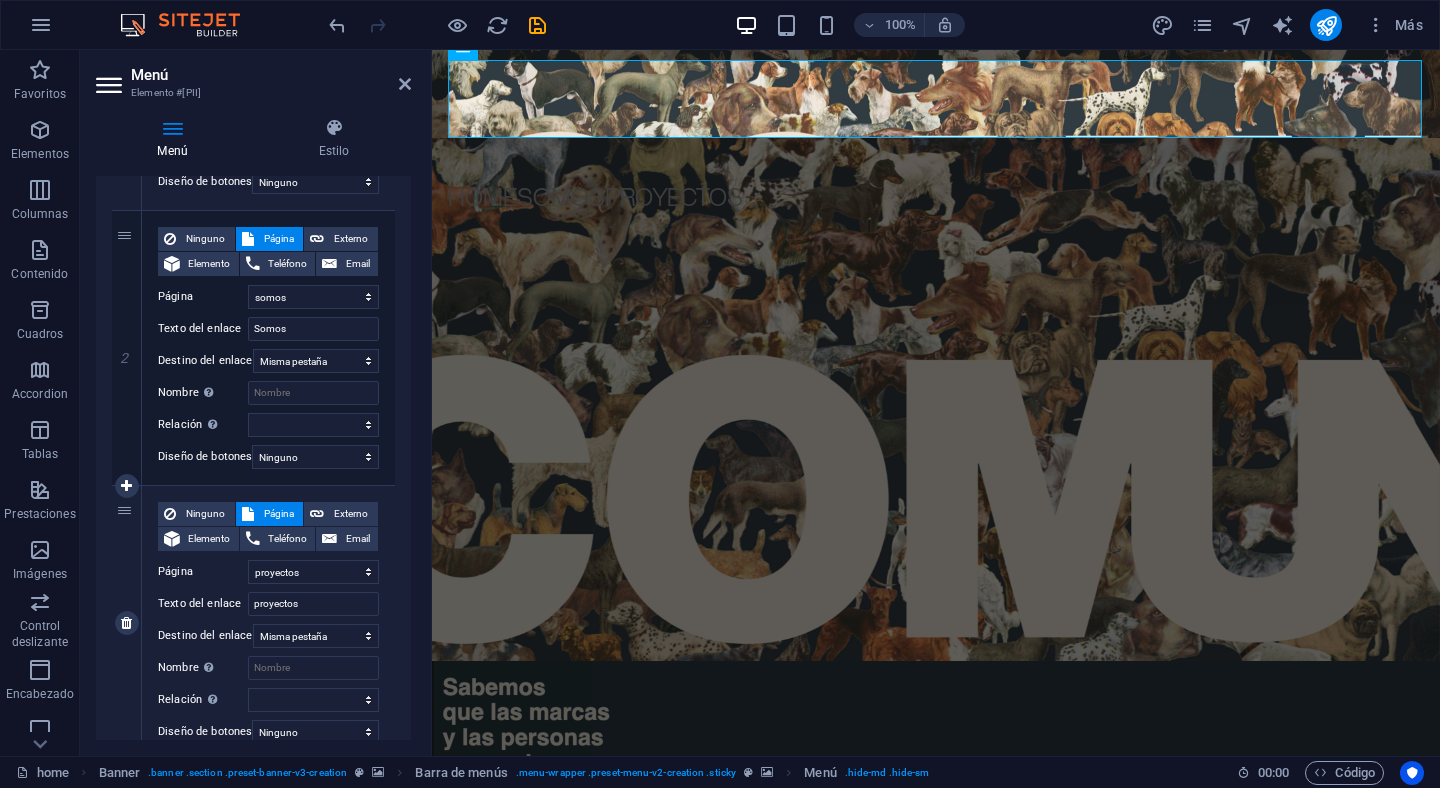 scroll, scrollTop: 451, scrollLeft: 0, axis: vertical 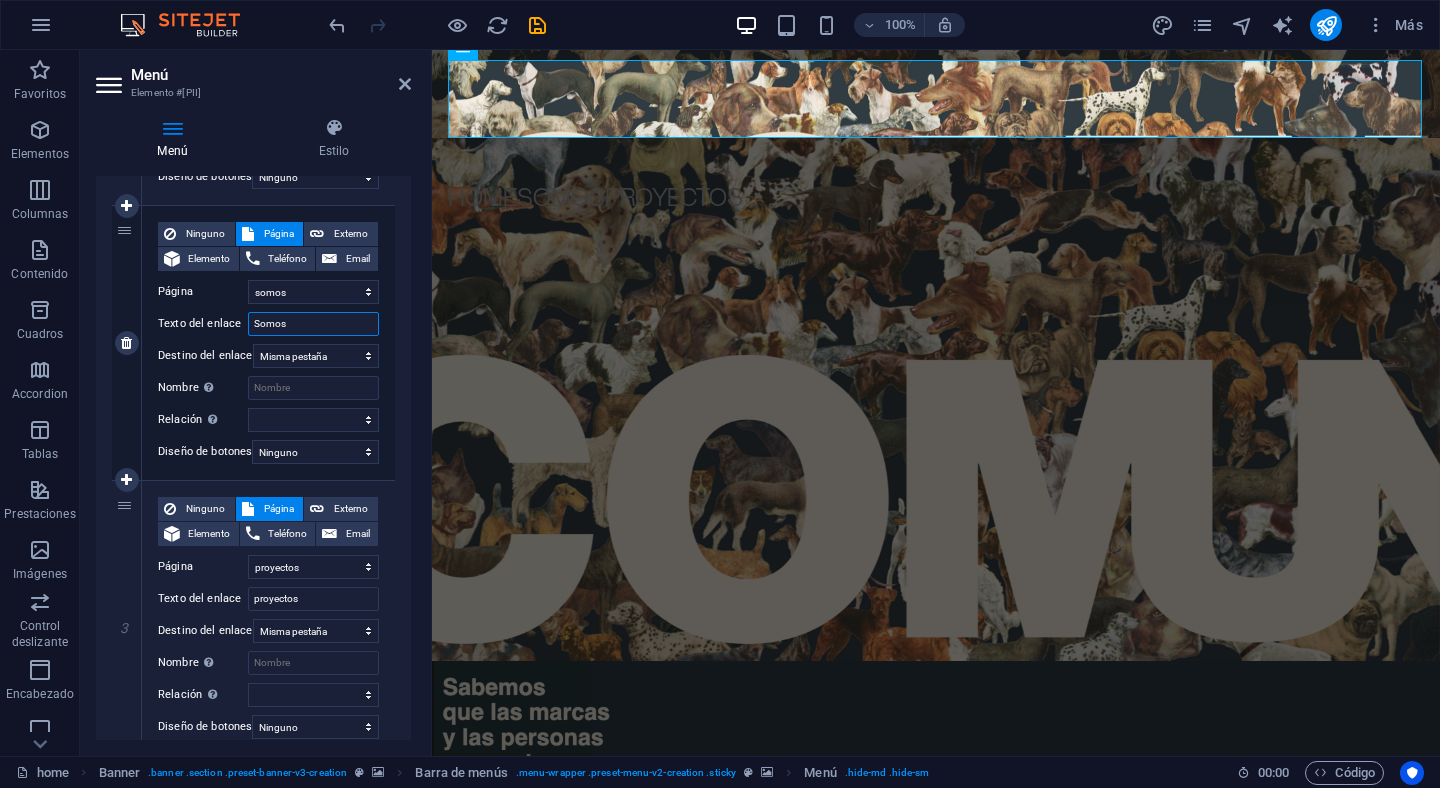 click on "Somos" at bounding box center [313, 324] 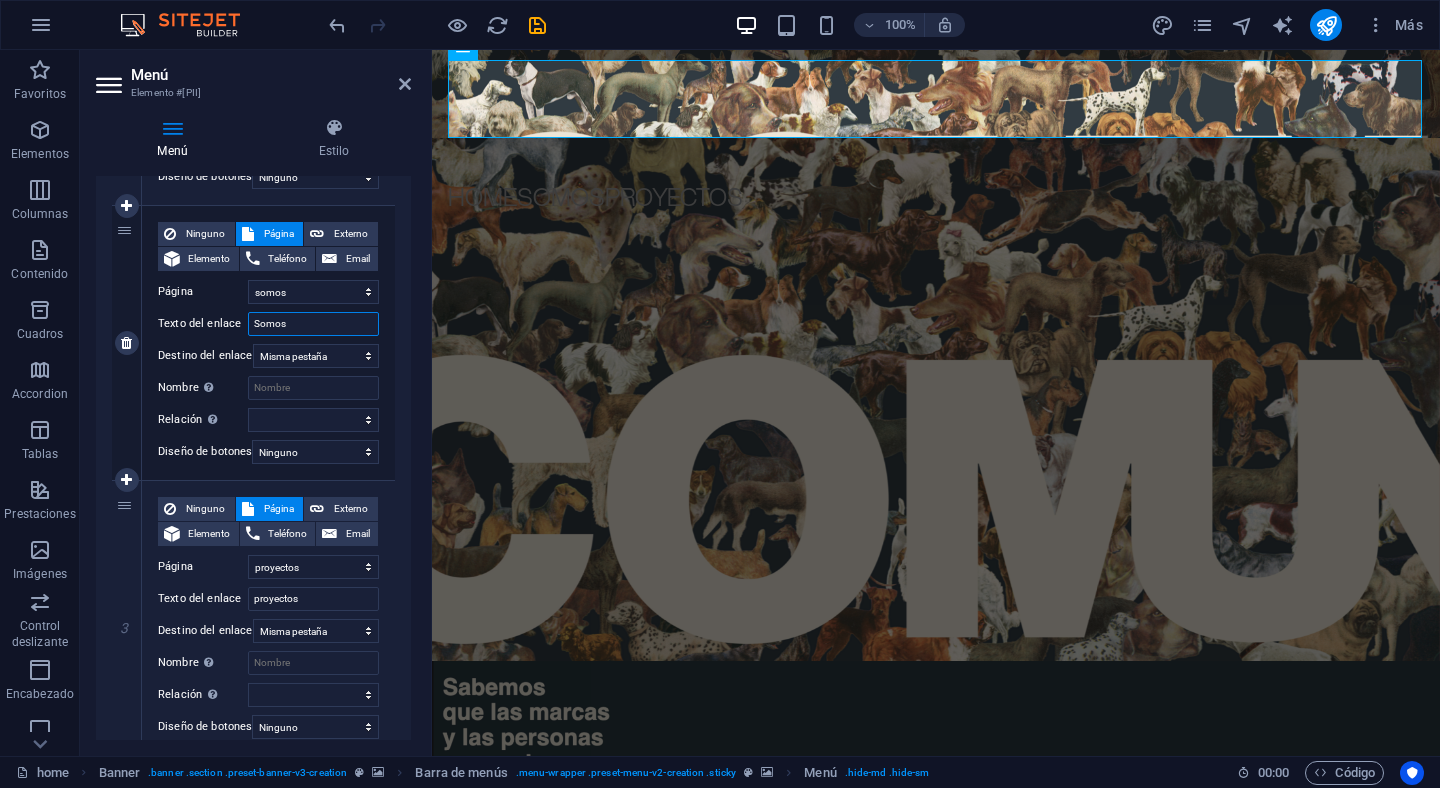 click on "Somos" at bounding box center (313, 324) 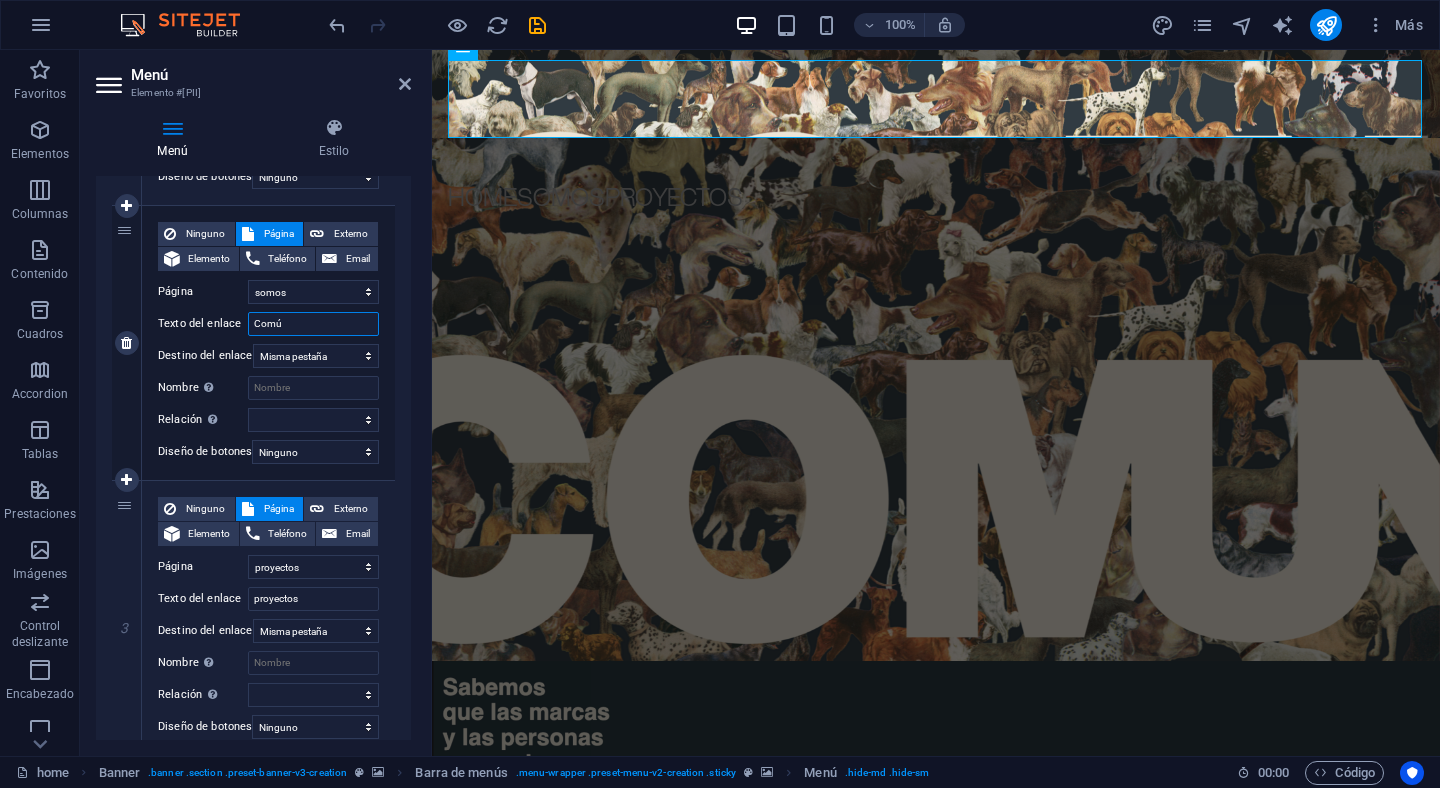 type on "Común" 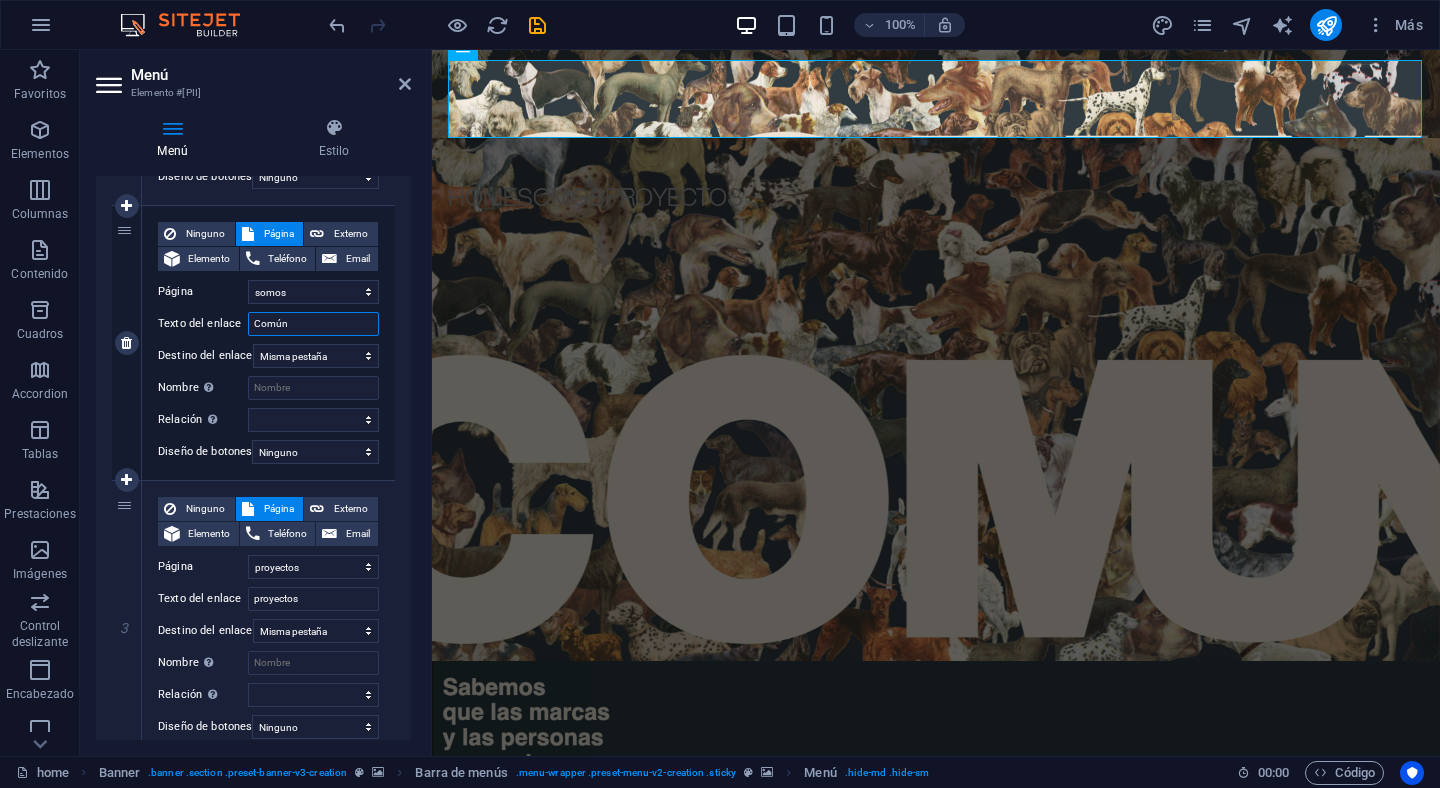 select 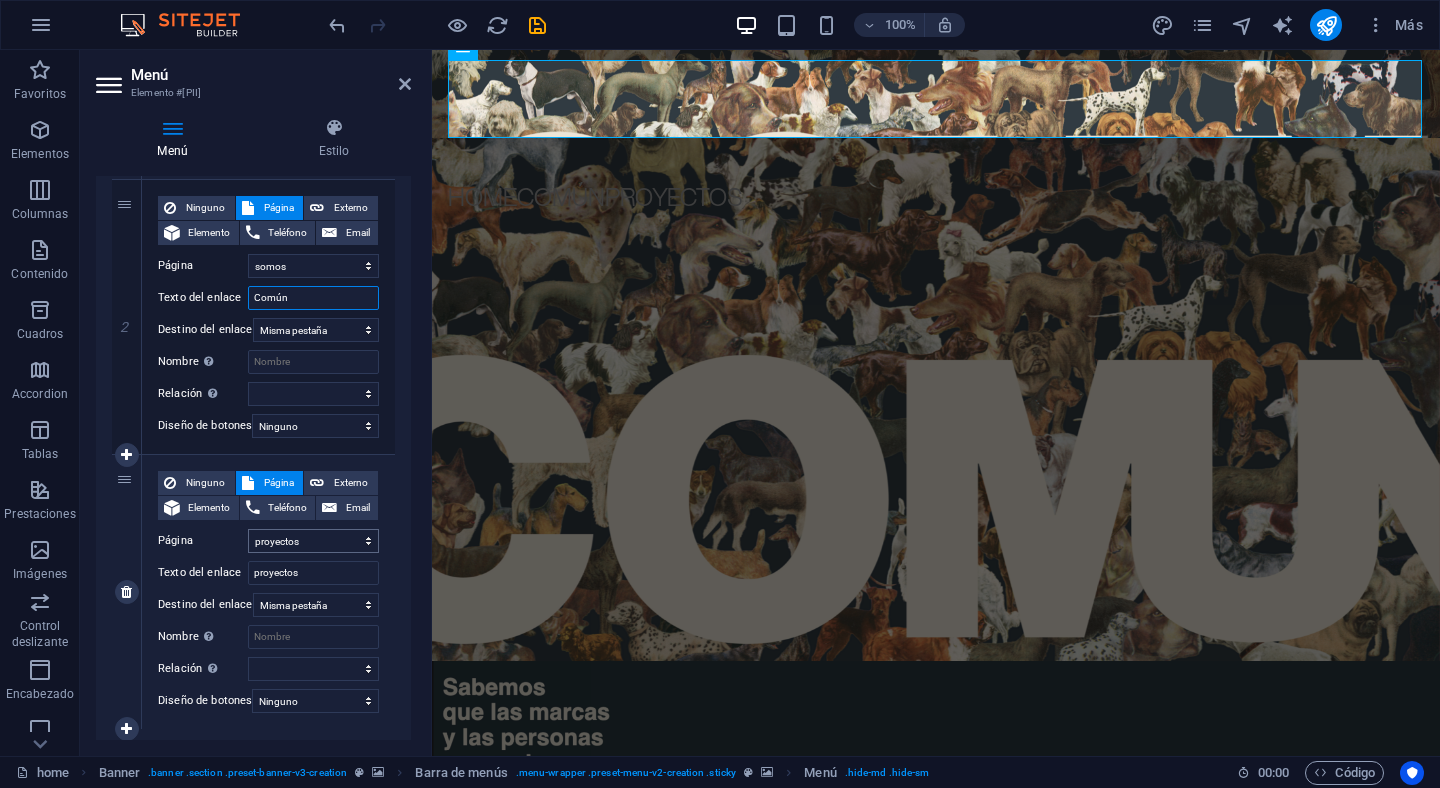 scroll, scrollTop: 492, scrollLeft: 0, axis: vertical 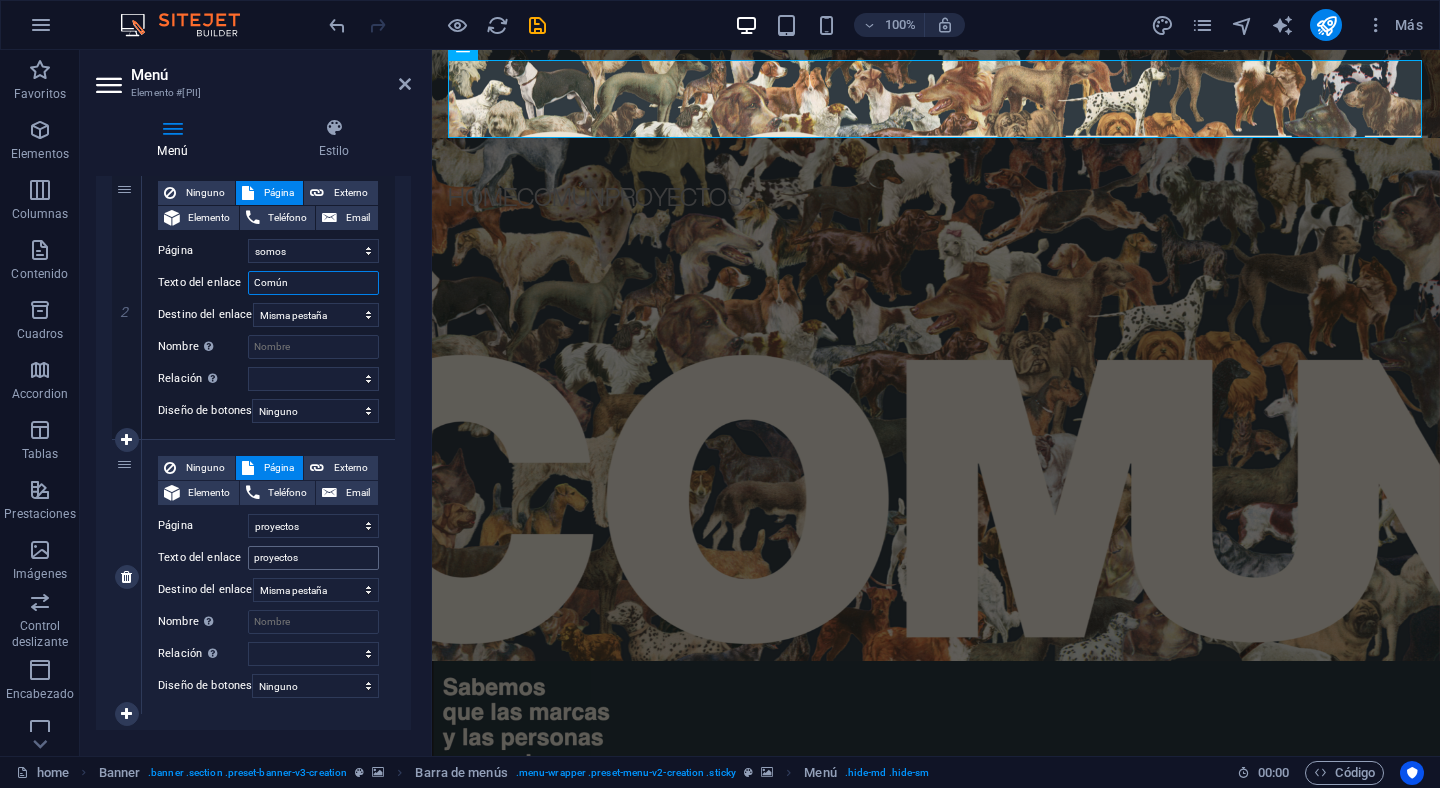 type on "Común" 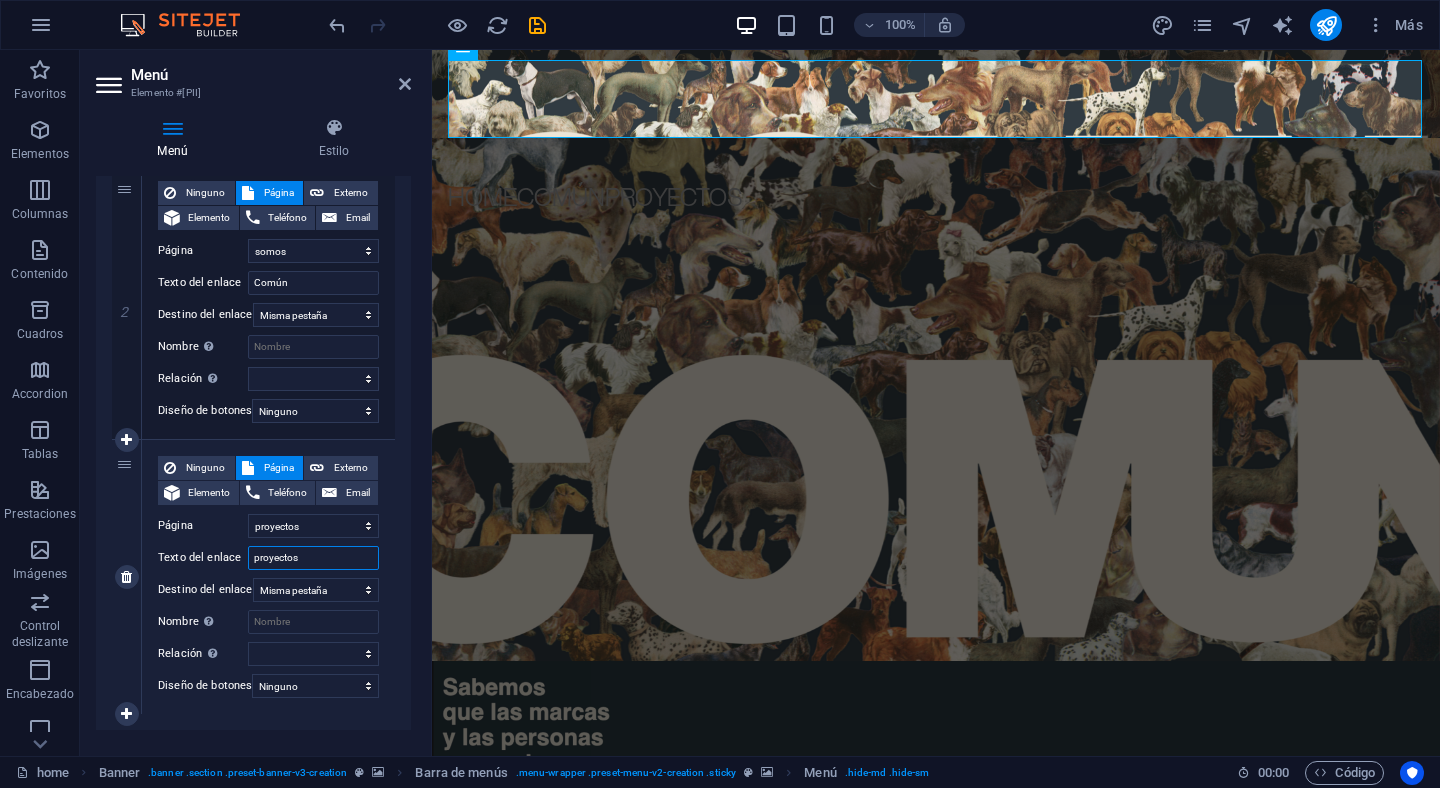 click on "proyectos" at bounding box center (313, 558) 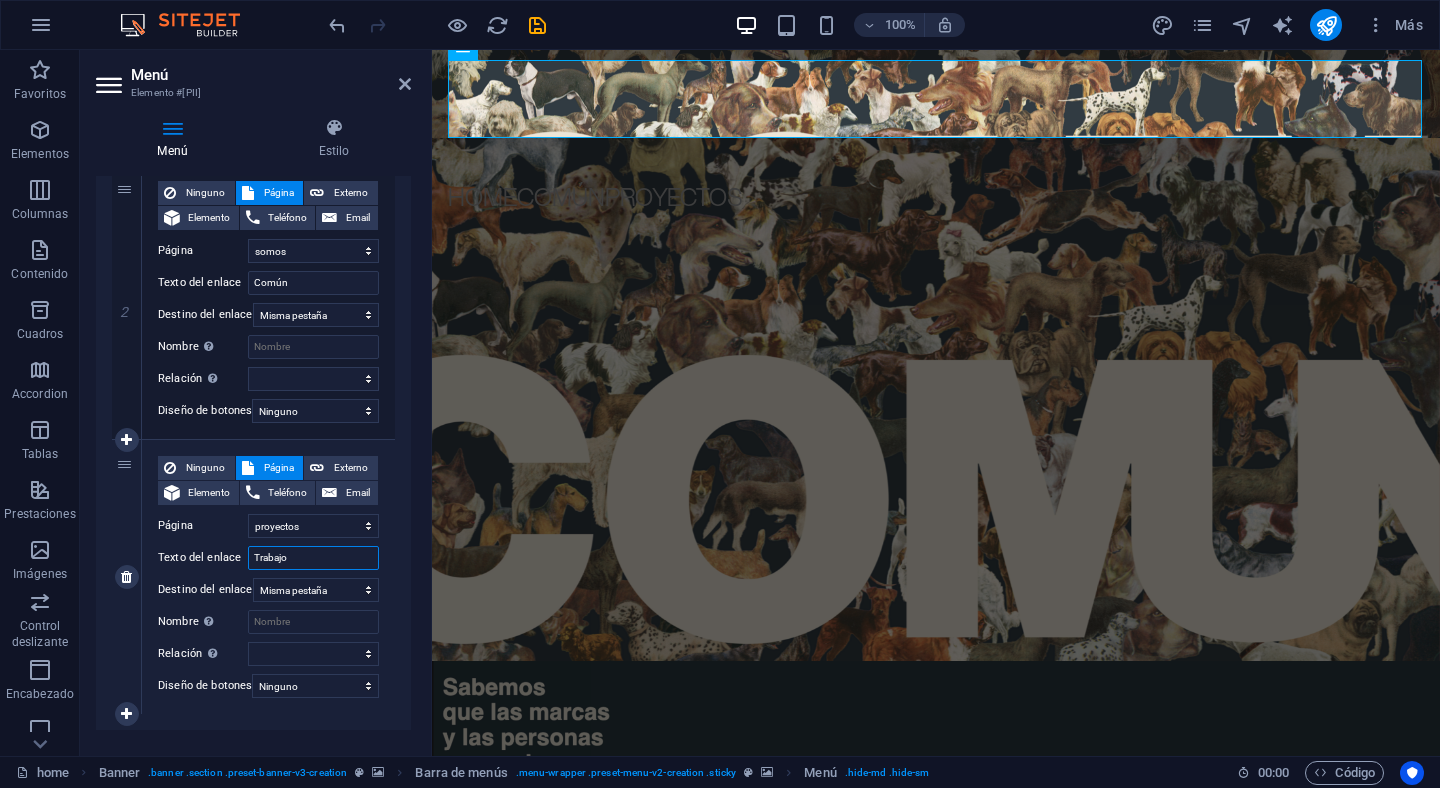 type on "Trabajos" 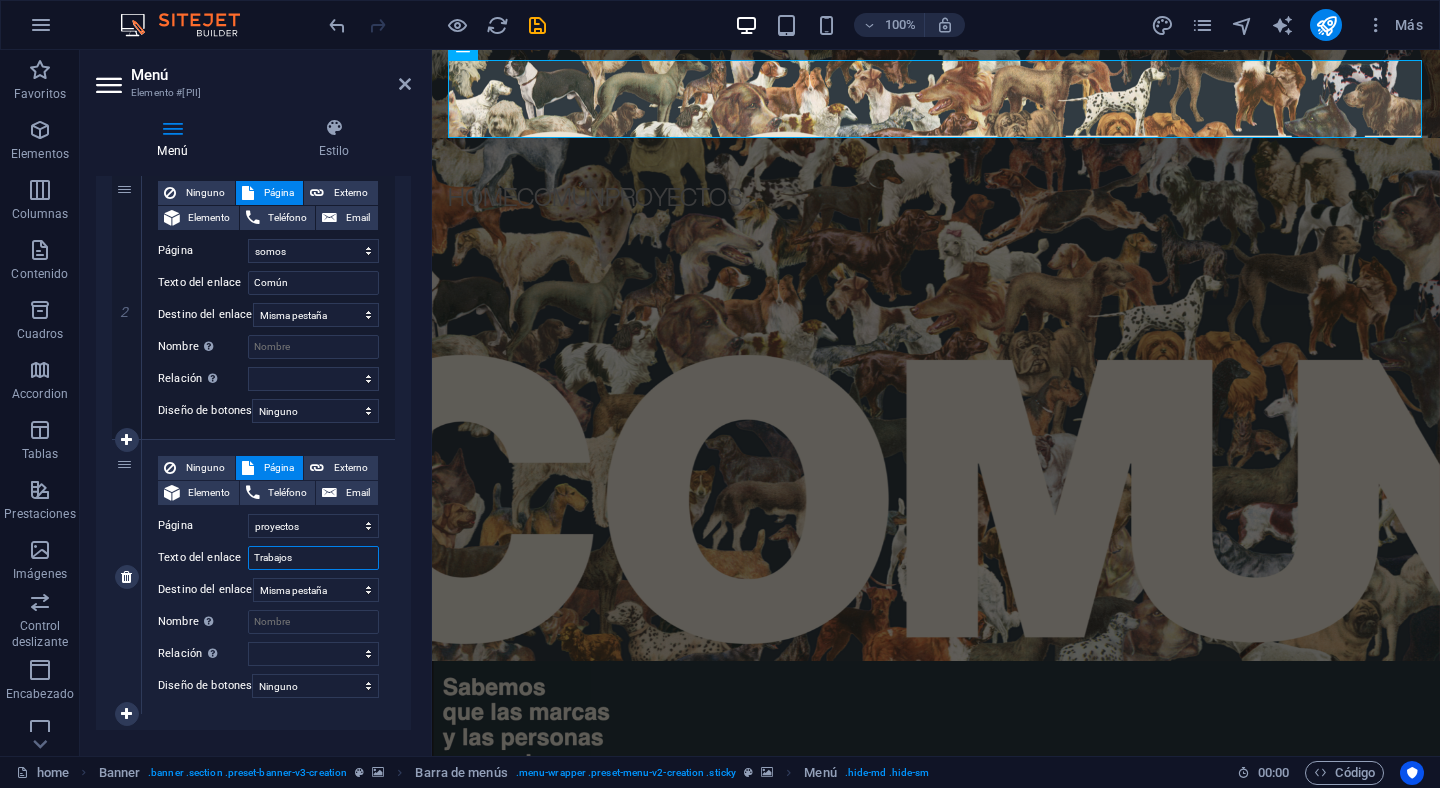 select 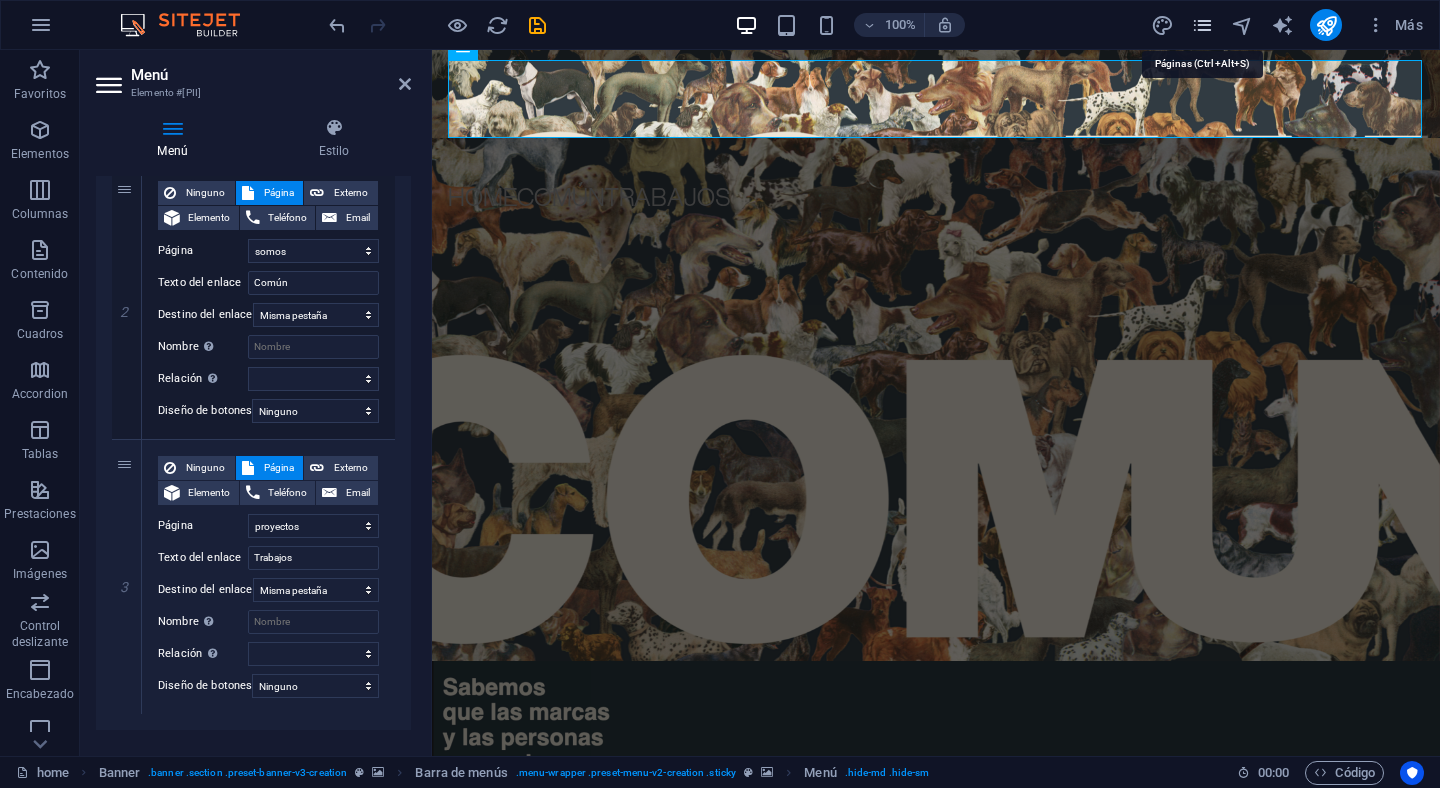 click at bounding box center (1202, 25) 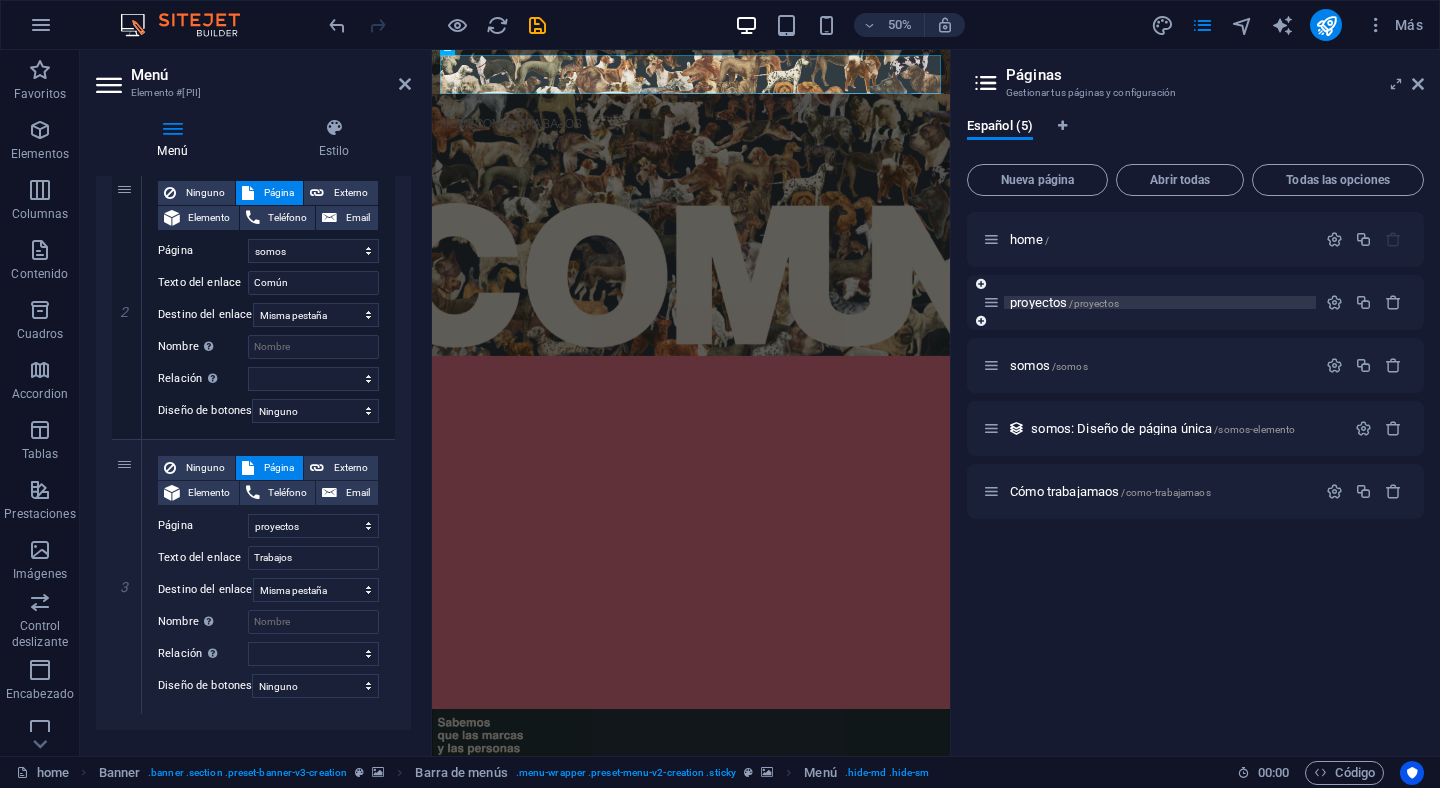 click on "proyectos /proyectos" at bounding box center [1064, 302] 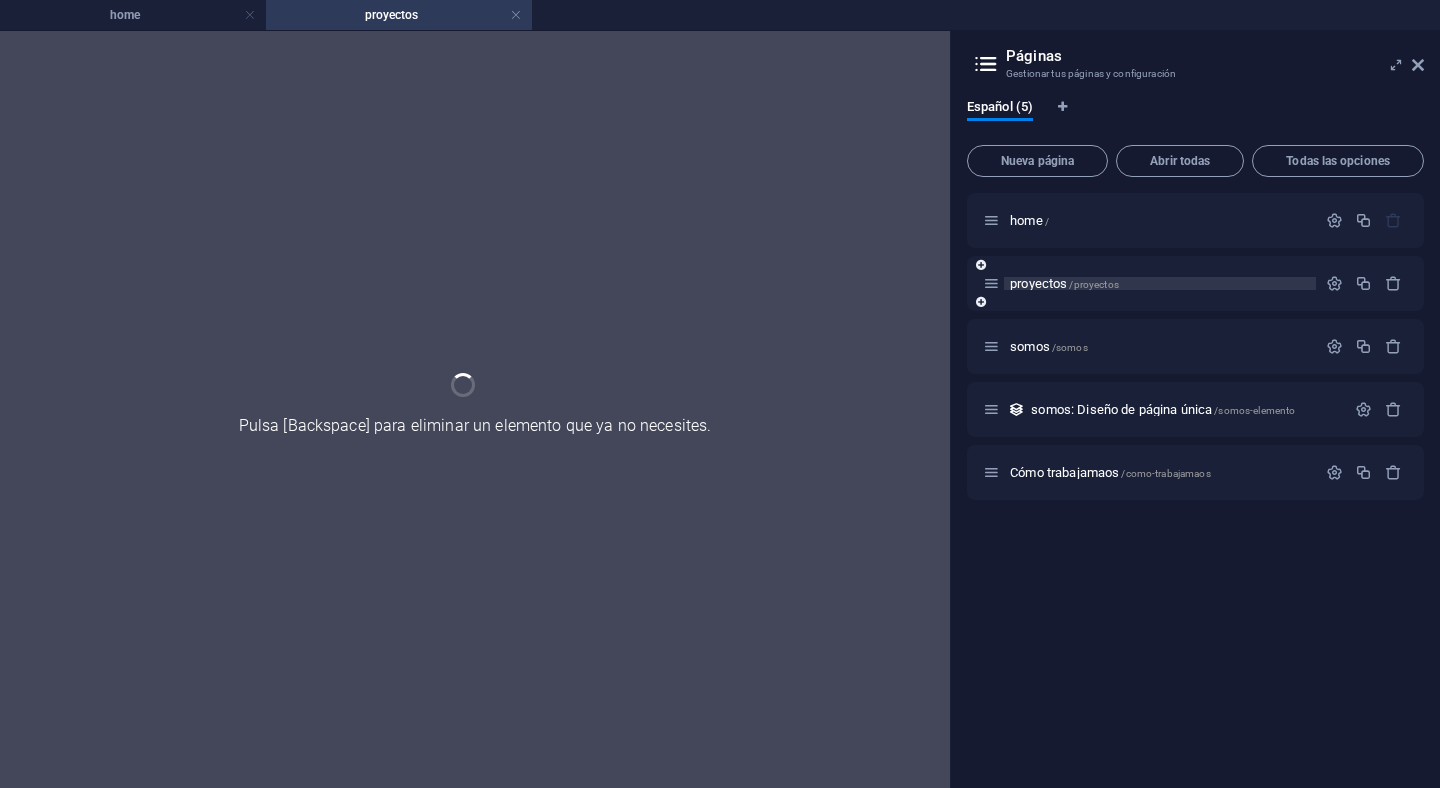scroll, scrollTop: 0, scrollLeft: 0, axis: both 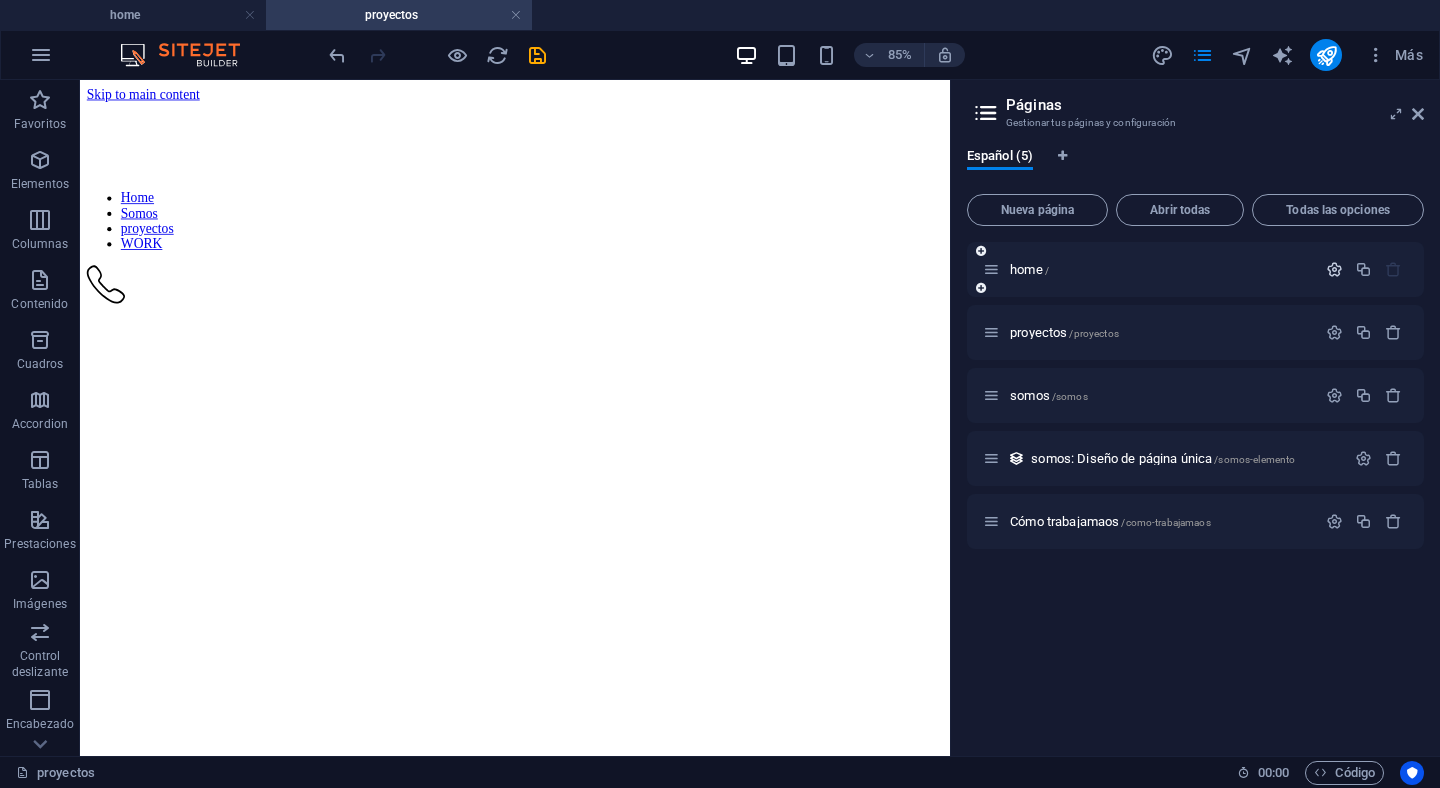 click at bounding box center (1334, 269) 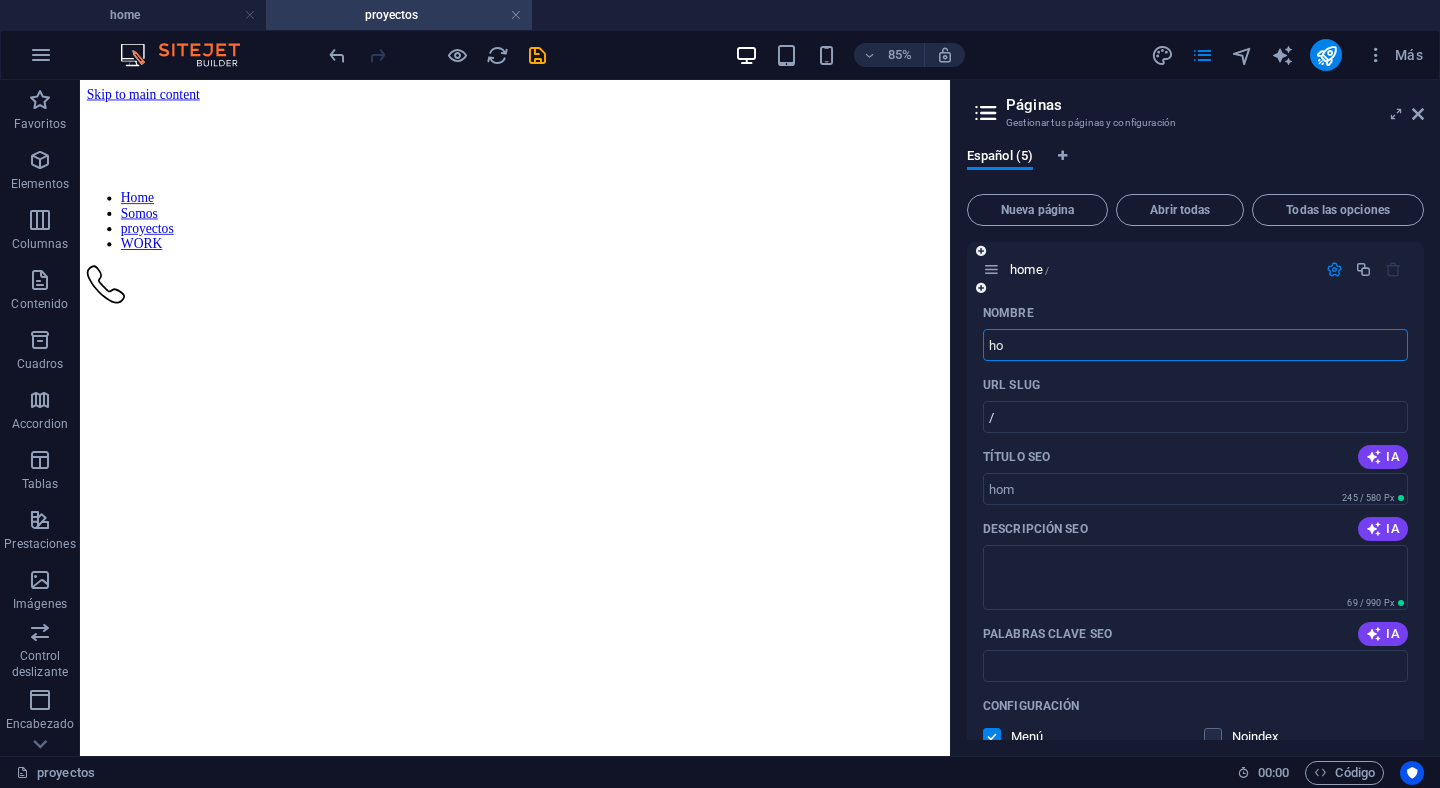 type on "h" 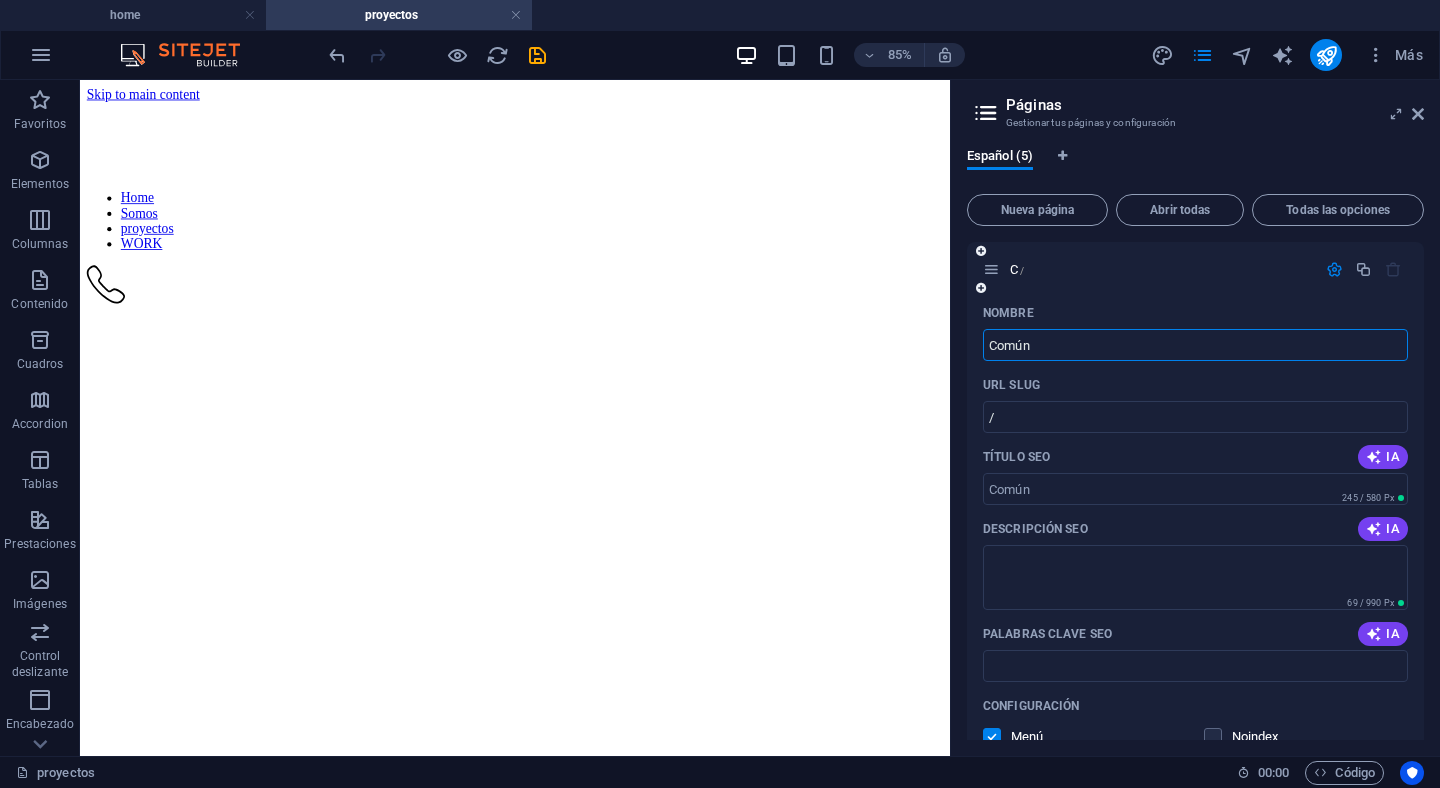 type on "Común" 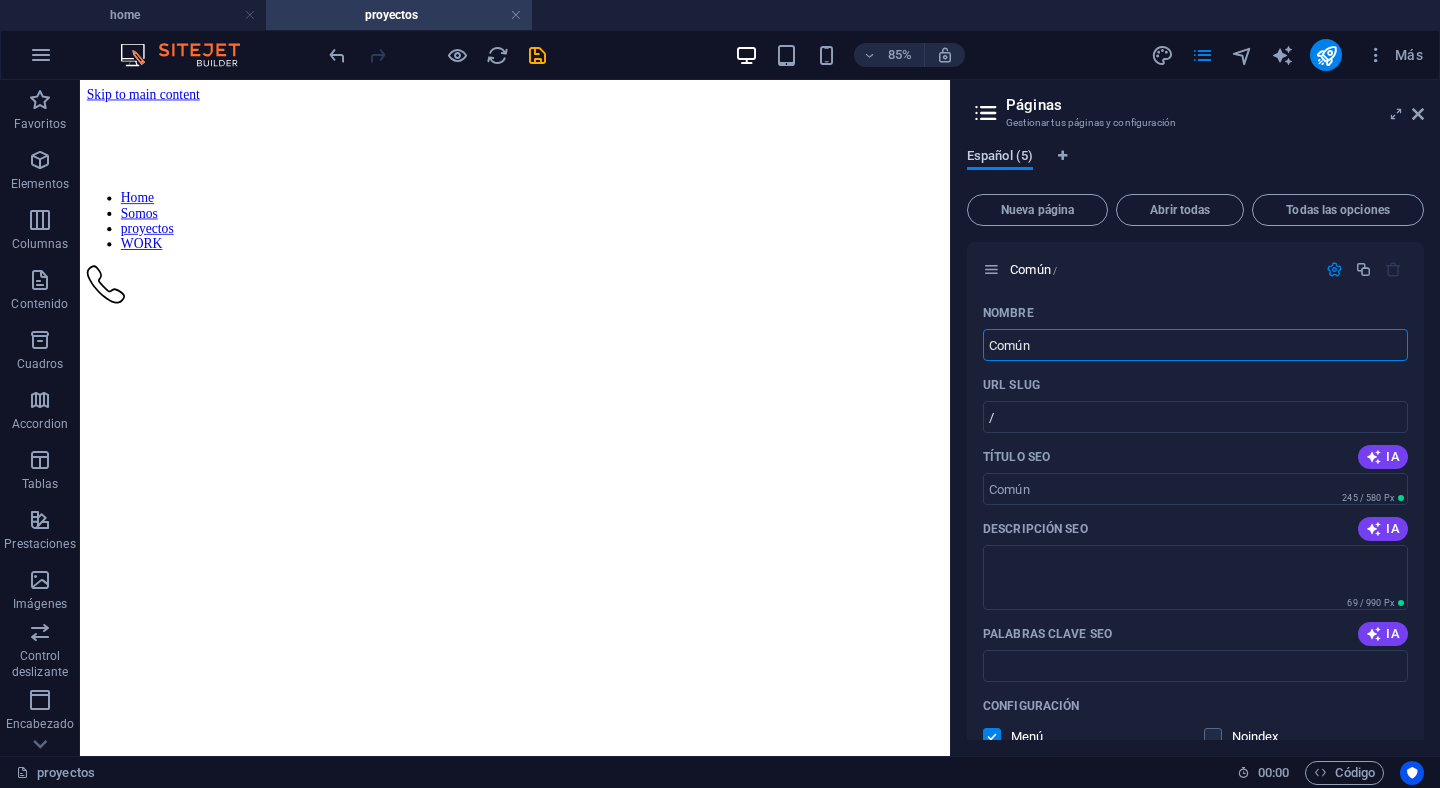 click on "Español (5)" at bounding box center [1000, 158] 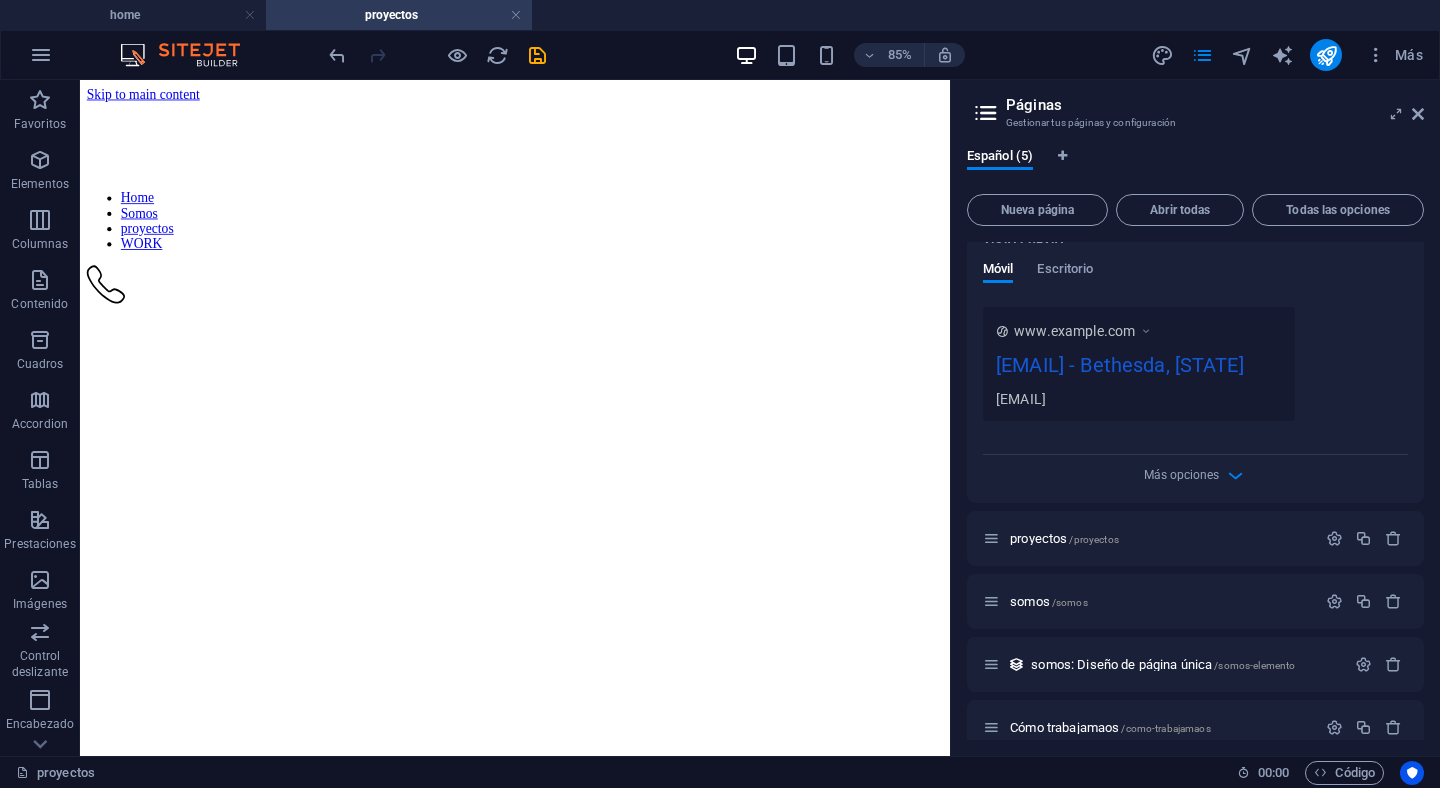 scroll, scrollTop: 562, scrollLeft: 0, axis: vertical 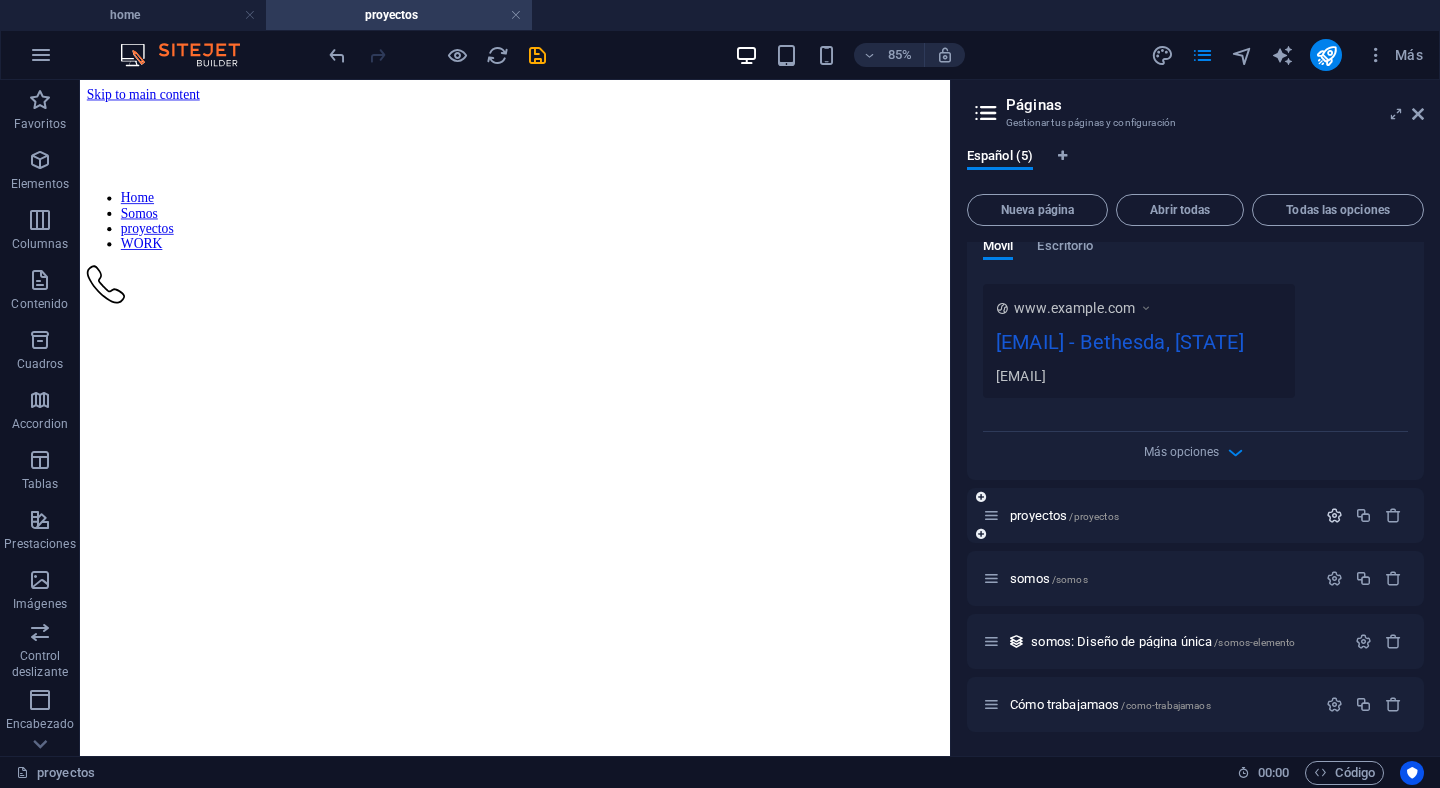 click at bounding box center [1334, 515] 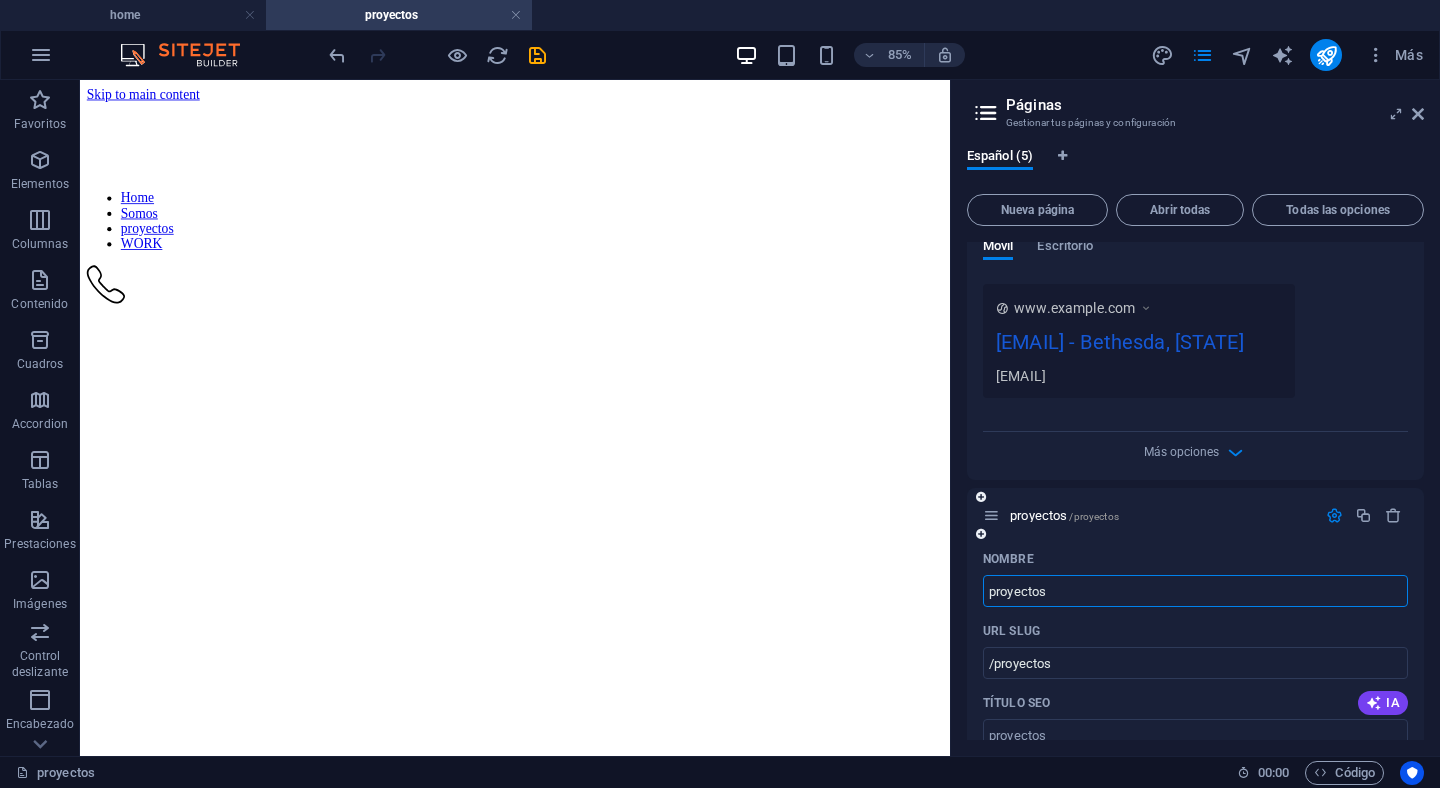 click on "proyectos" at bounding box center [1195, 591] 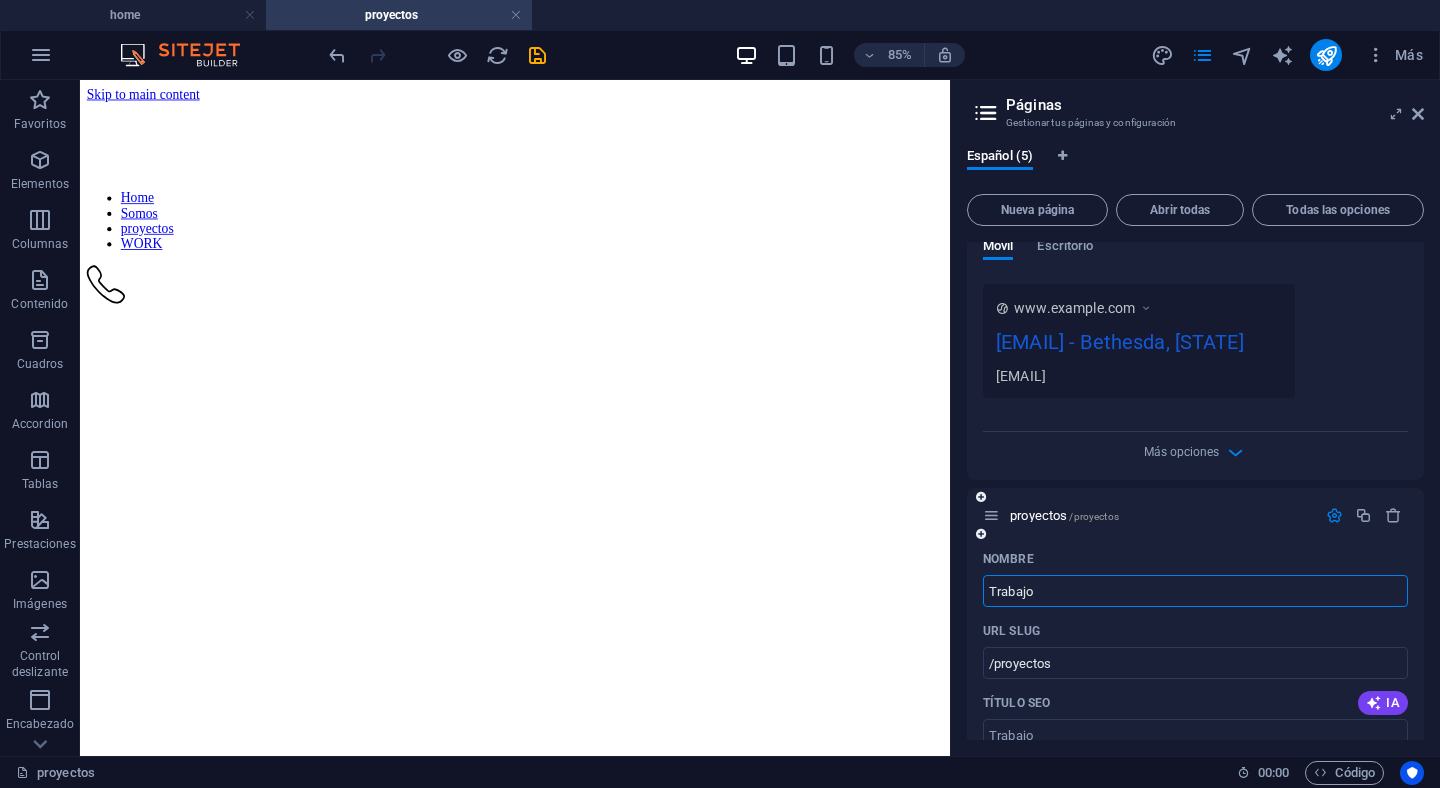 type on "Trabajo" 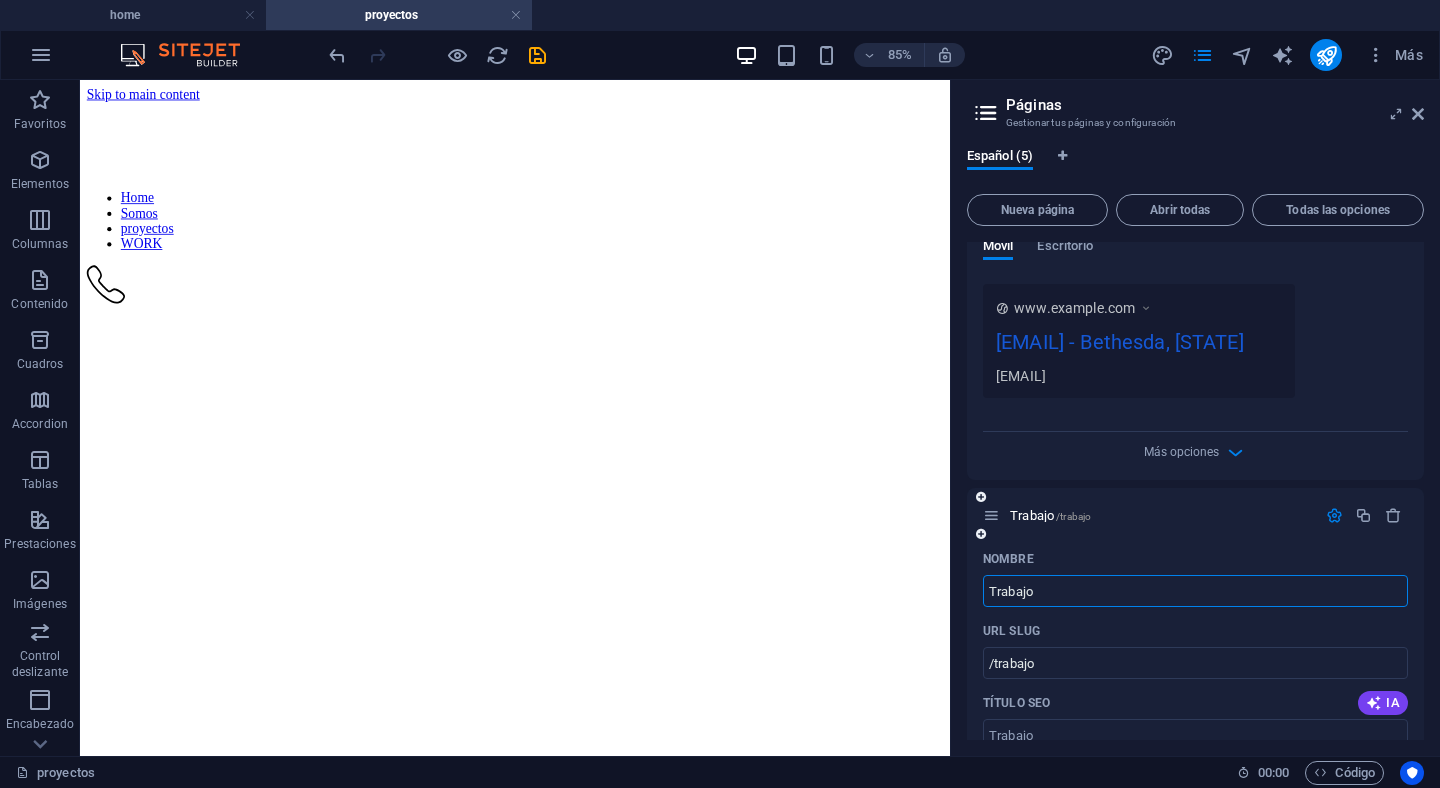 type on "Trabajo" 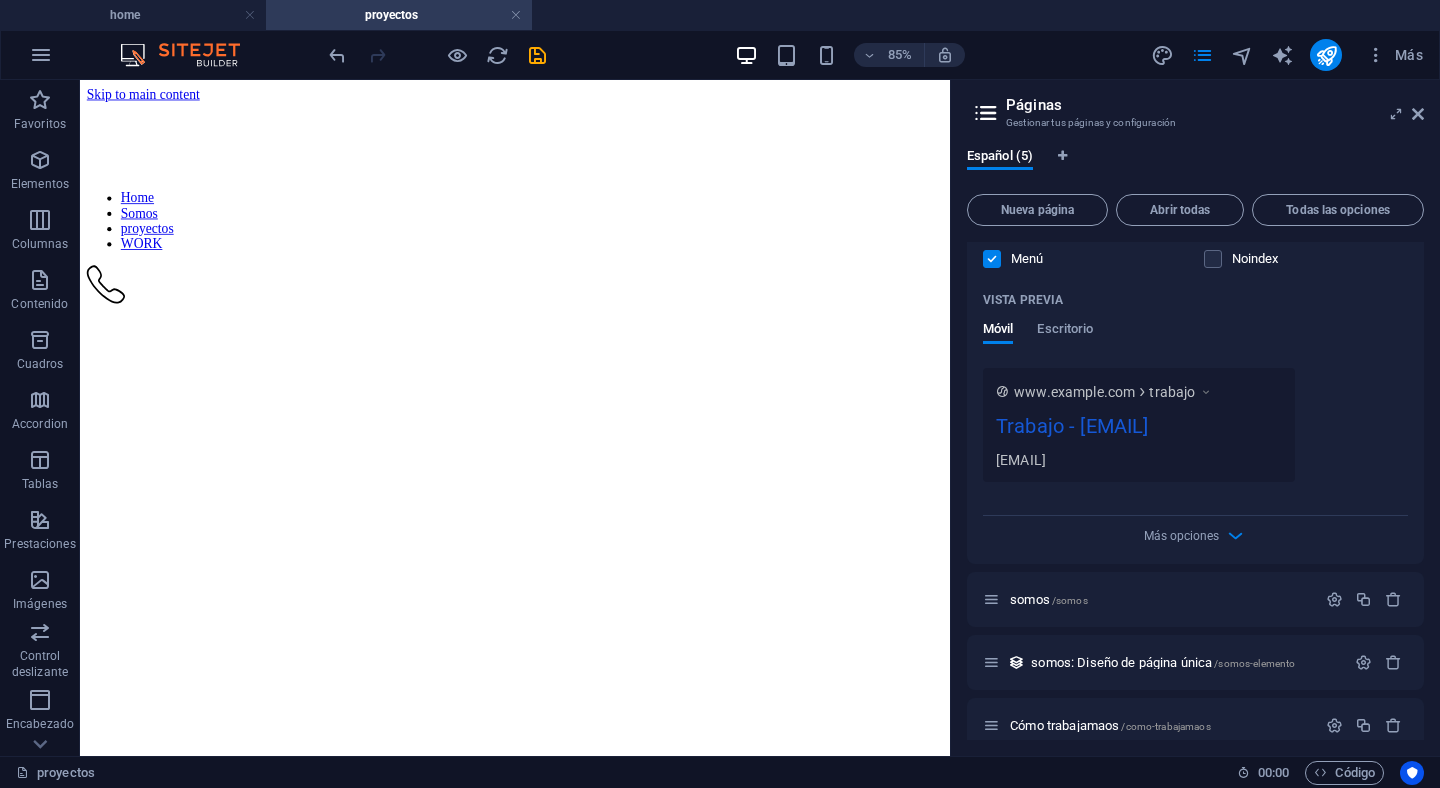 scroll, scrollTop: 1308, scrollLeft: 0, axis: vertical 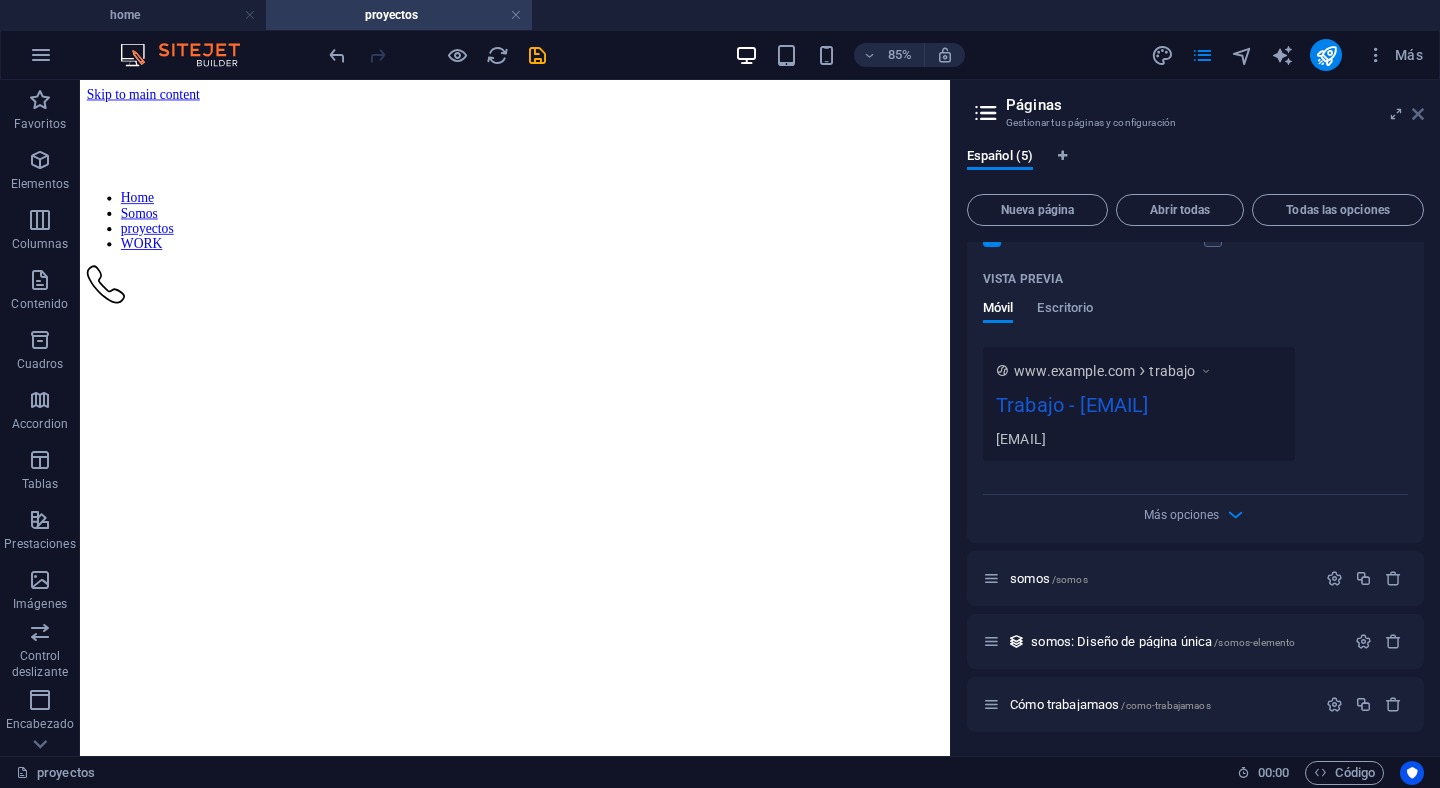 click at bounding box center (1418, 114) 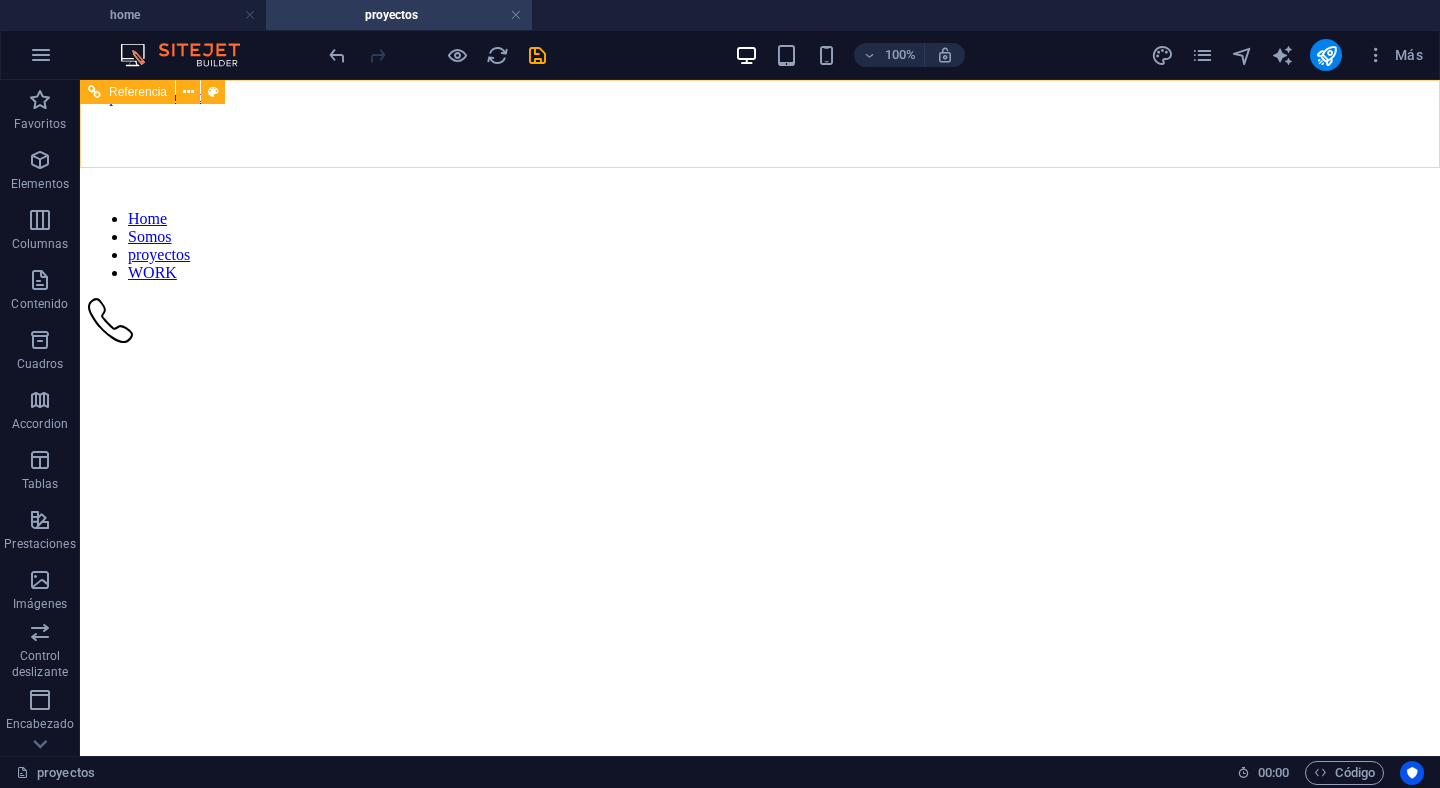 click on "Home Somos proyectos WORK" at bounding box center [759, 246] 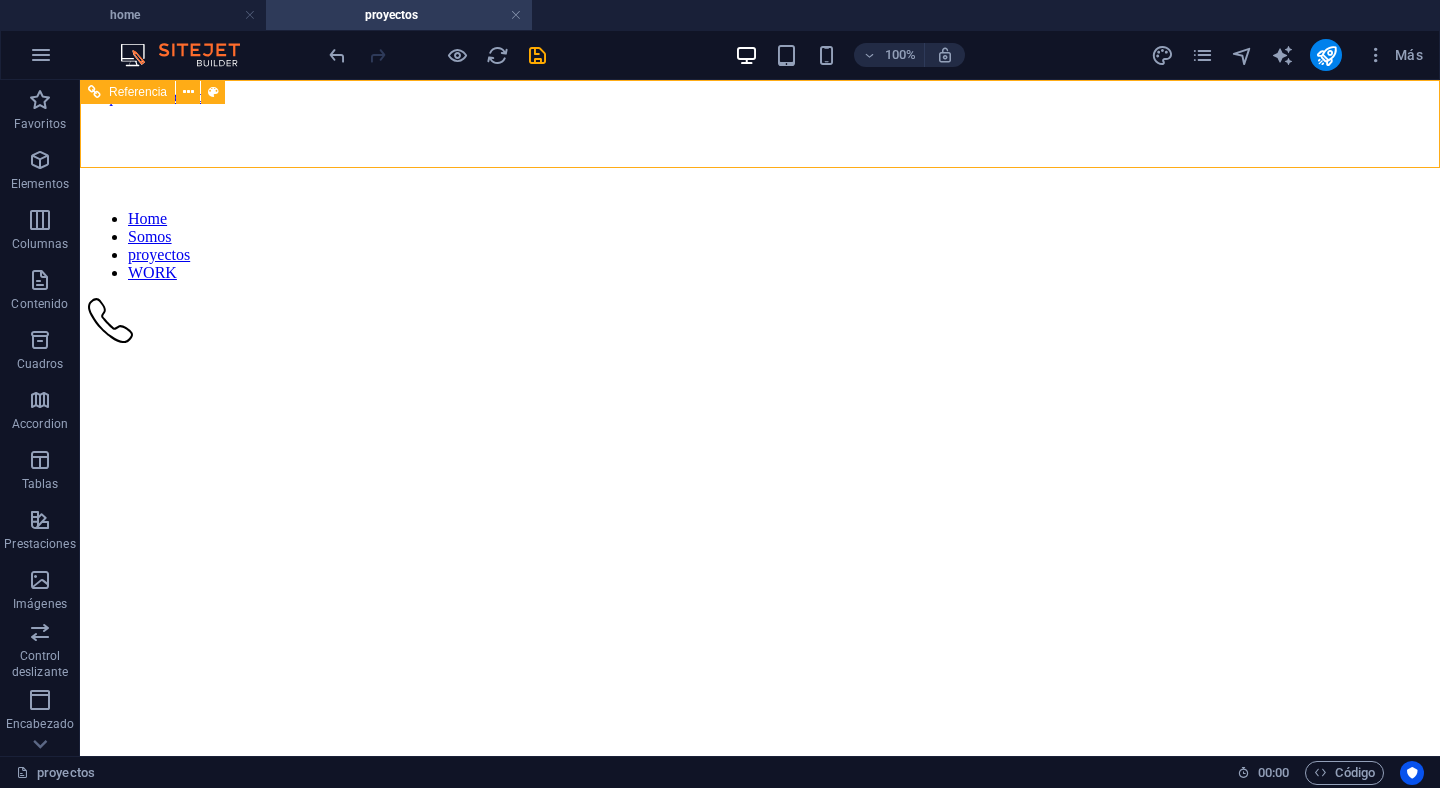 click on "Home Somos proyectos WORK" at bounding box center [759, 246] 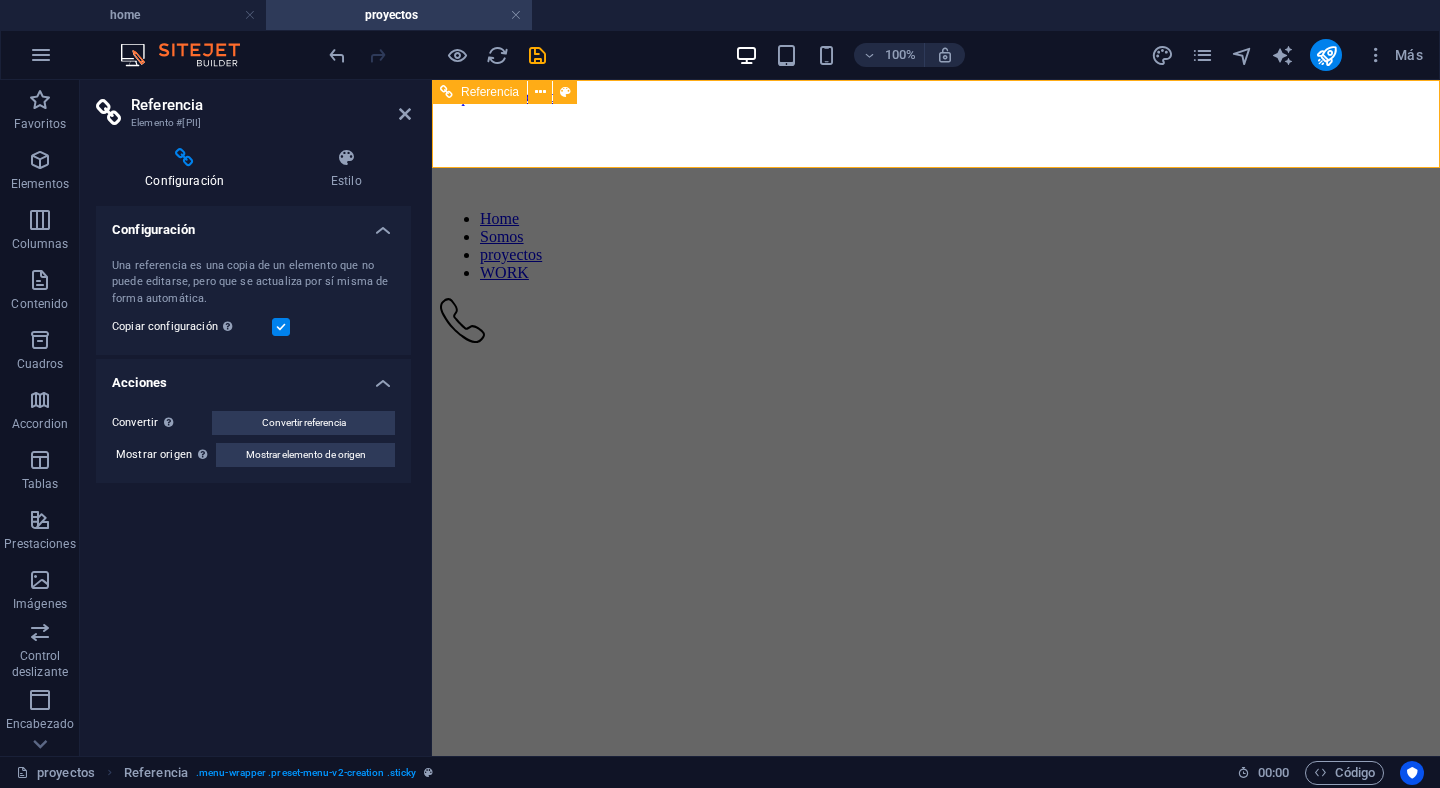click on "Home Somos proyectos WORK" at bounding box center (935, 246) 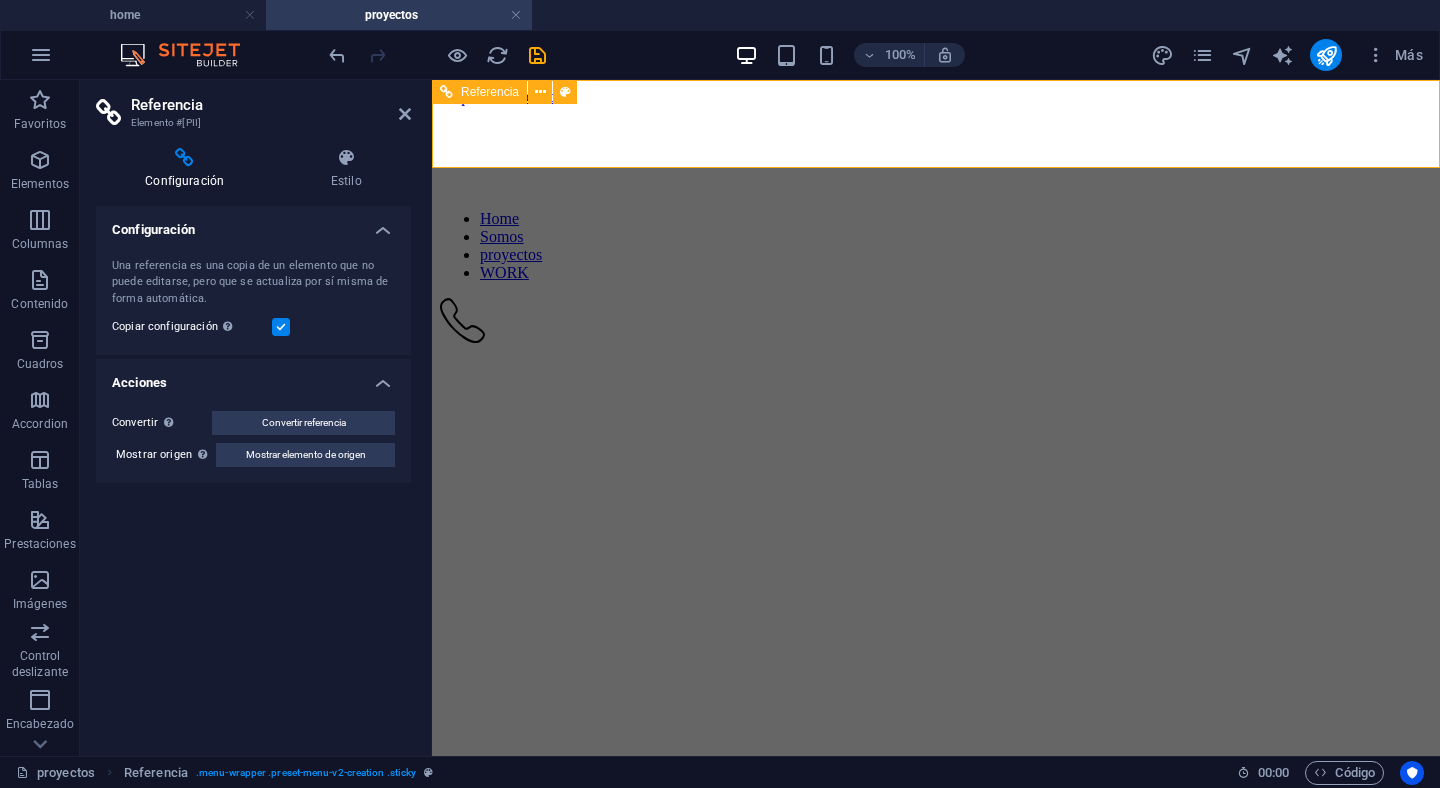 click on "Home Somos proyectos WORK" at bounding box center (935, 246) 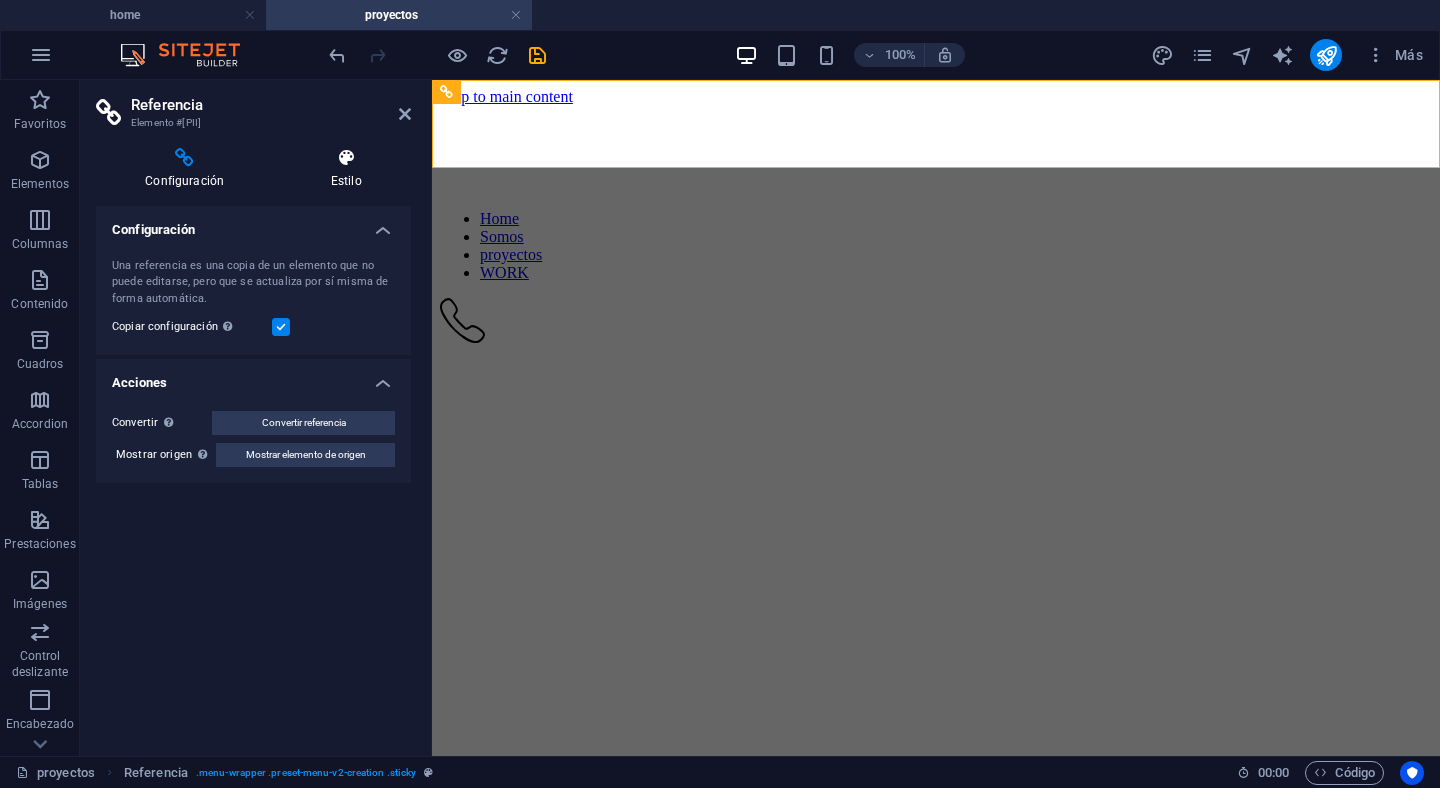click at bounding box center (346, 158) 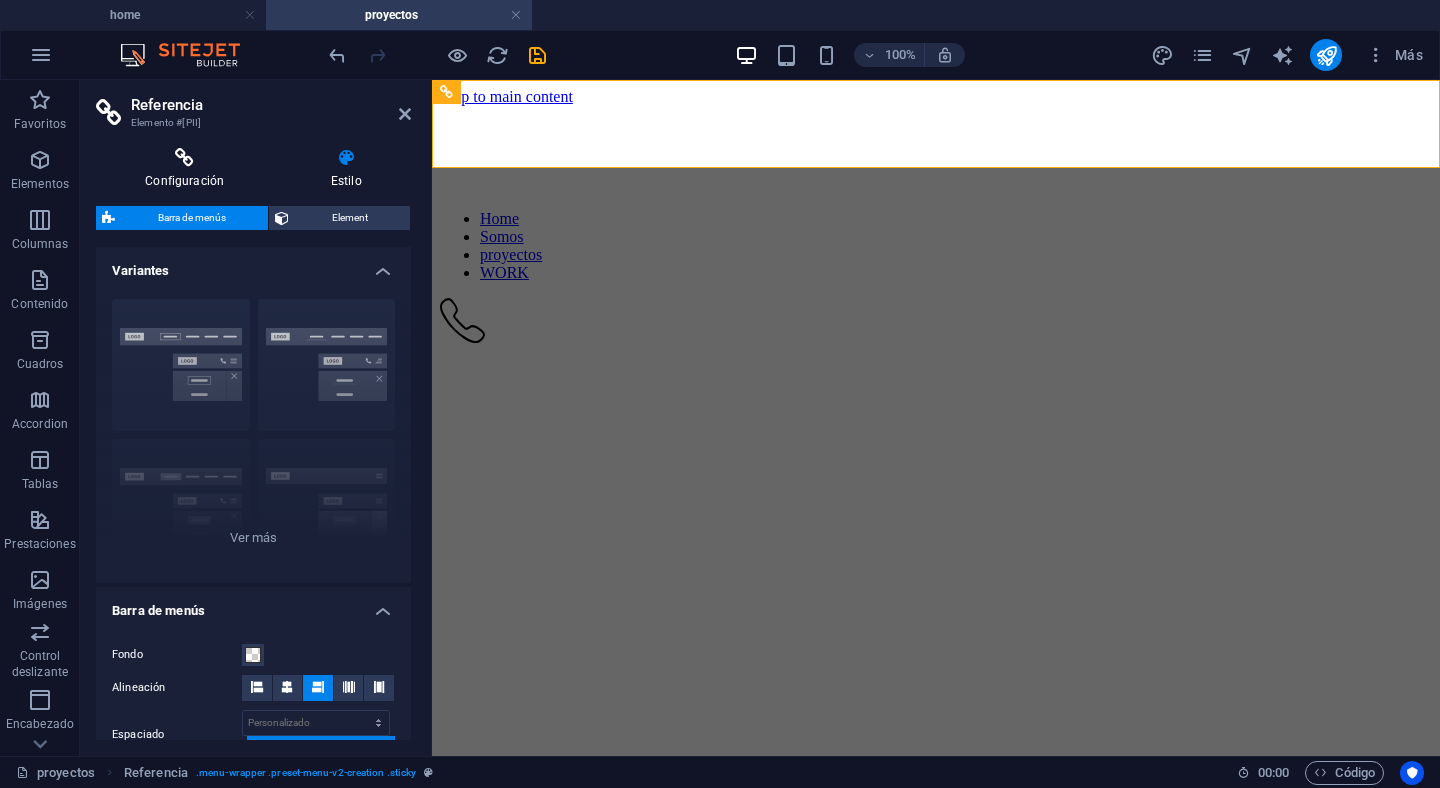 click at bounding box center (184, 158) 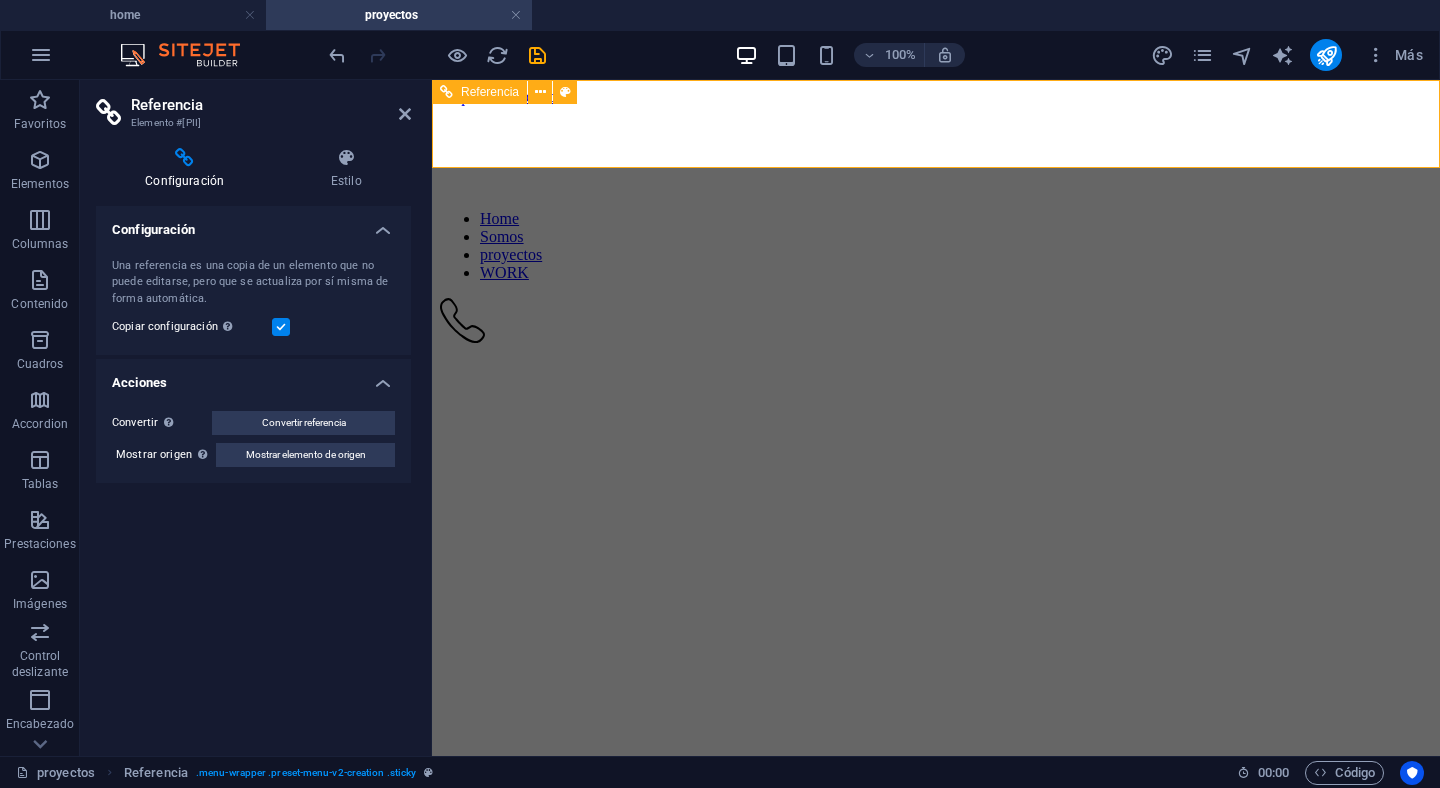 click on "Home Somos proyectos WORK" at bounding box center (935, 246) 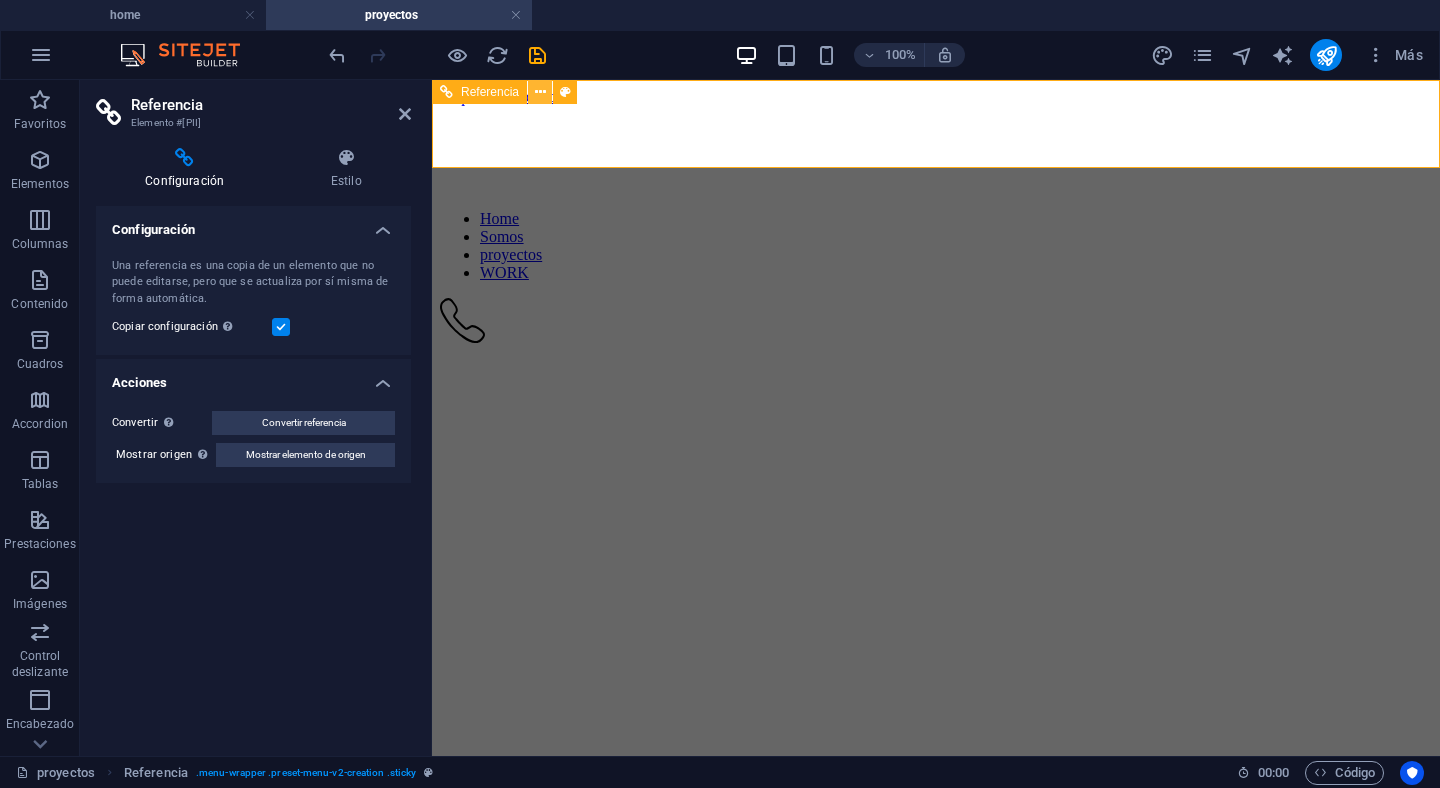 click at bounding box center [540, 92] 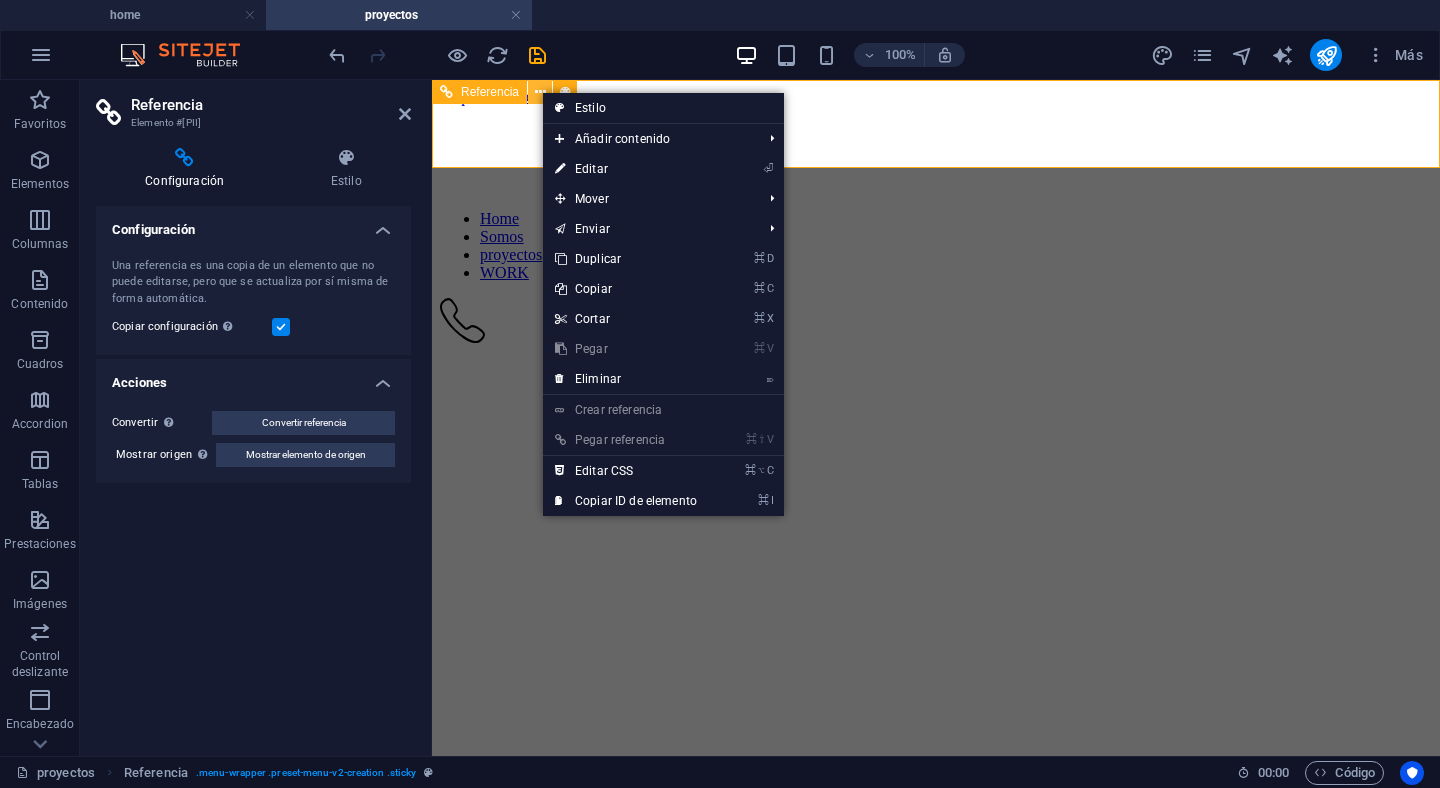 click at bounding box center (540, 92) 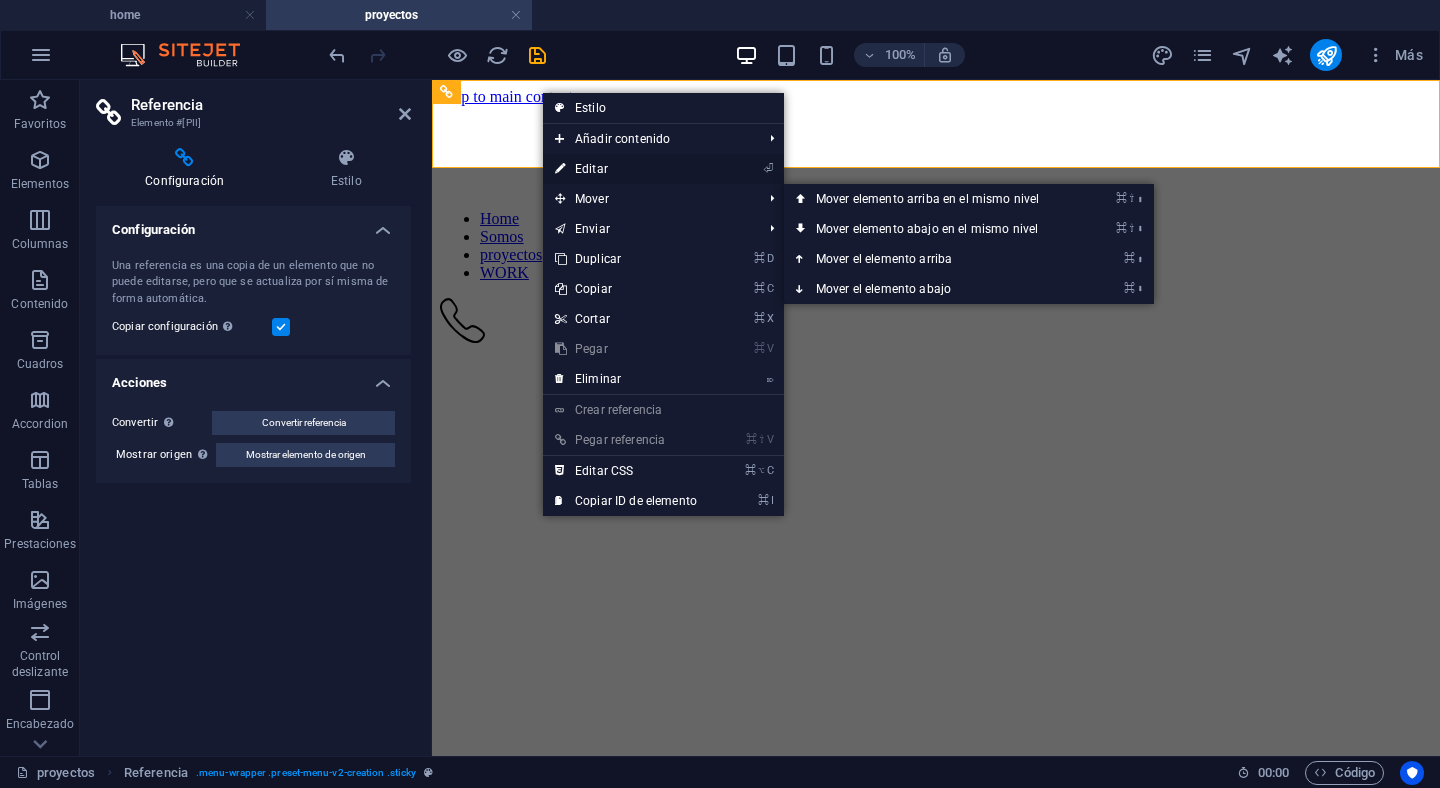 click on "⏎  Editar" at bounding box center [626, 169] 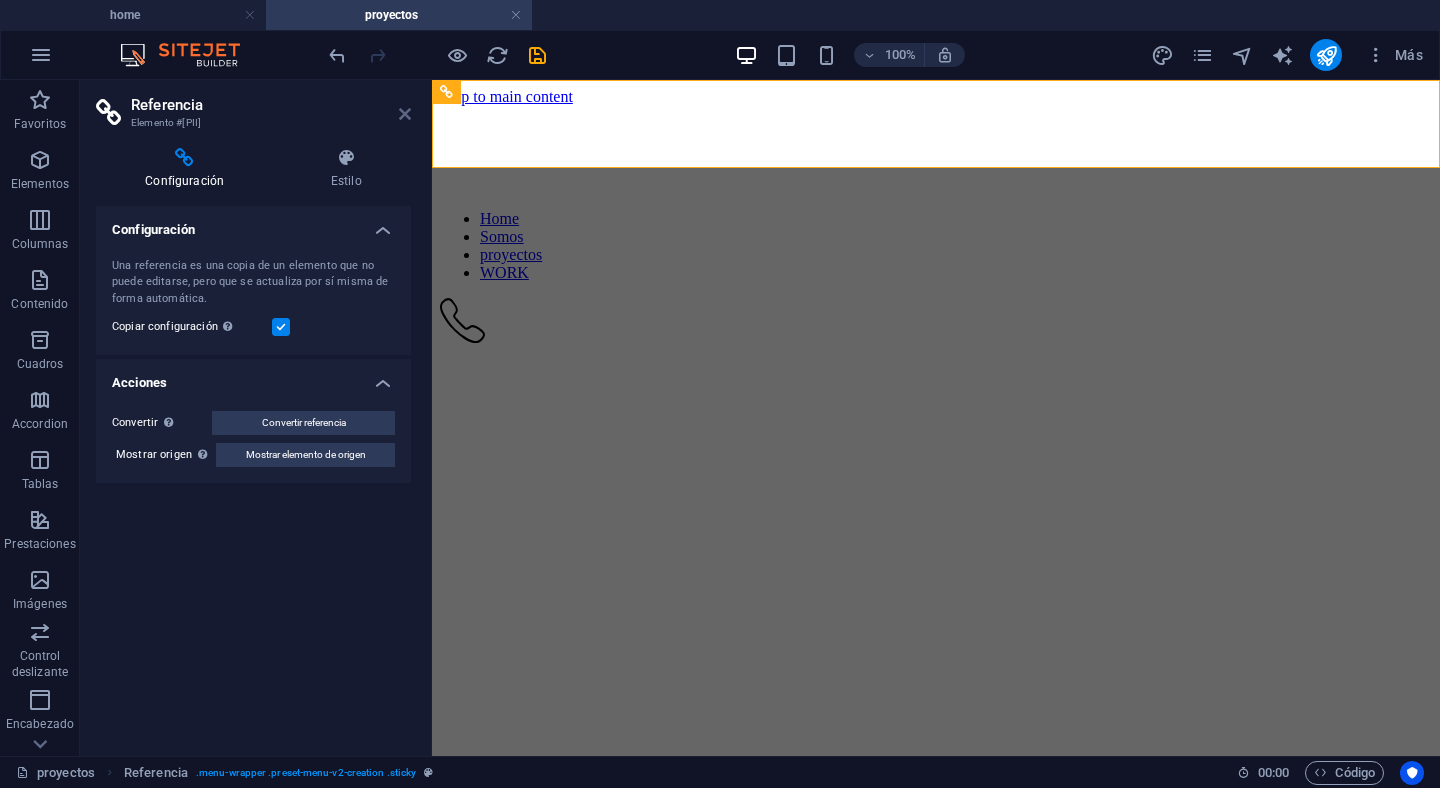 click at bounding box center [405, 114] 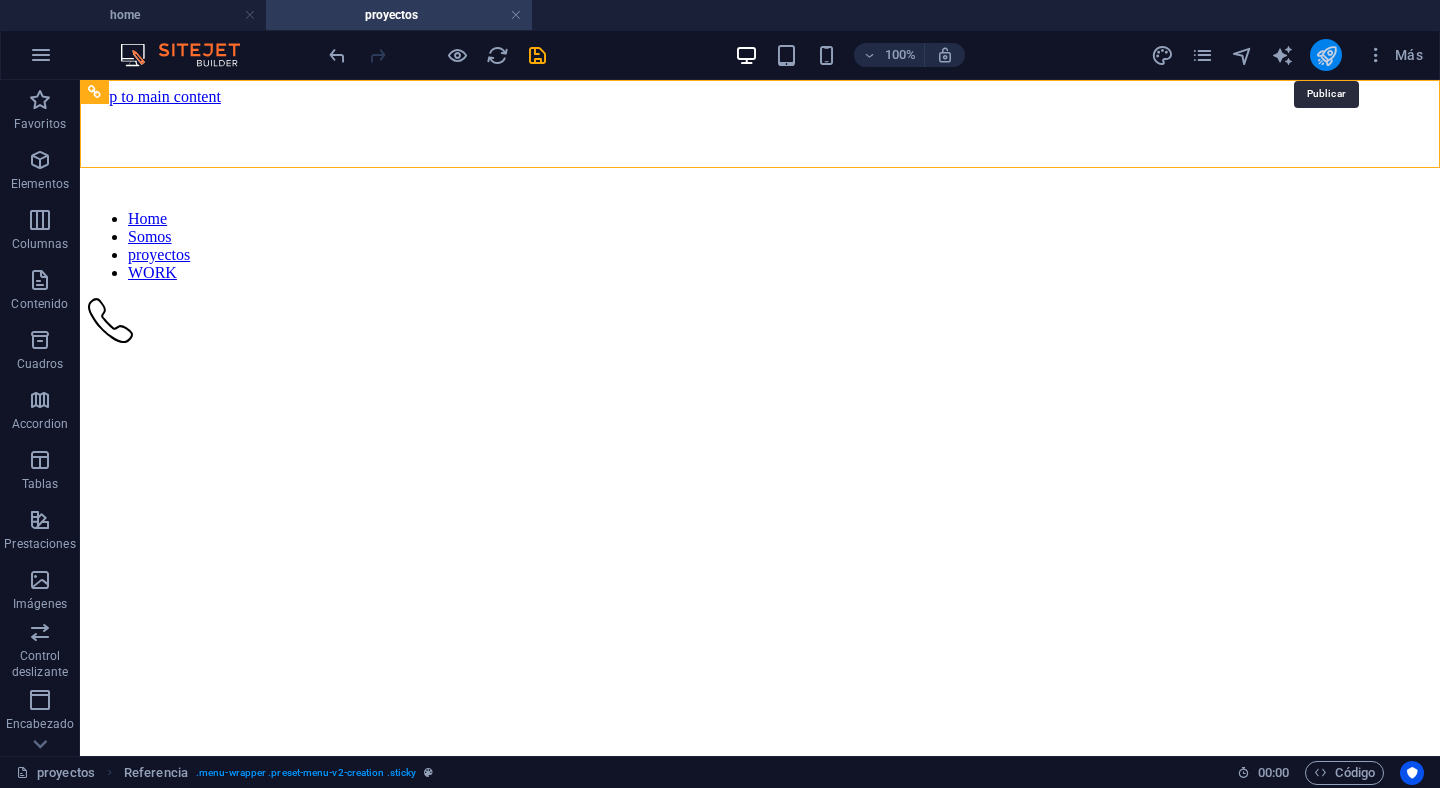 click at bounding box center (1326, 55) 